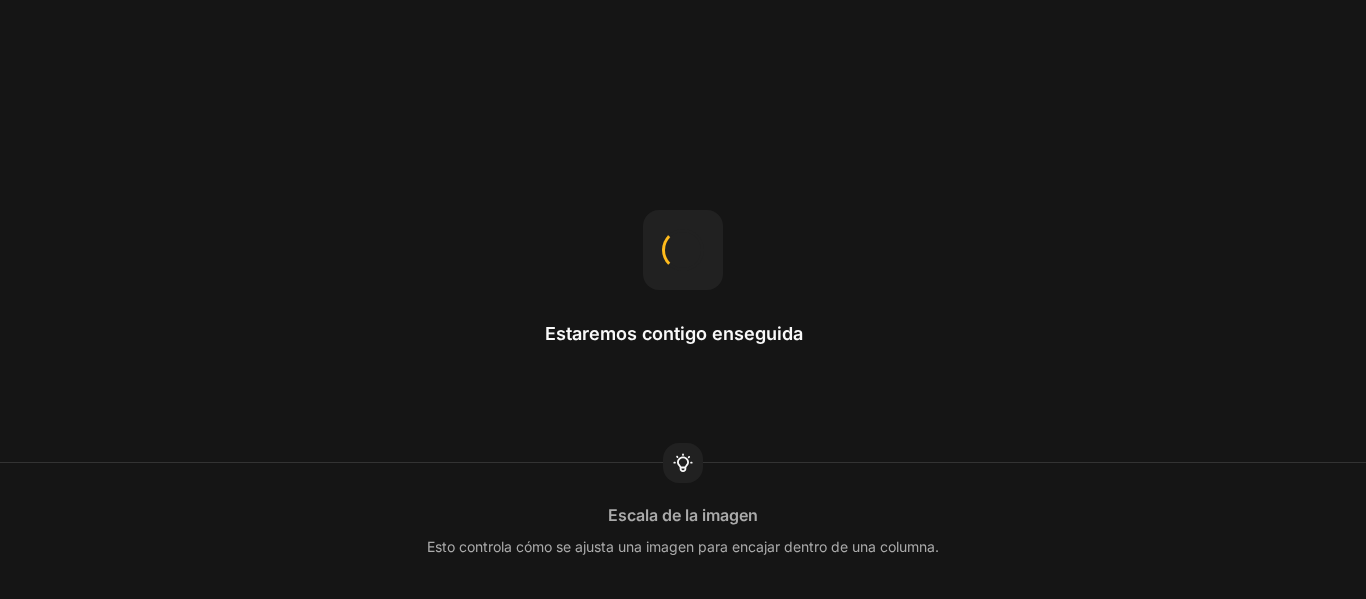 scroll, scrollTop: 0, scrollLeft: 0, axis: both 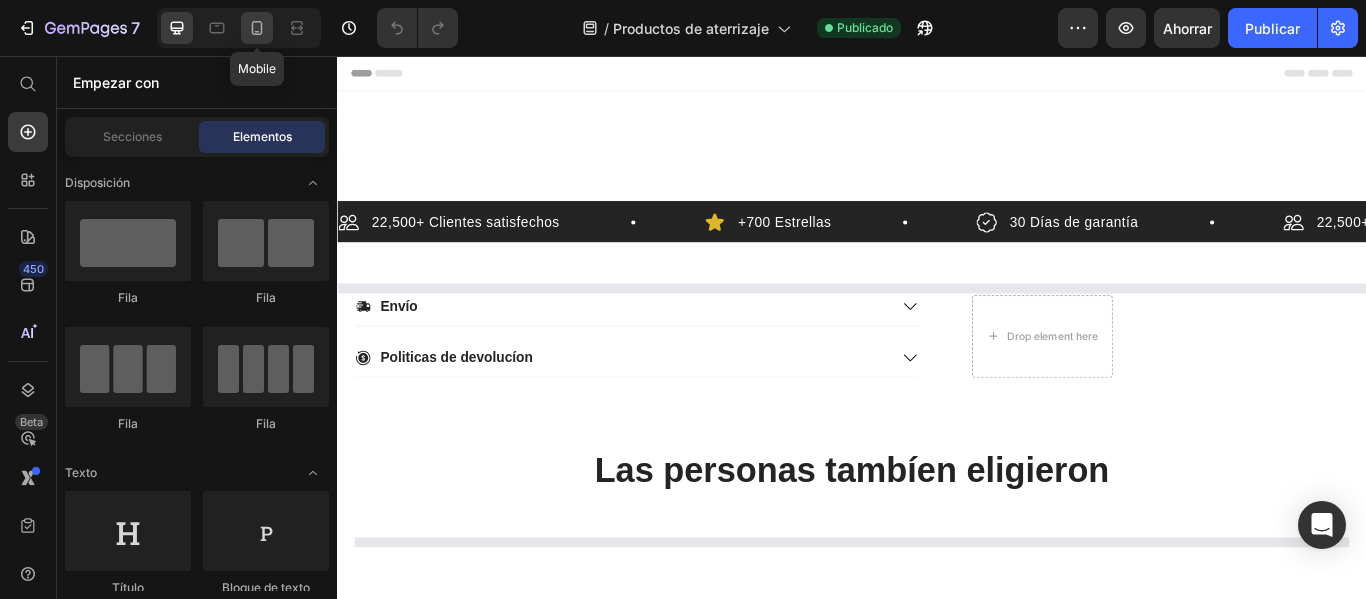 click 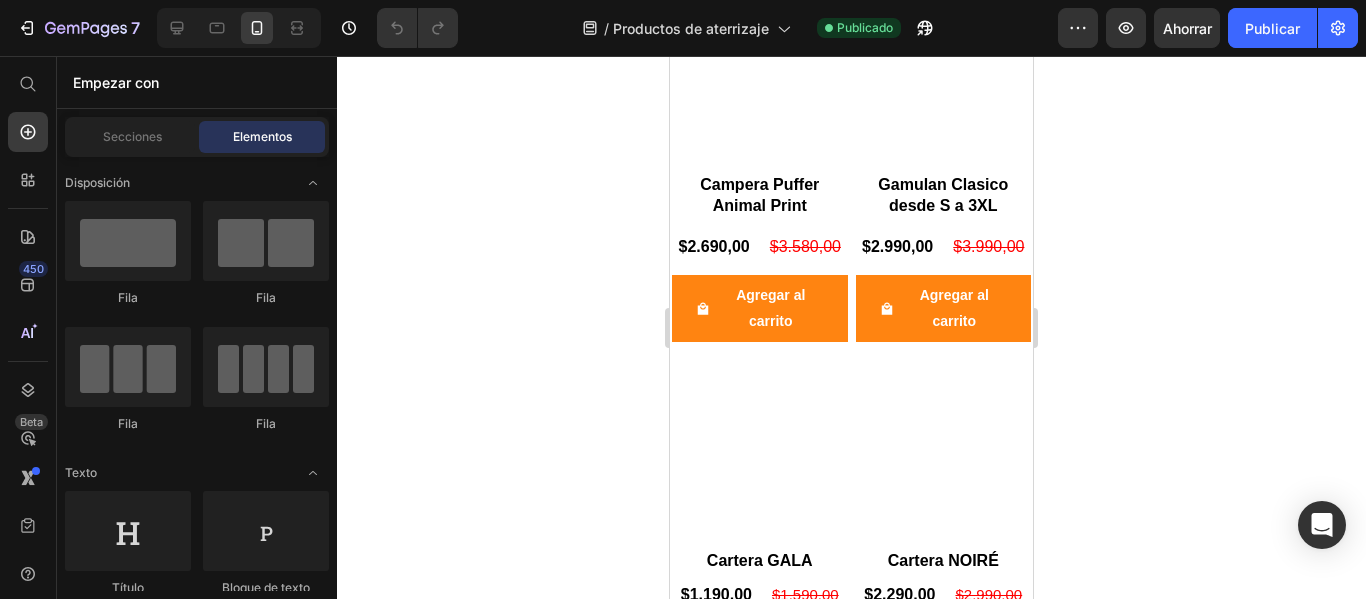 scroll, scrollTop: 6169, scrollLeft: 0, axis: vertical 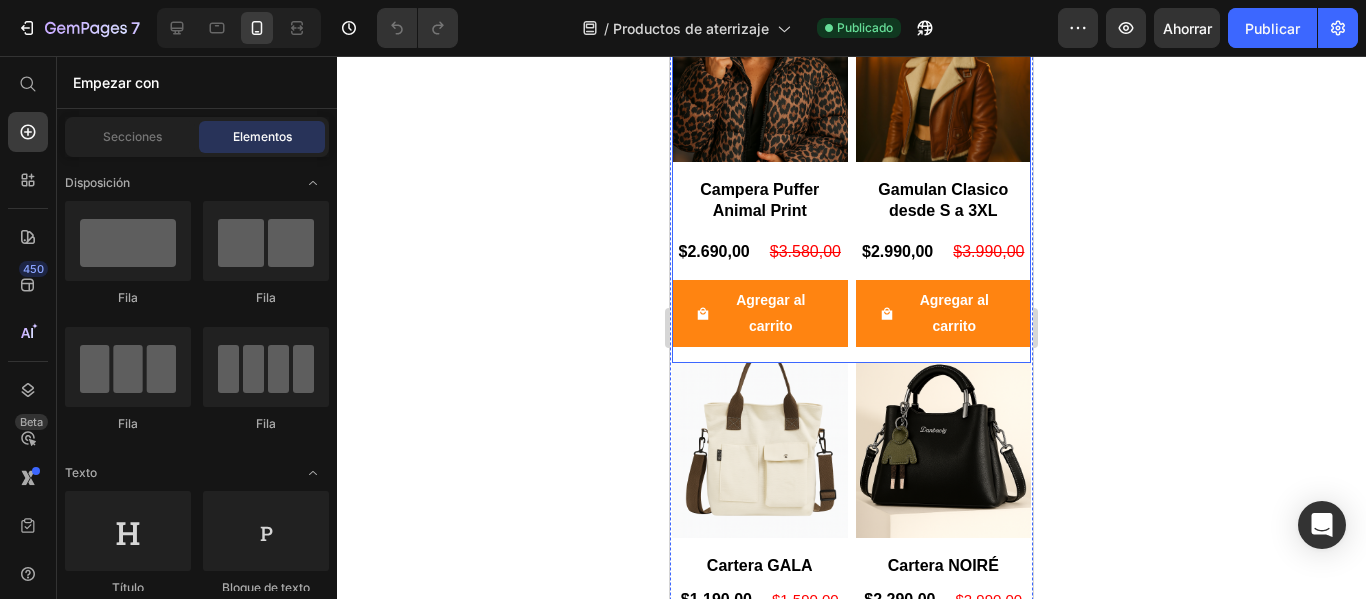 click on "Product Images Campera Puffer Animal Print Product Title $2.690,00 Product Price $3.580,00 Product Price Row Agregar al carrito Product Cart Button Row Product Images Gamulan Clasico desde S a 3XL Product Title $2.990,00 Product Price $3.990,00 Product Price Row Agregar al carrito Product Cart Button Row" at bounding box center (851, 174) 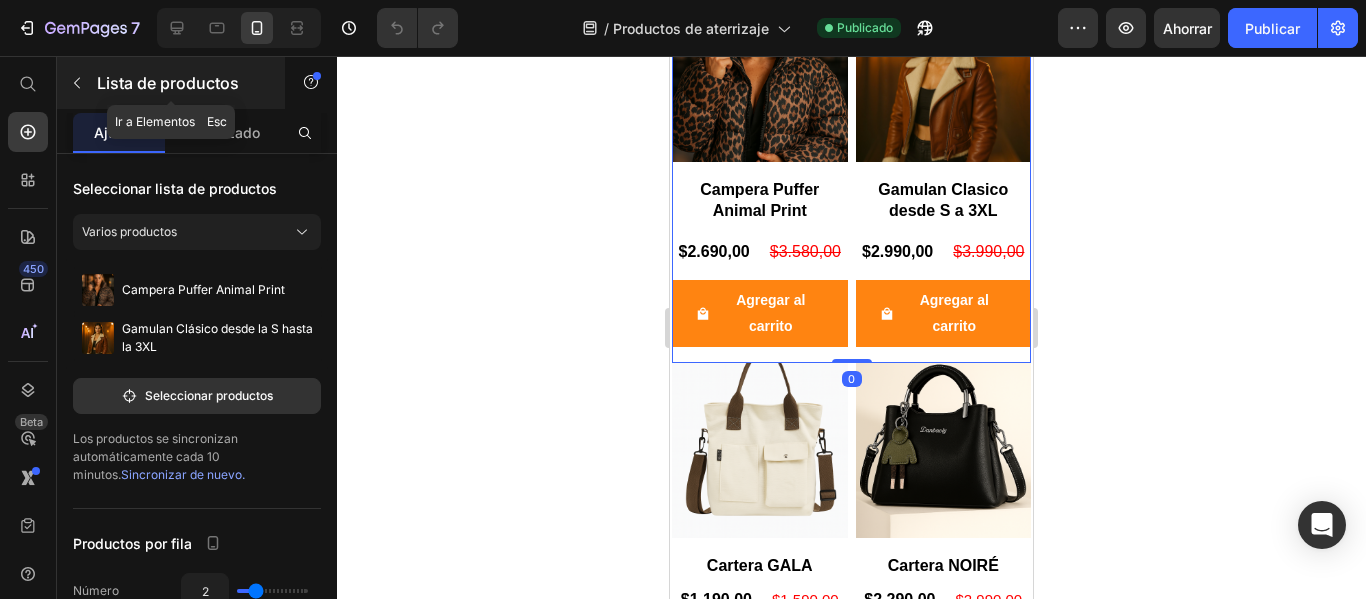 click 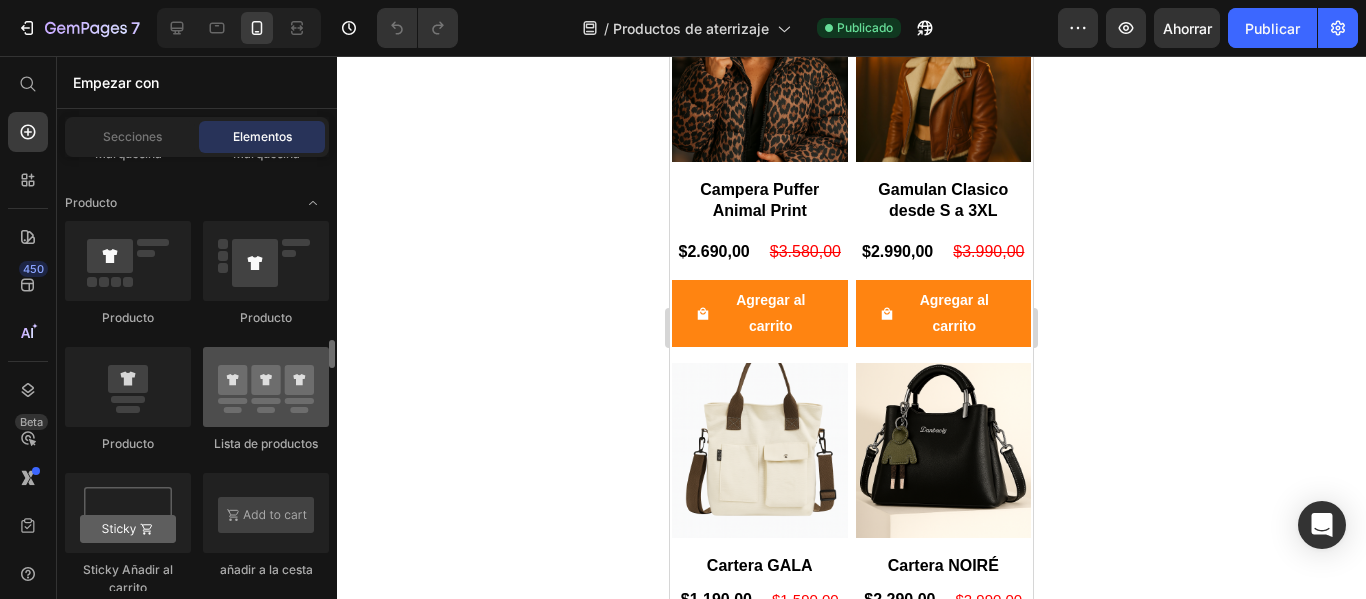 scroll, scrollTop: 2705, scrollLeft: 0, axis: vertical 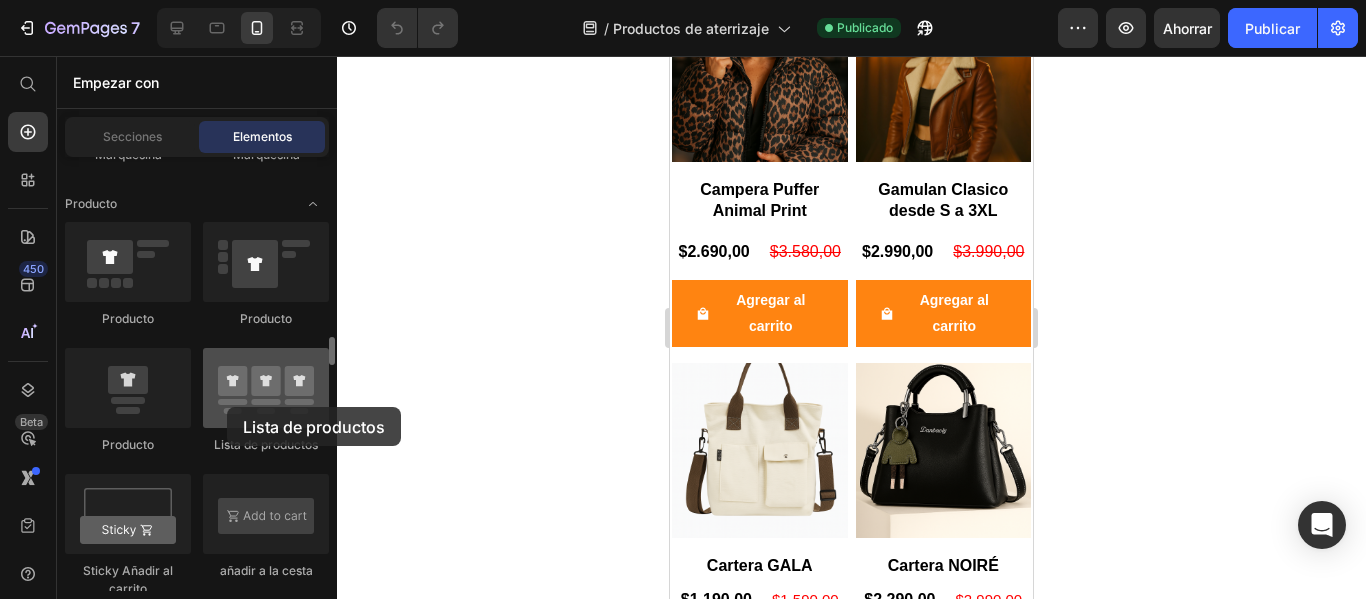 drag, startPoint x: 235, startPoint y: 367, endPoint x: 227, endPoint y: 407, distance: 40.792156 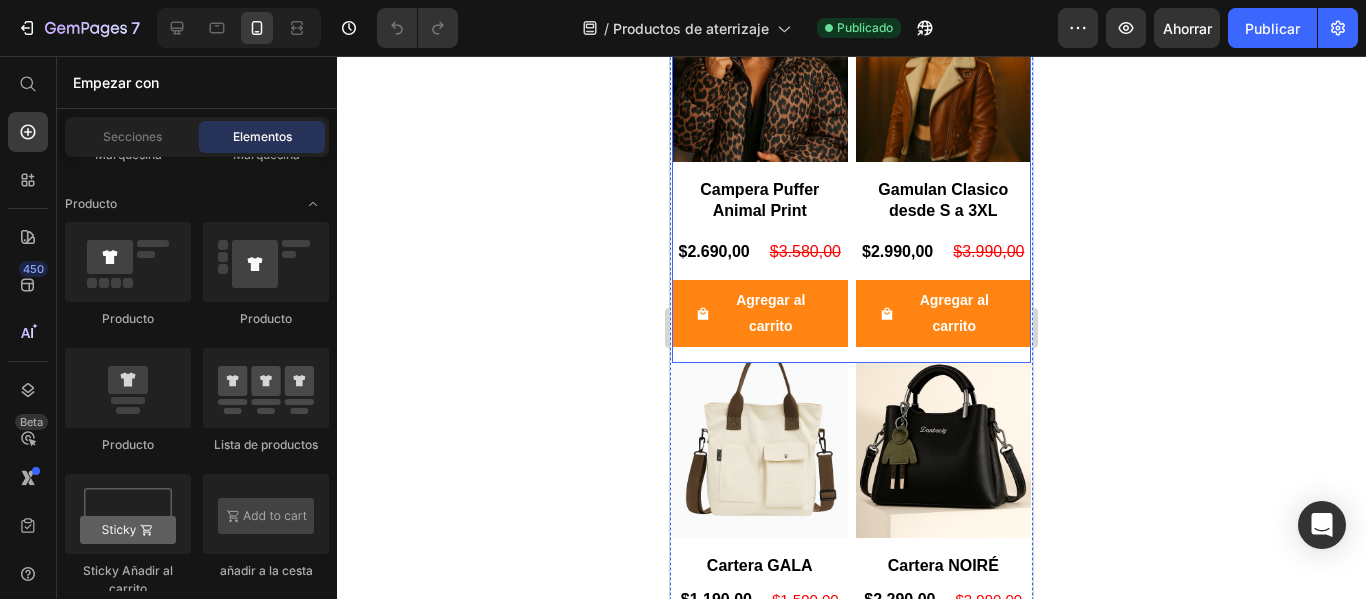 click on "Product Images Campera Puffer Animal Print Product Title $2.690,00 Product Price $3.580,00 Product Price Row Agregar al carrito Product Cart Button Row Product Images Gamulan Clasico desde S a 3XL Product Title $2.990,00 Product Price $3.990,00 Product Price Row Agregar al carrito Product Cart Button Row" at bounding box center [851, 174] 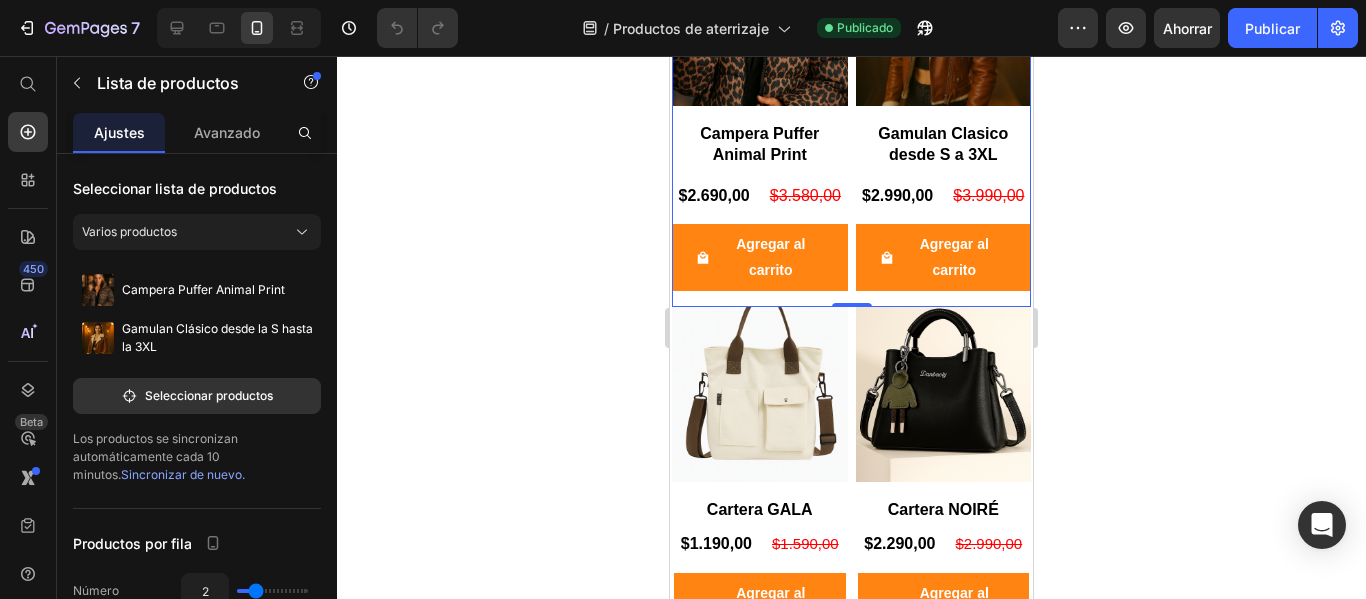 scroll, scrollTop: 6227, scrollLeft: 0, axis: vertical 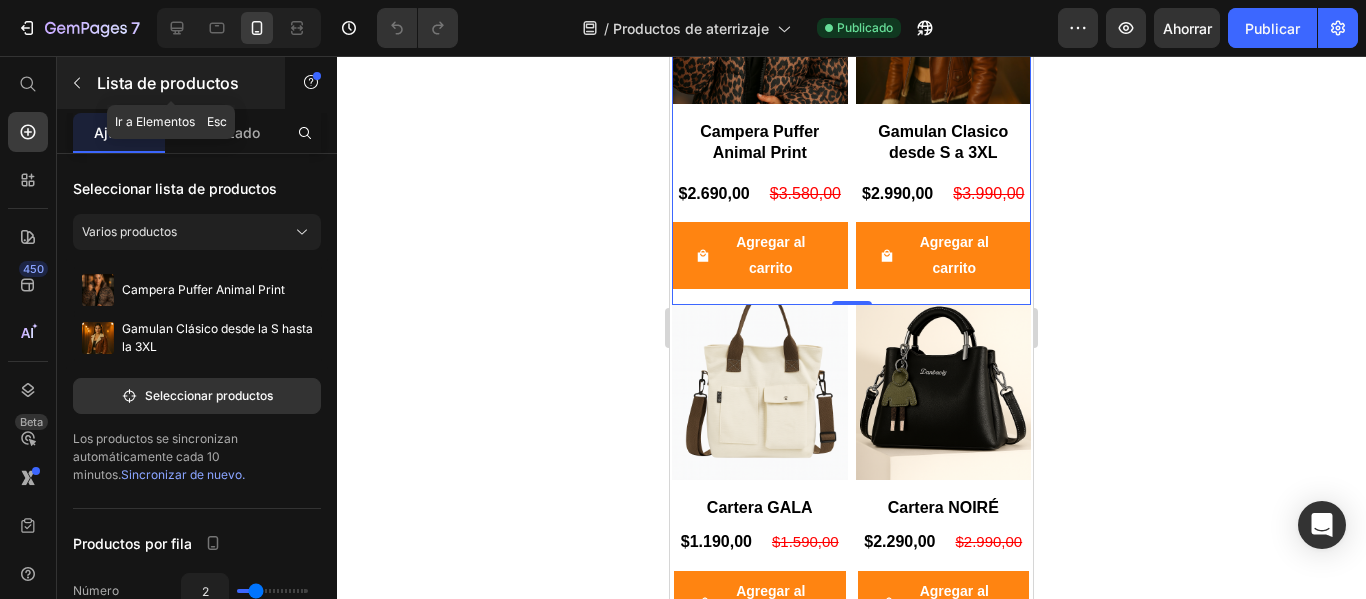 click 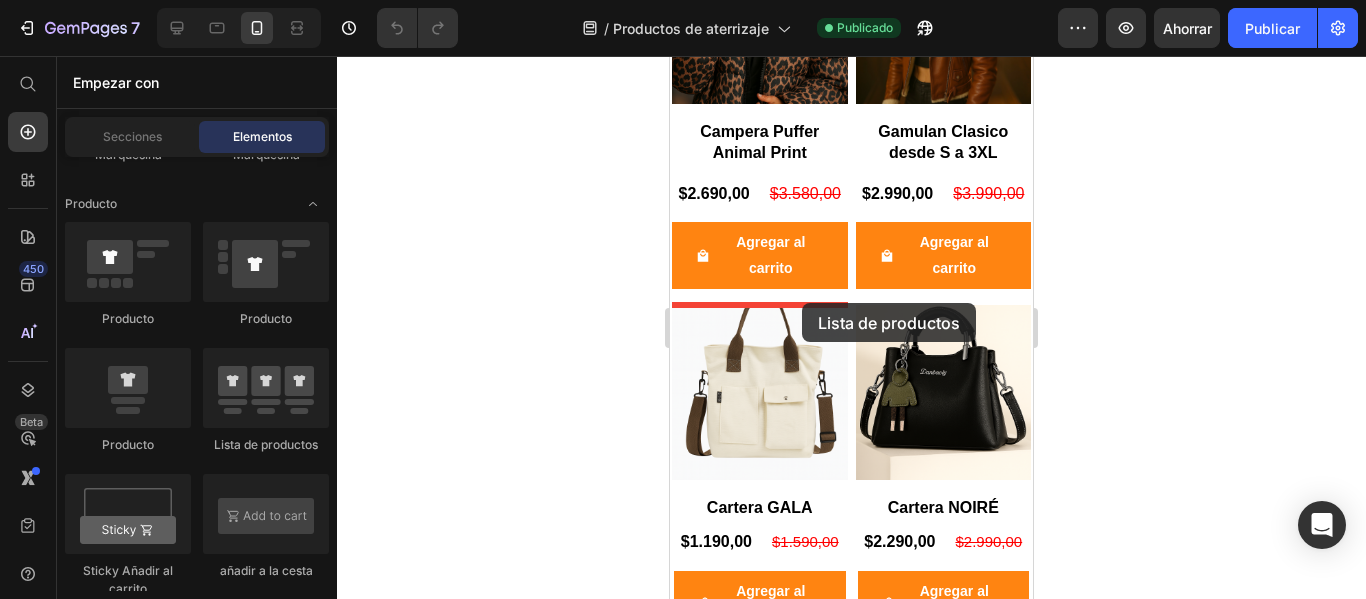 drag, startPoint x: 917, startPoint y: 424, endPoint x: 802, endPoint y: 303, distance: 166.93112 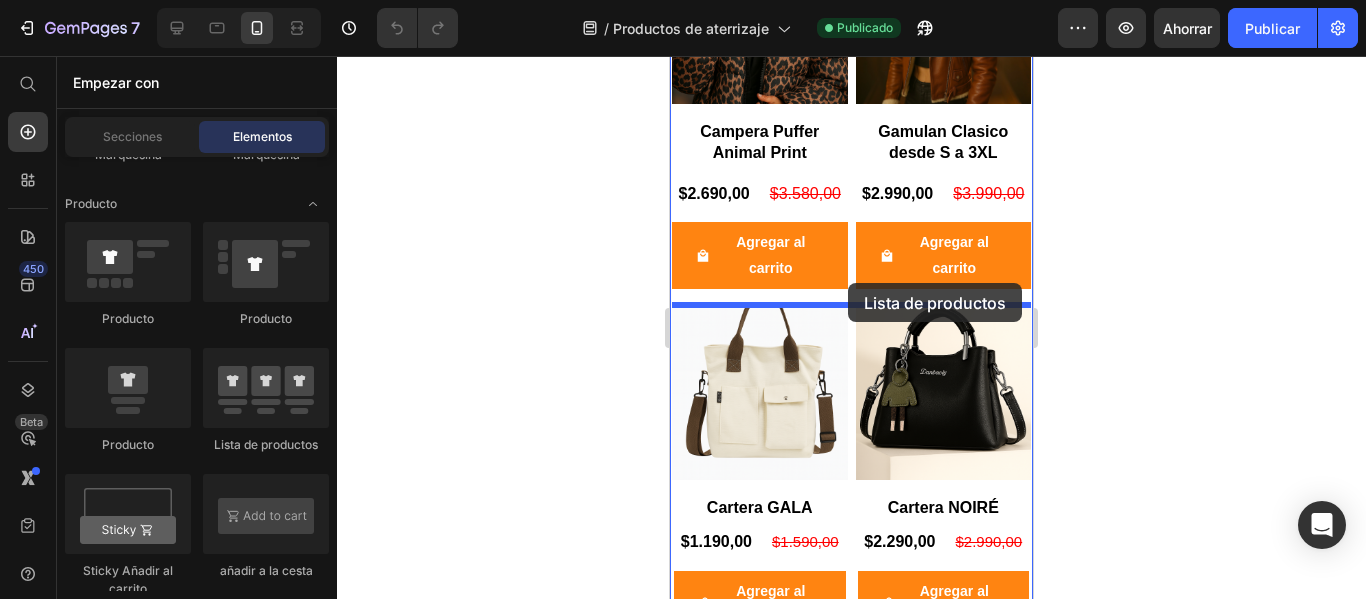 drag, startPoint x: 981, startPoint y: 430, endPoint x: 848, endPoint y: 283, distance: 198.23723 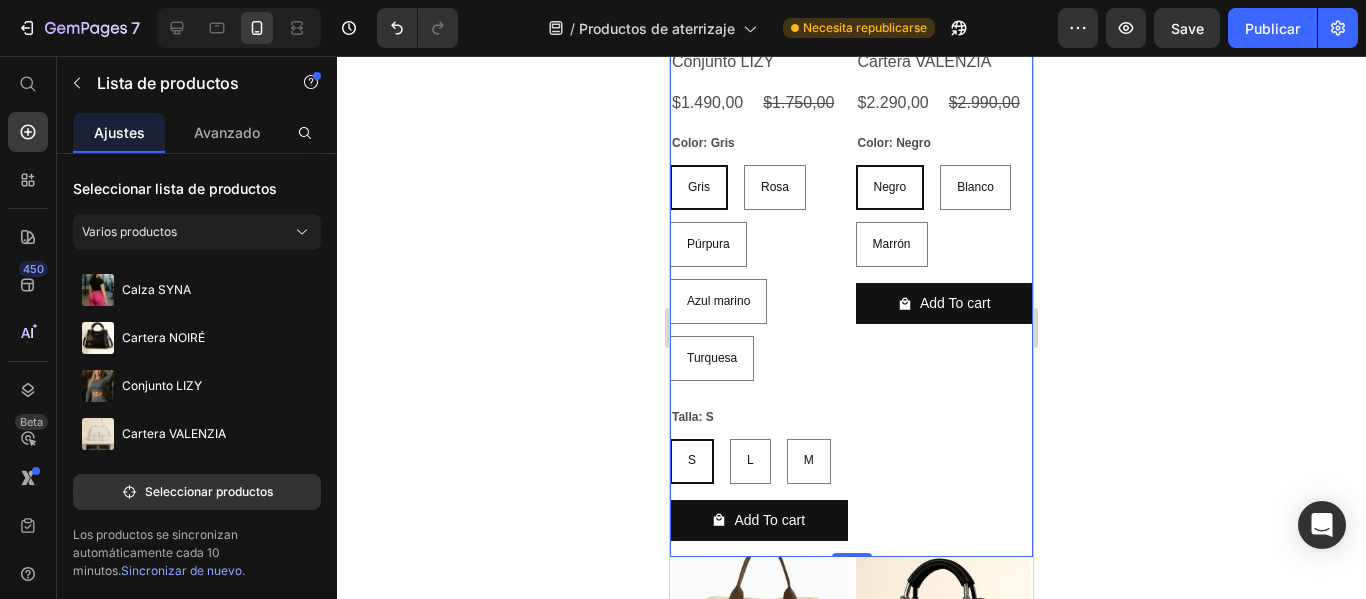 scroll, scrollTop: 7350, scrollLeft: 0, axis: vertical 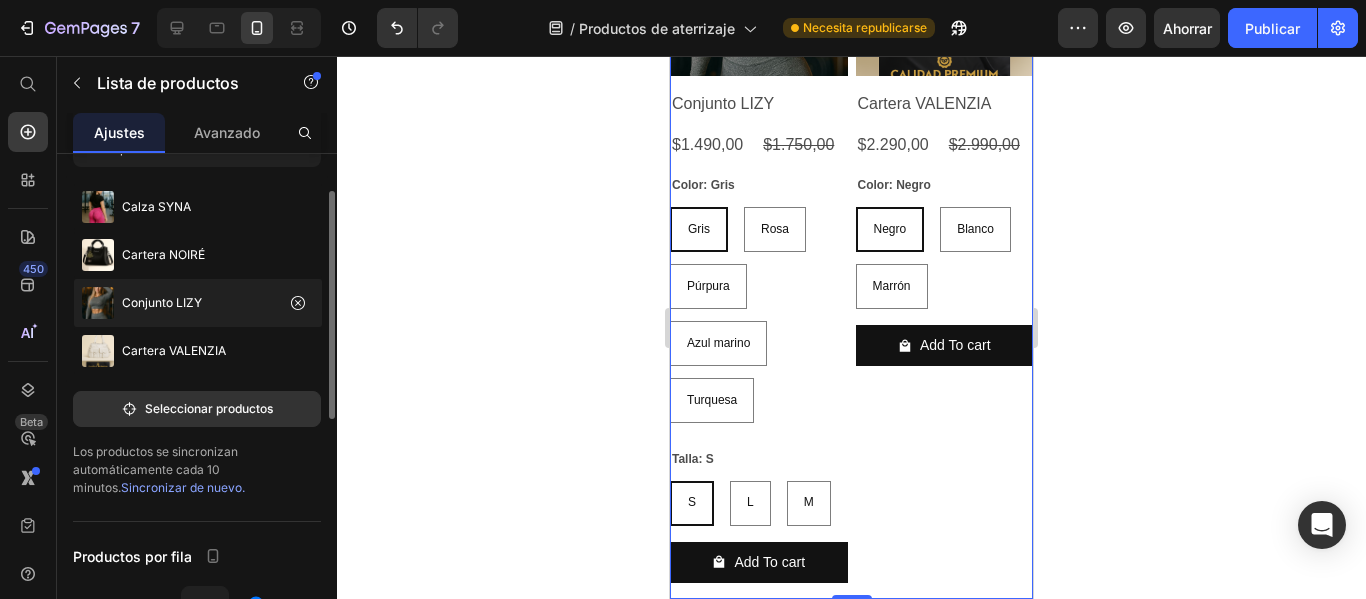 click on "Seleccionar productos" at bounding box center (197, 409) 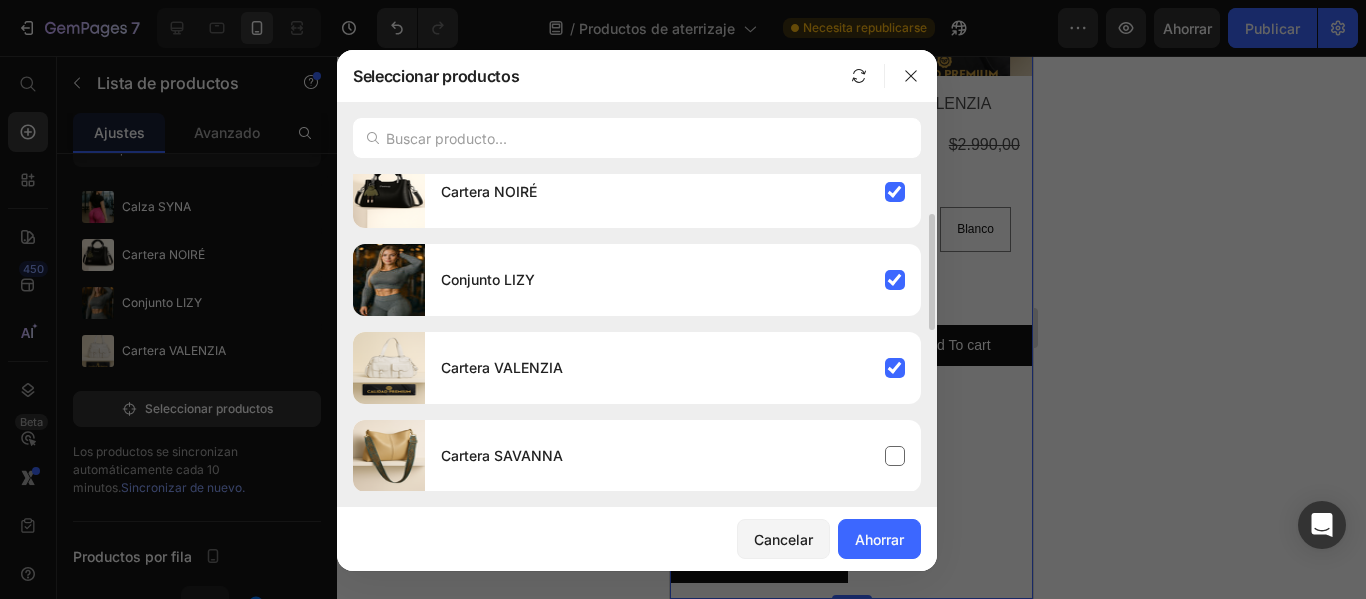scroll, scrollTop: 111, scrollLeft: 0, axis: vertical 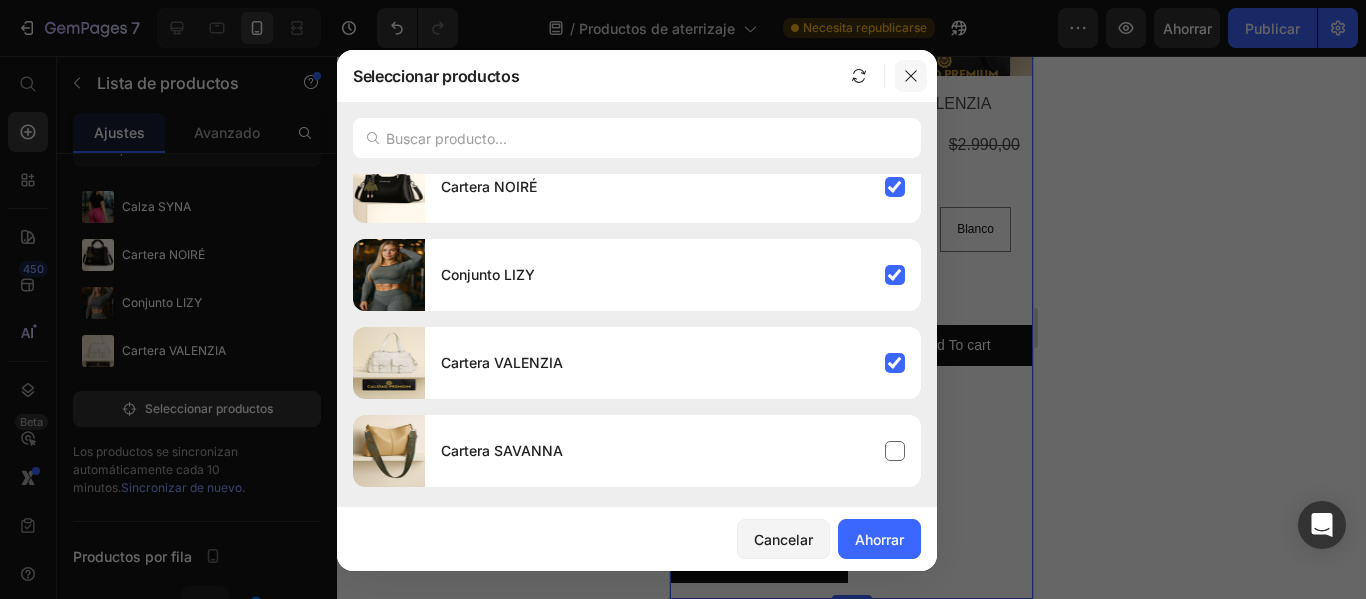 click 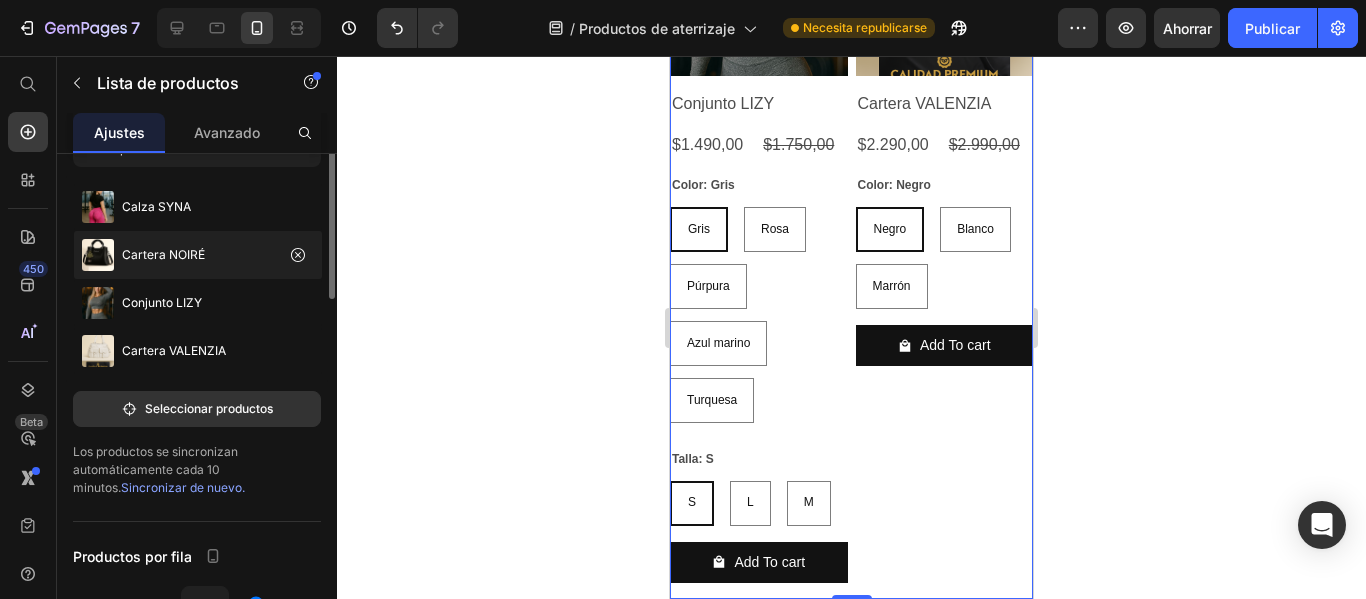 scroll, scrollTop: 0, scrollLeft: 0, axis: both 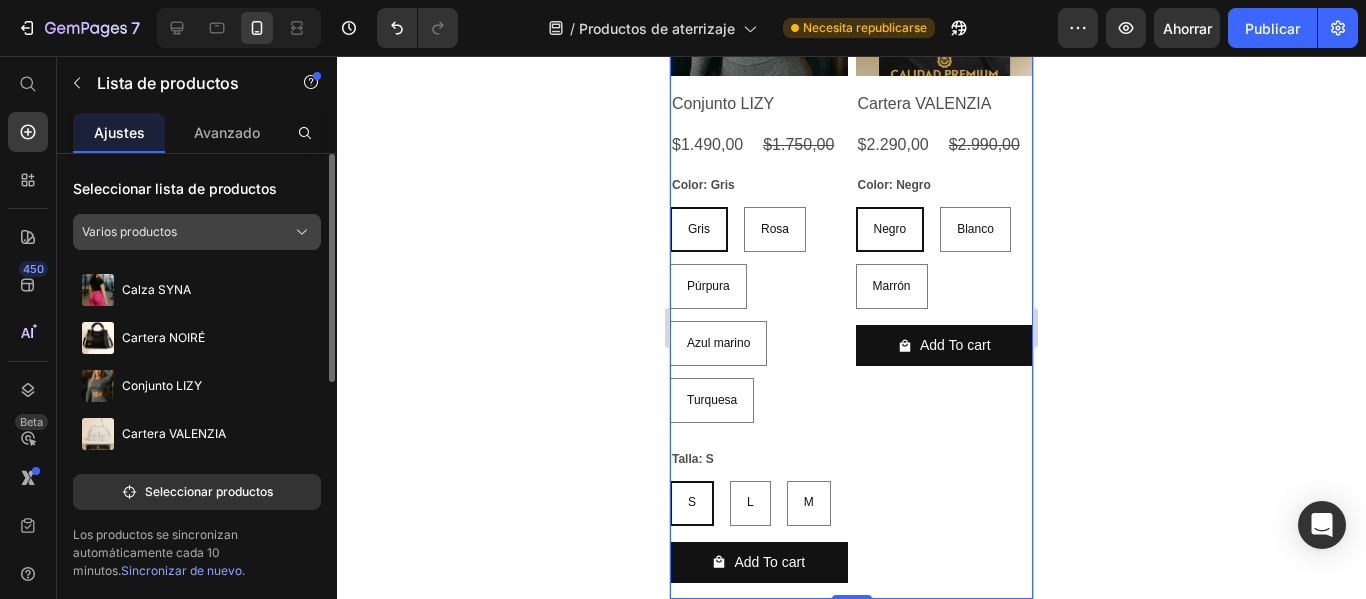 click on "Varios productos" 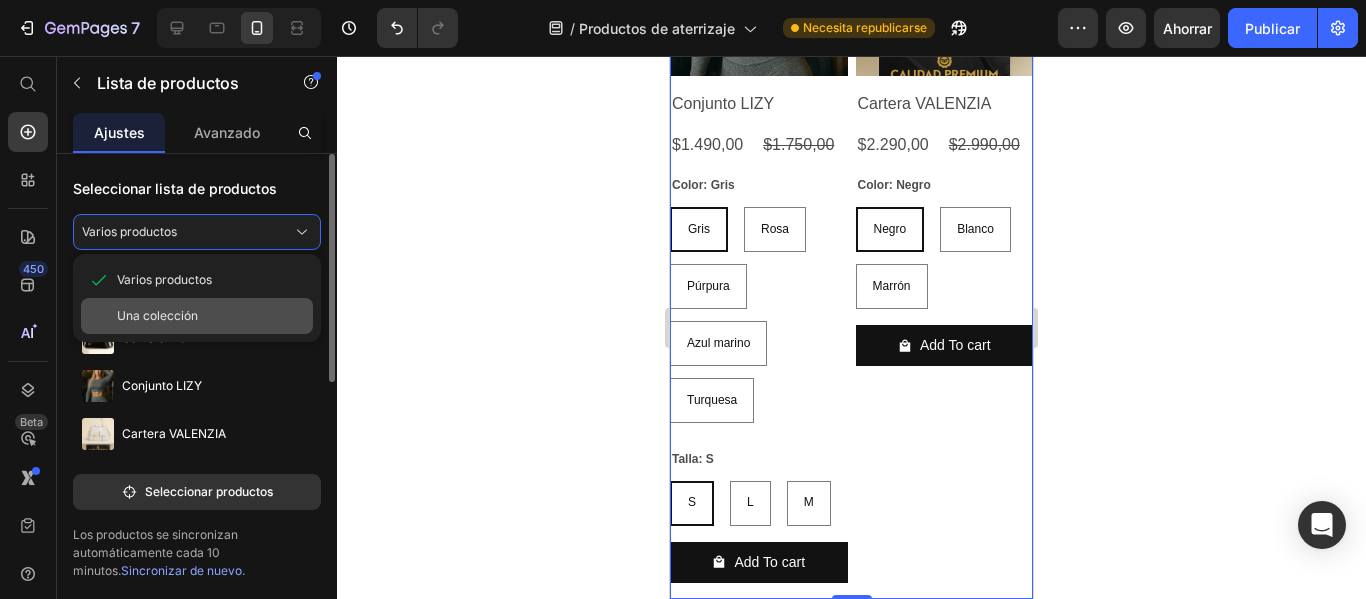 click on "Una colección" at bounding box center [211, 316] 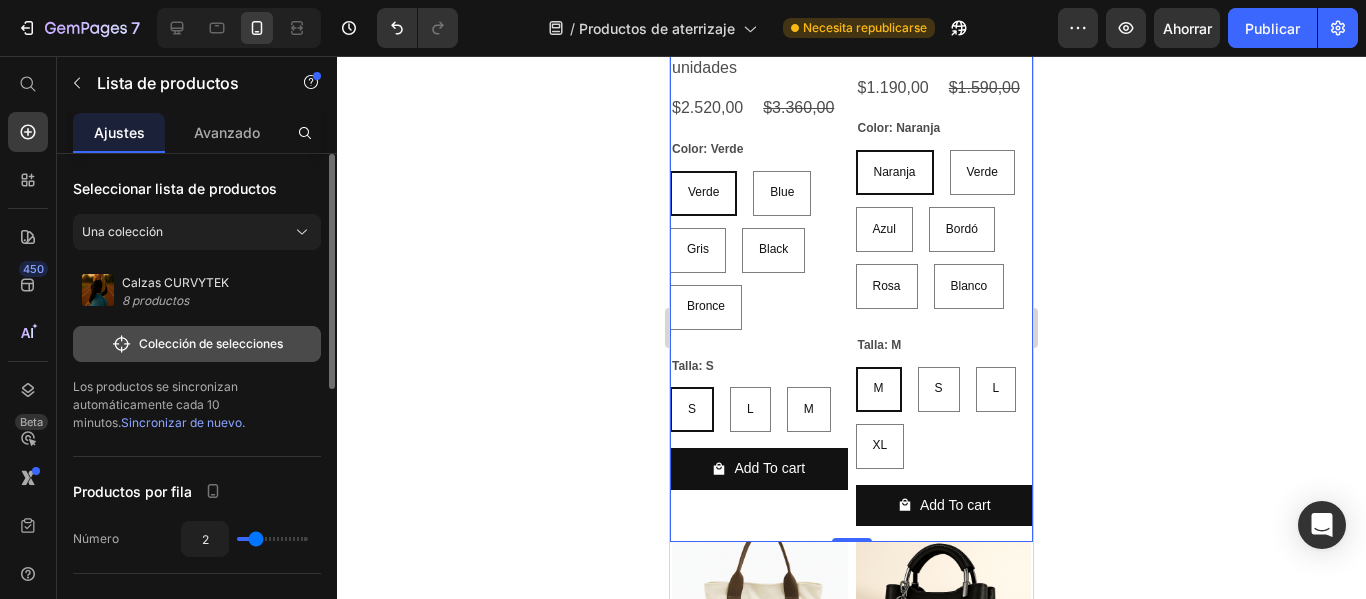 click on "Colección de selecciones" at bounding box center [211, 343] 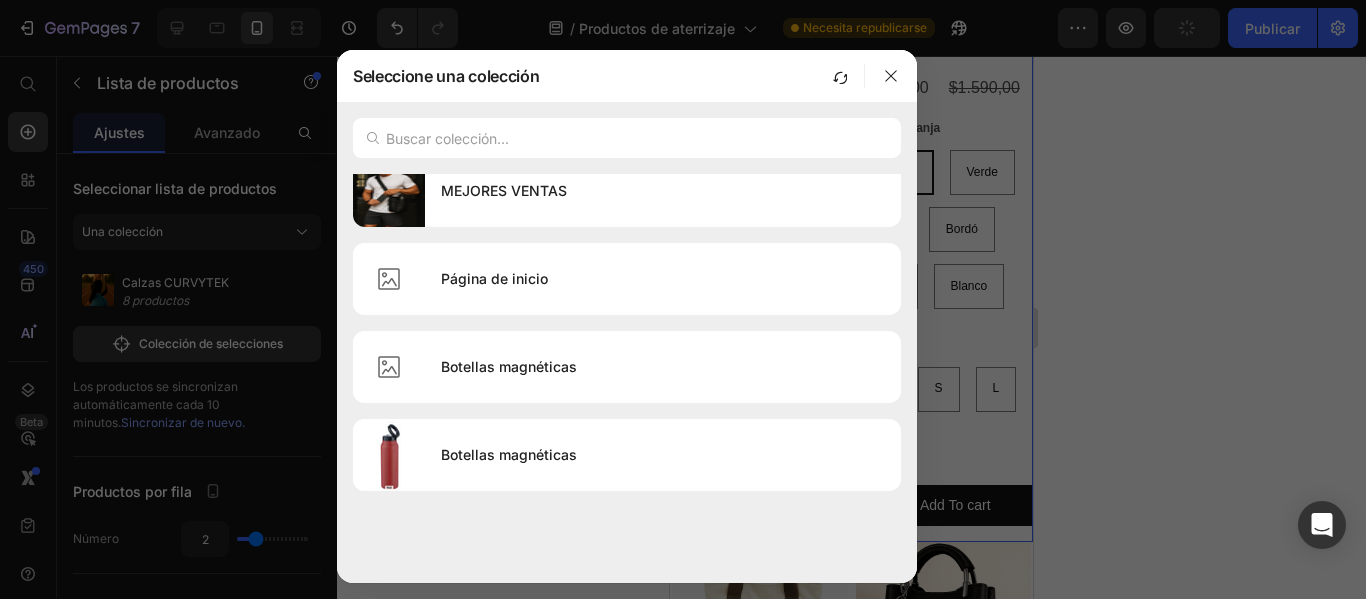 scroll, scrollTop: 0, scrollLeft: 0, axis: both 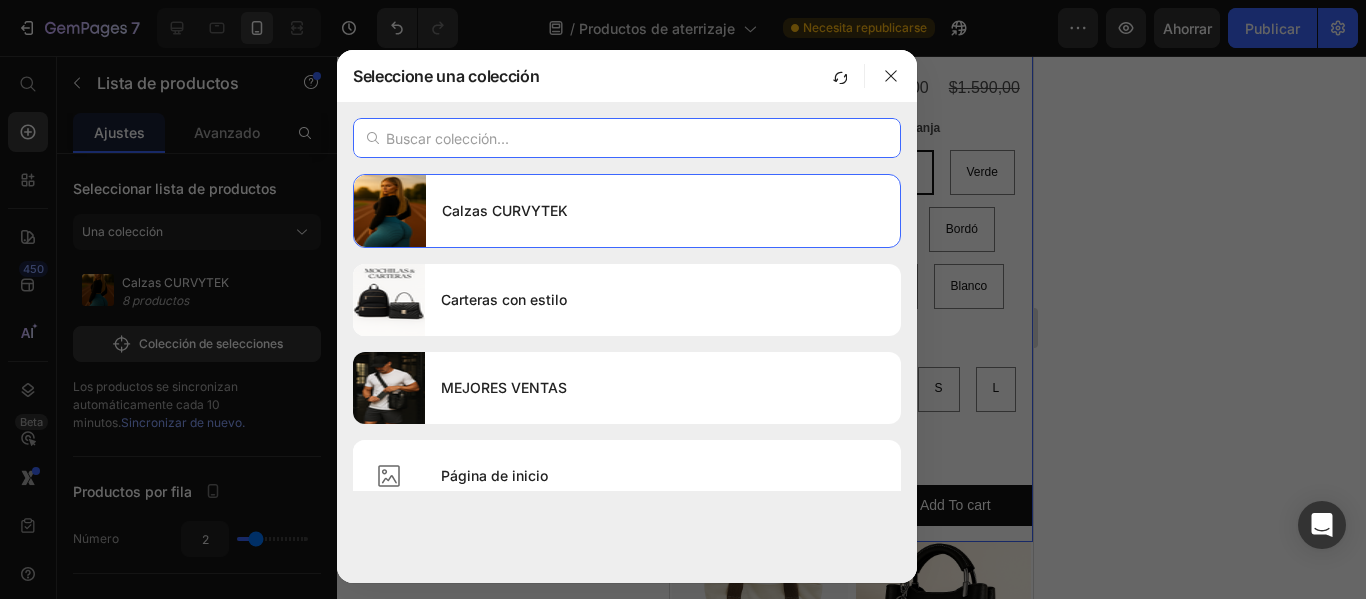 click at bounding box center (627, 138) 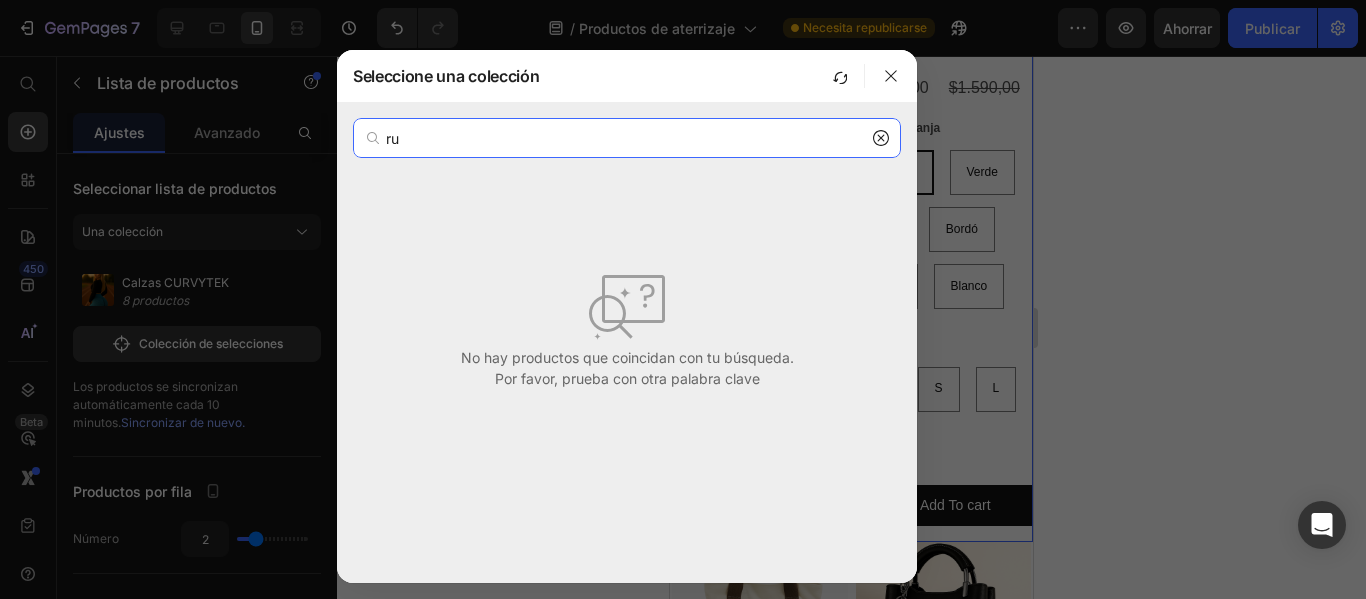 type on "r" 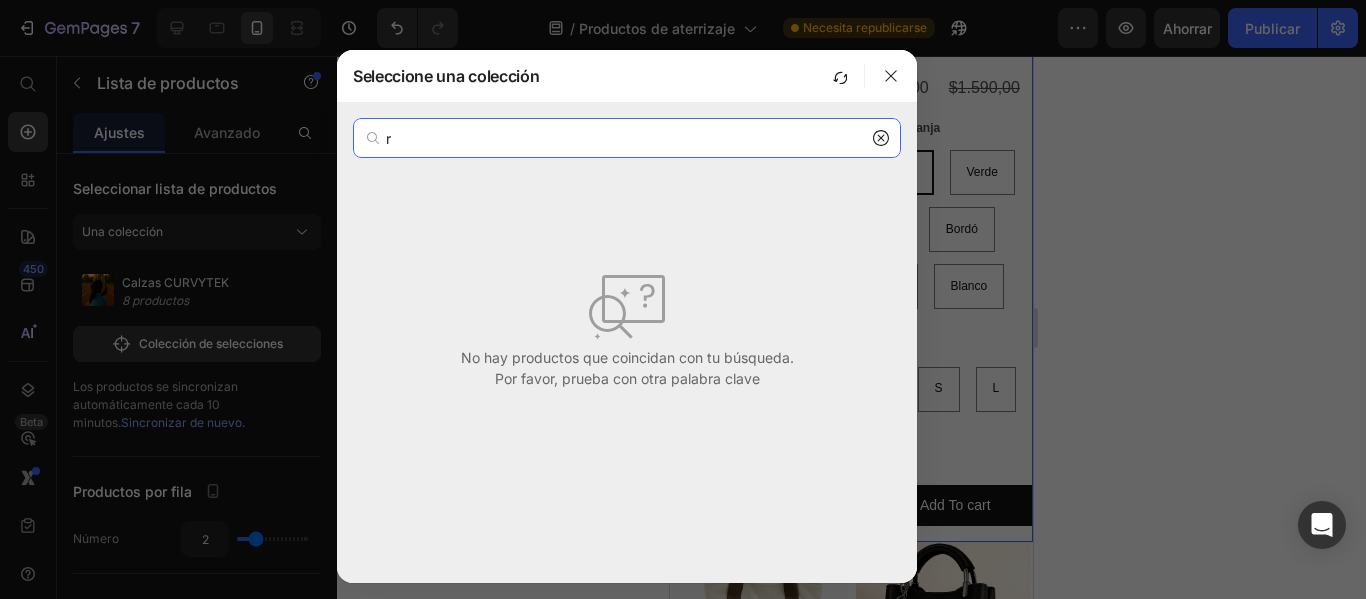 type 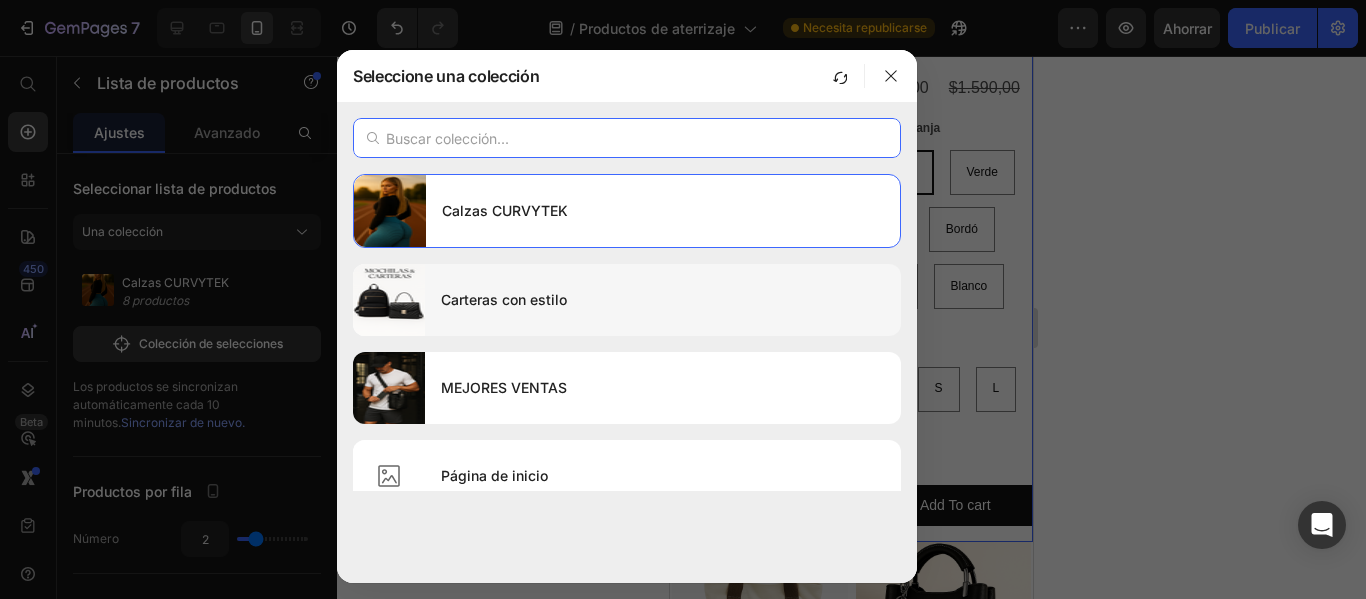 scroll, scrollTop: 197, scrollLeft: 0, axis: vertical 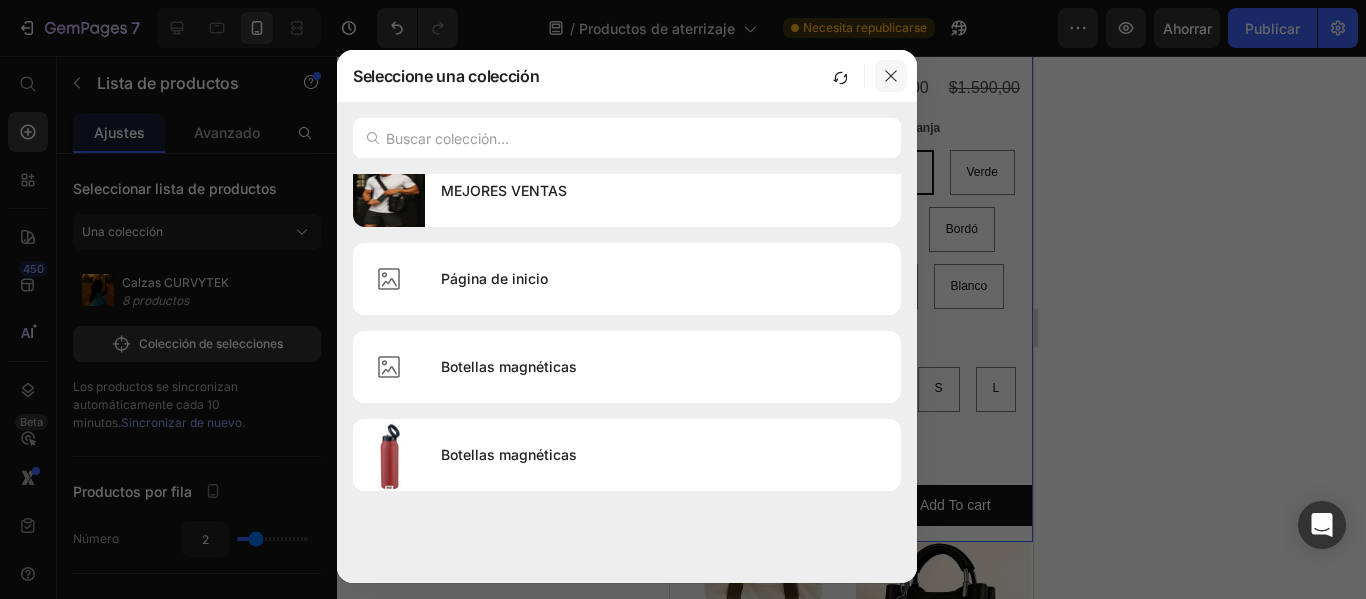 click 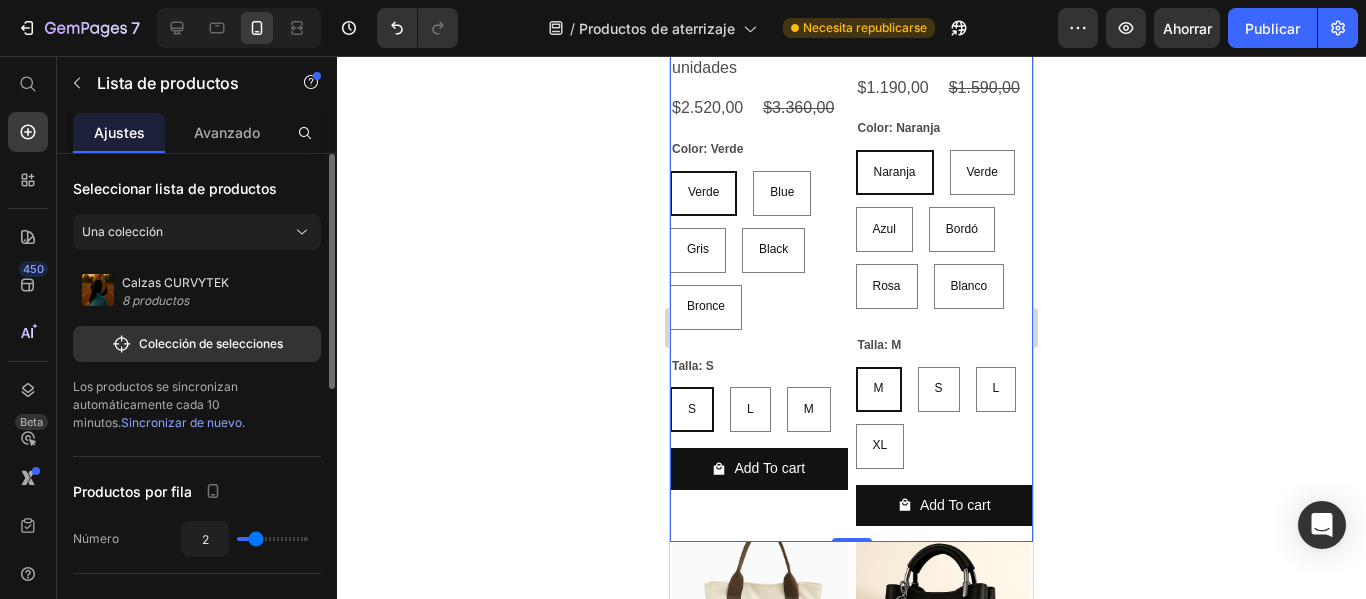 click on "Sincronizar de nuevo." at bounding box center [183, 422] 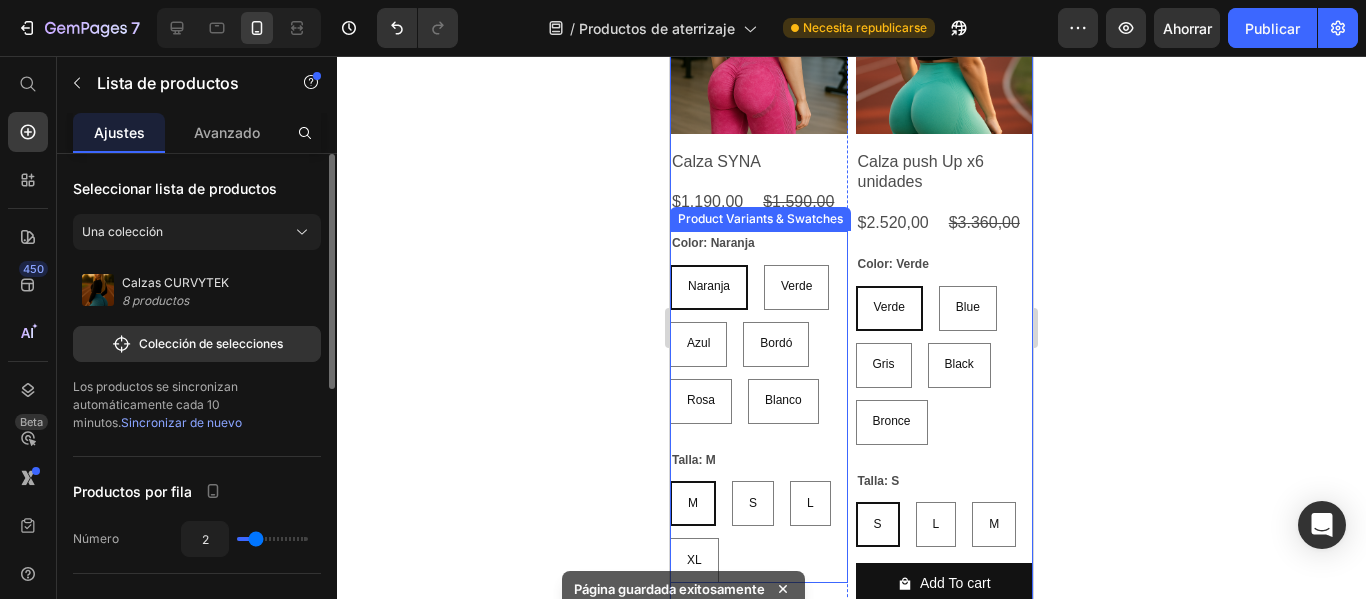 scroll, scrollTop: 4870, scrollLeft: 0, axis: vertical 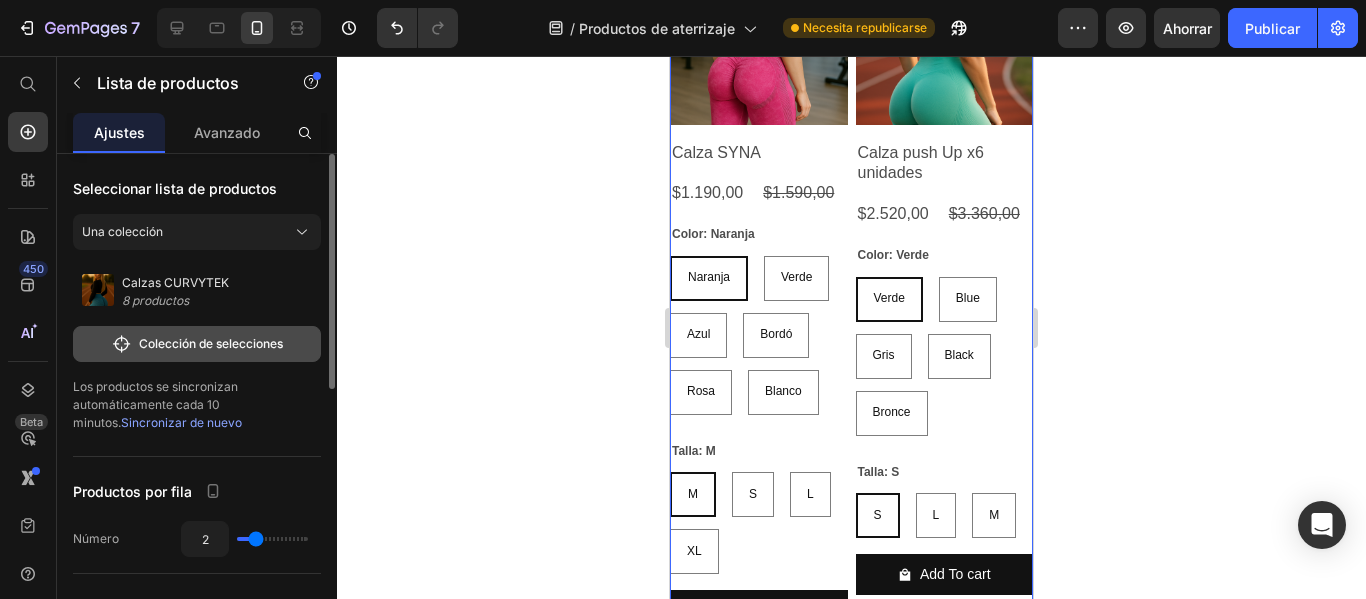 click on "Colección de selecciones" at bounding box center [211, 343] 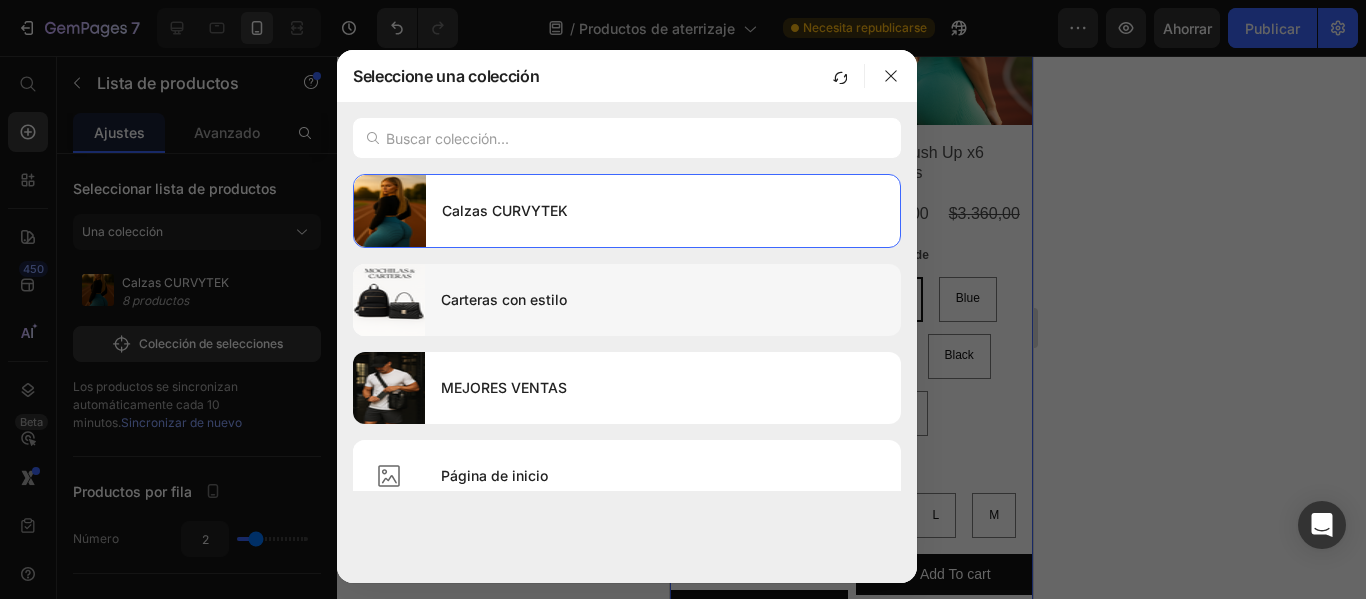 scroll, scrollTop: 197, scrollLeft: 0, axis: vertical 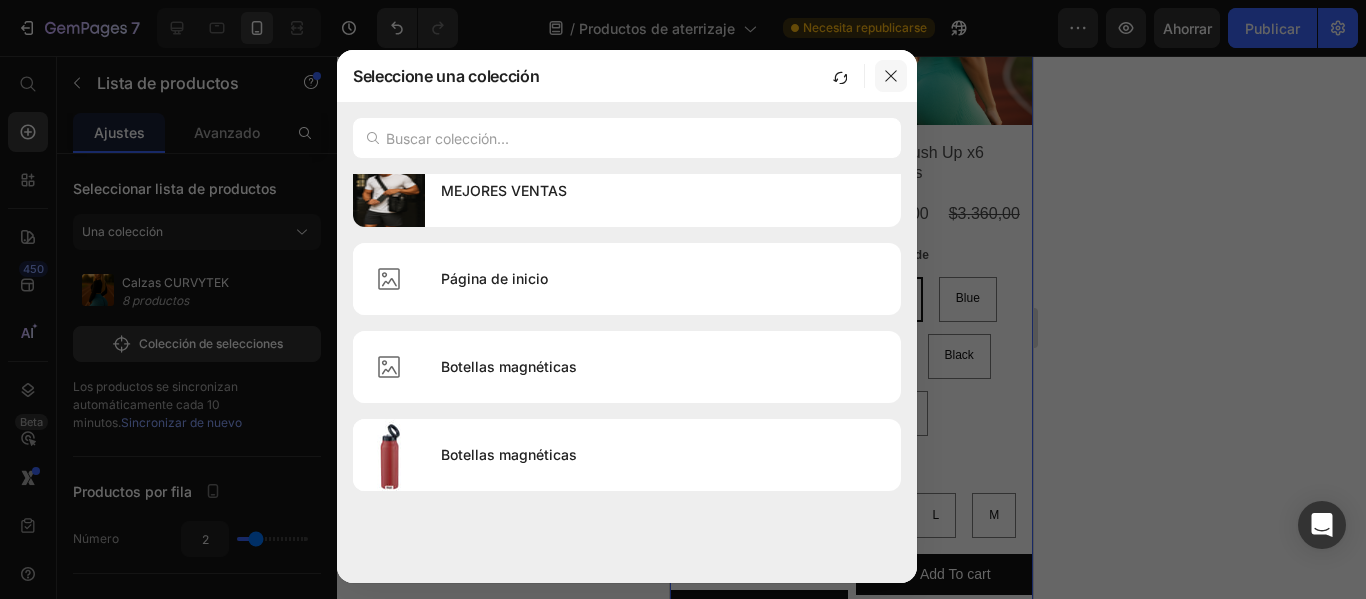 click 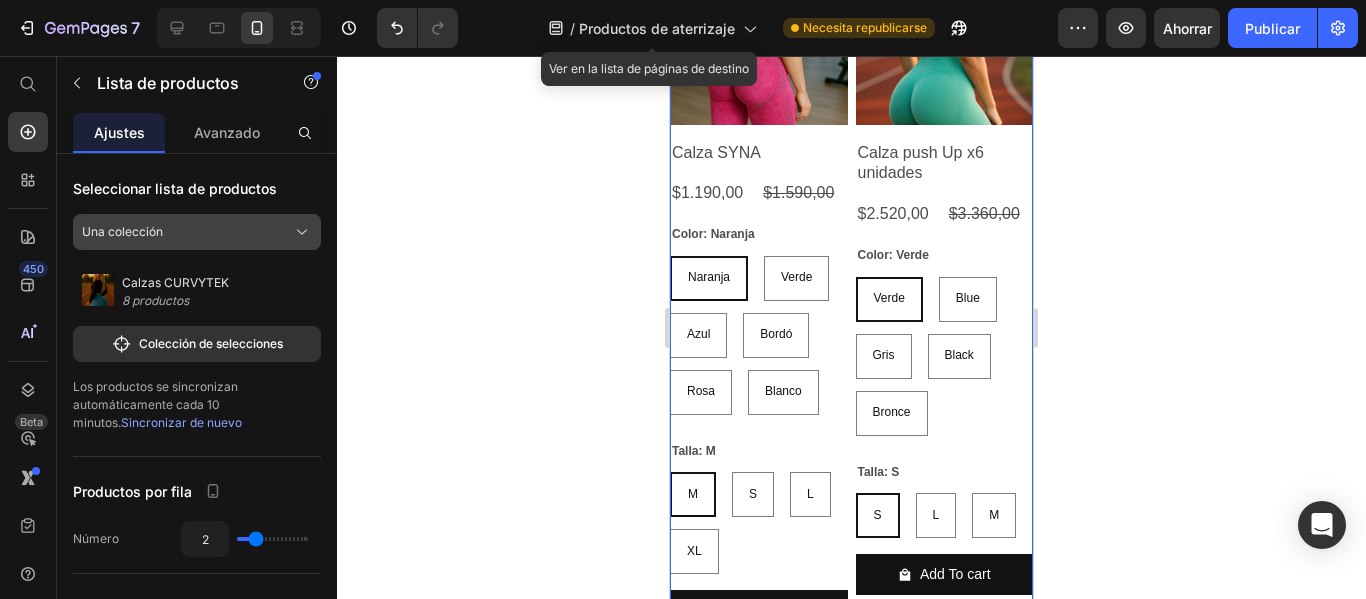 click on "Una colección" 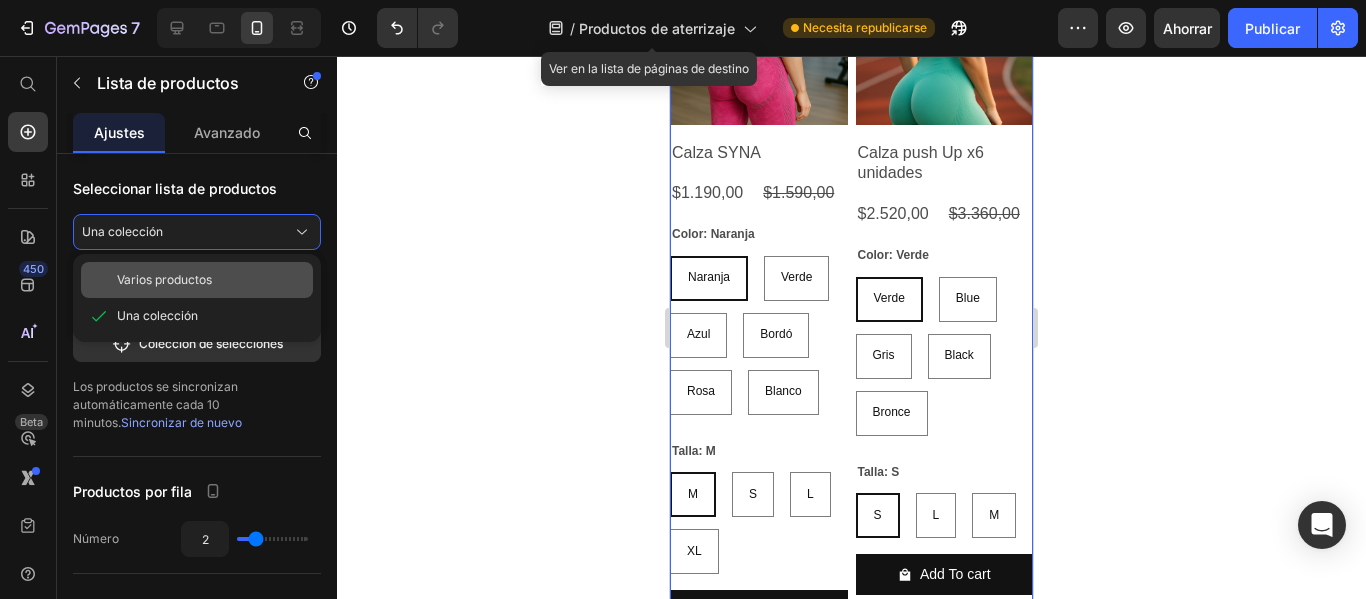 click on "Varios productos" at bounding box center [211, 280] 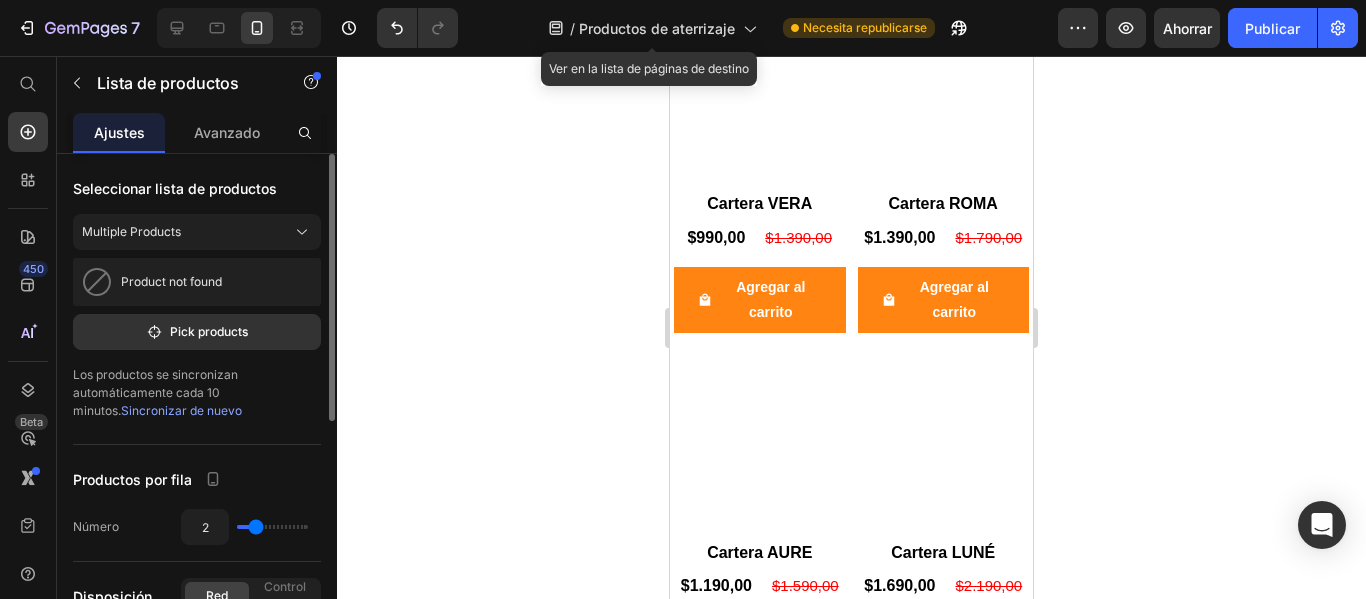 scroll, scrollTop: 4211, scrollLeft: 0, axis: vertical 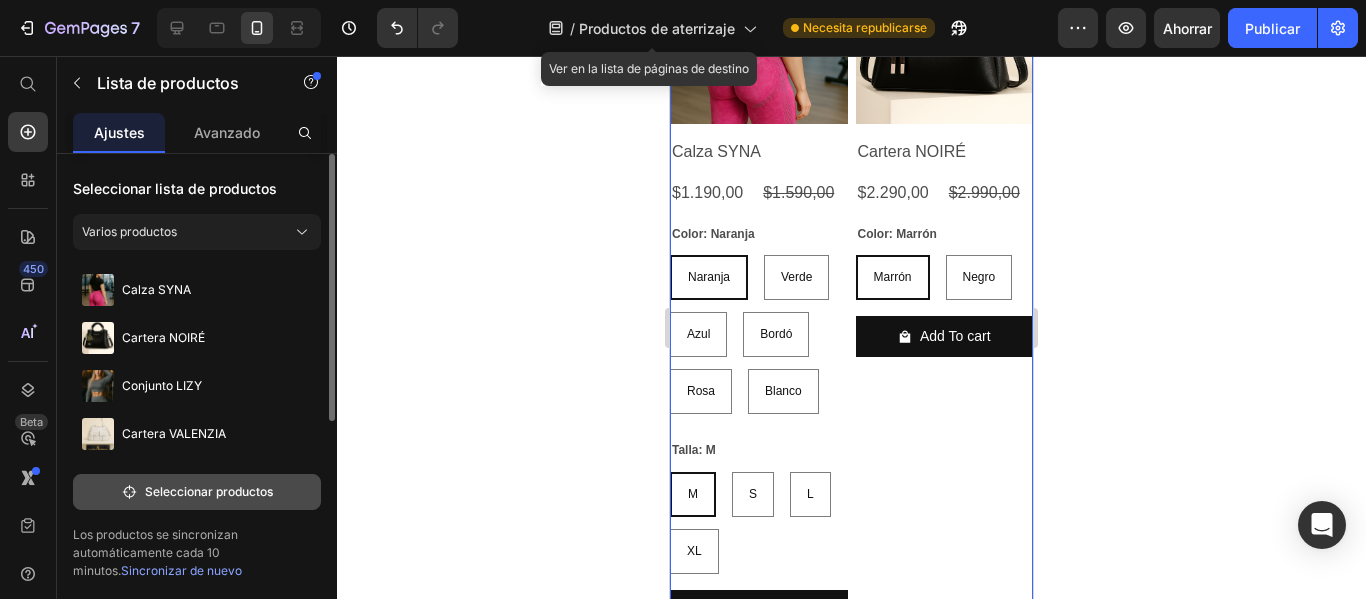 click on "Seleccionar productos" at bounding box center [209, 491] 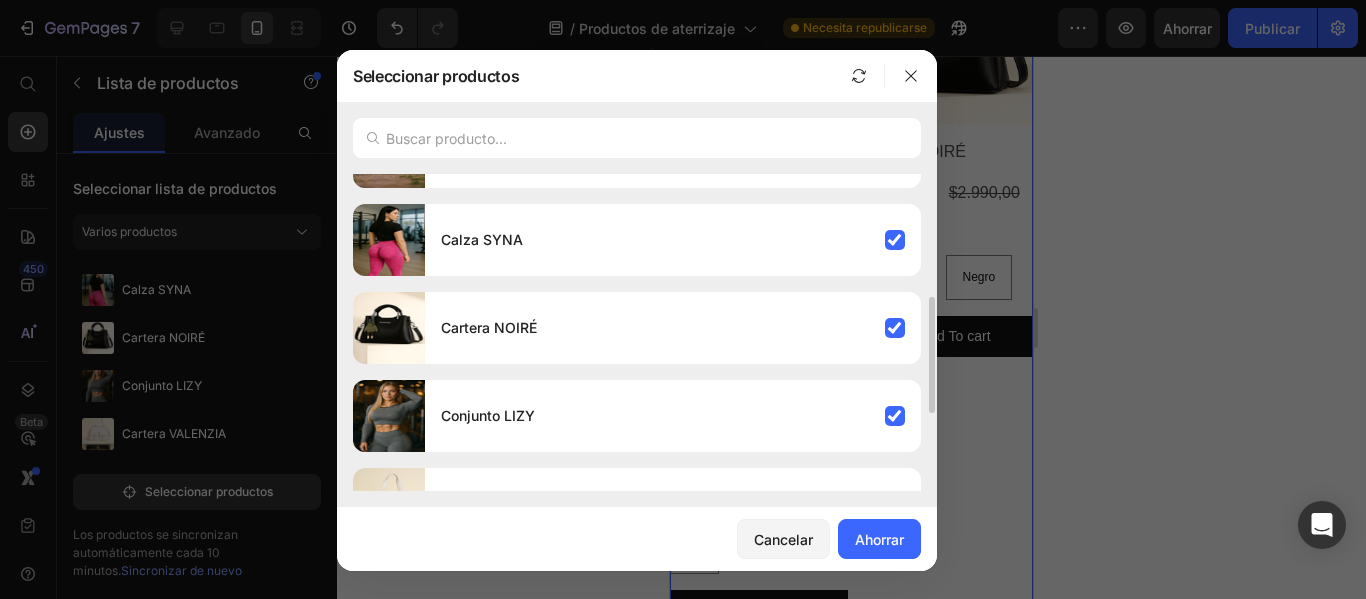 scroll, scrollTop: 330, scrollLeft: 0, axis: vertical 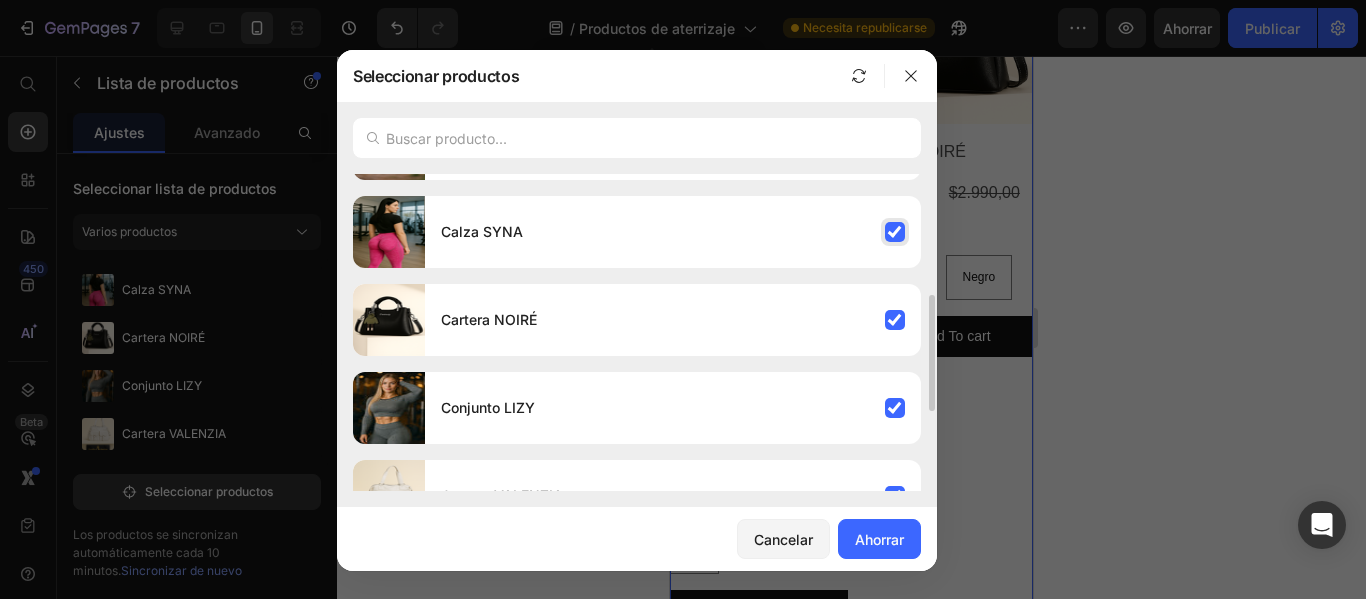 click on "Calza SYNA" at bounding box center [673, 232] 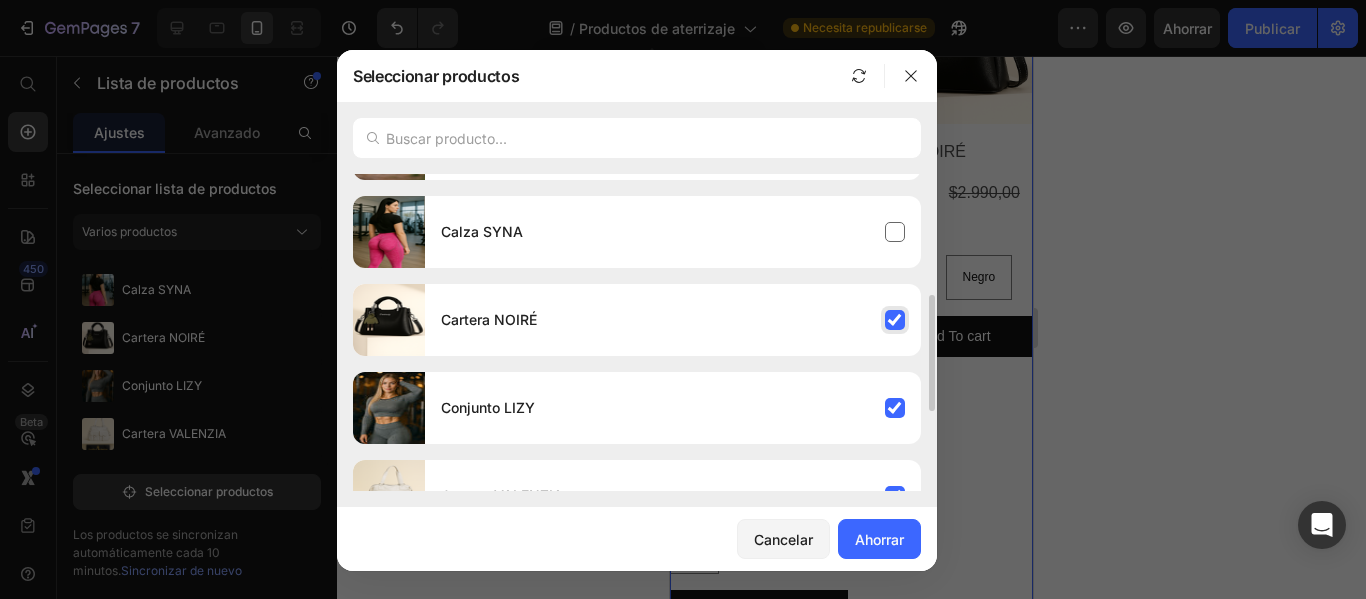 click on "Cartera NOIRÉ" at bounding box center (673, 320) 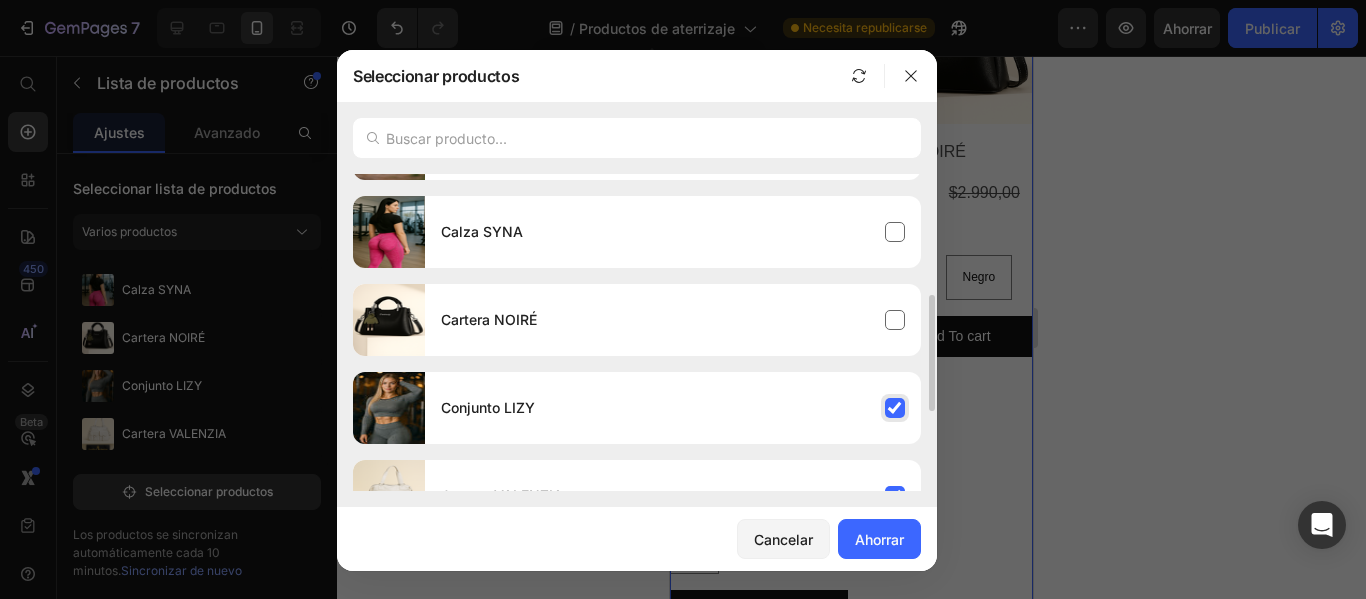 click on "Conjunto LIZY" at bounding box center (673, 408) 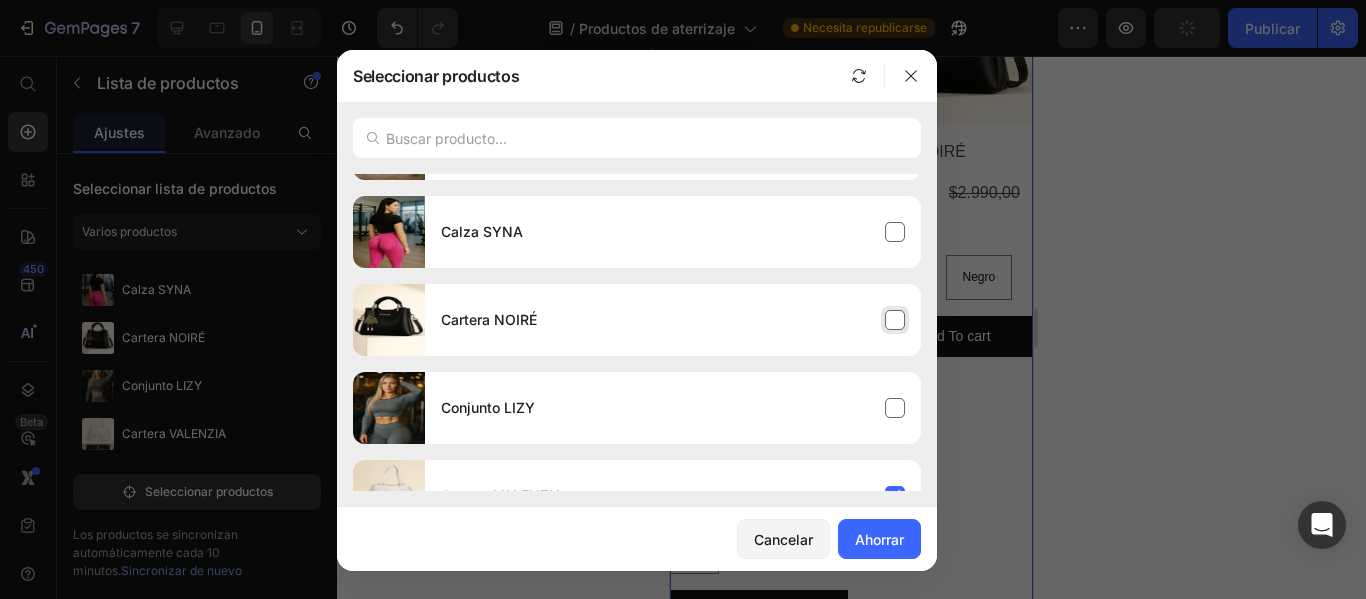 scroll, scrollTop: 0, scrollLeft: 0, axis: both 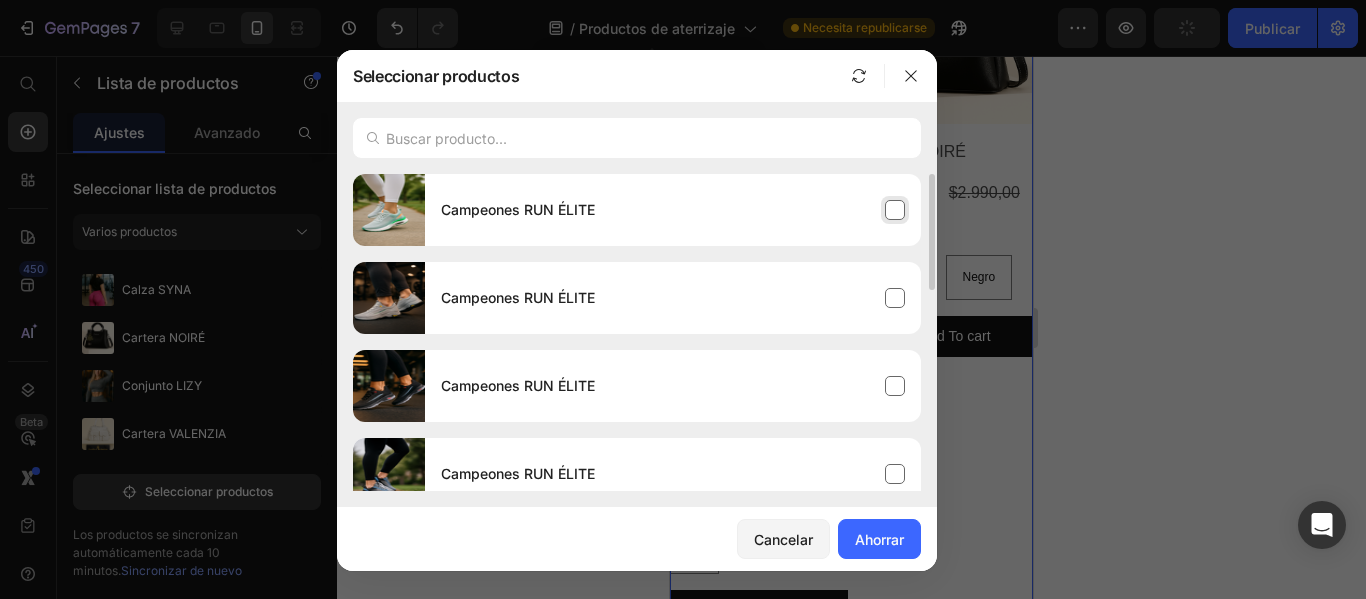 click on "Campeones RUN ÉLITE" at bounding box center [673, 210] 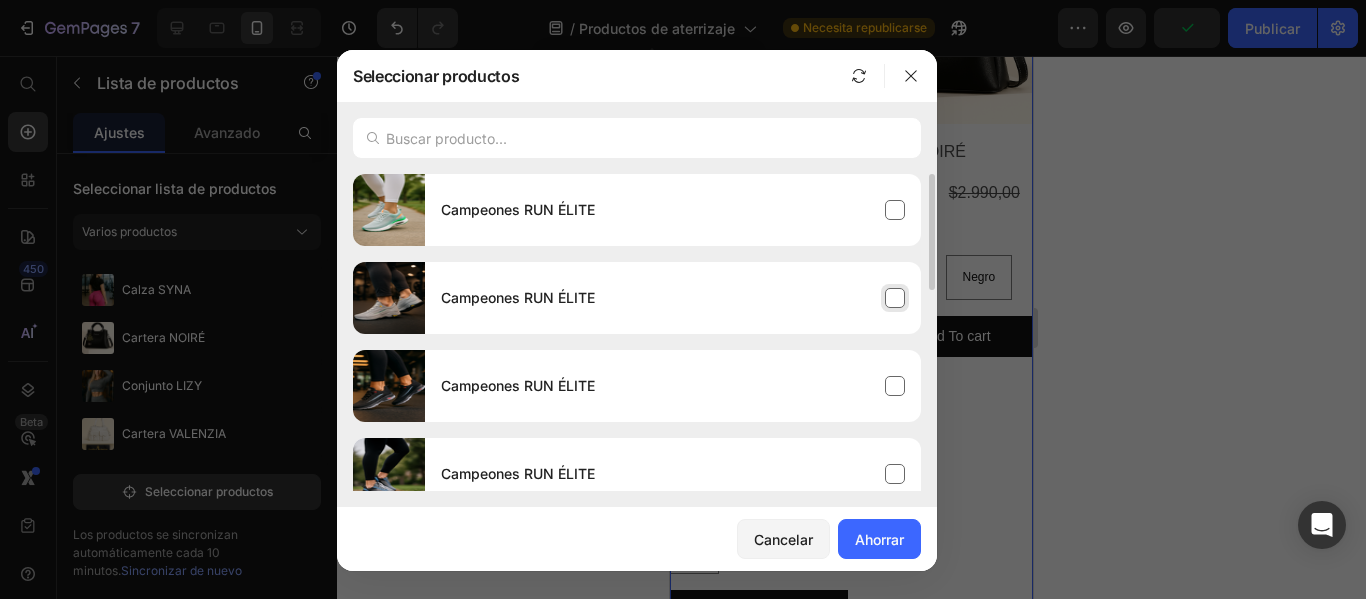 click on "Campeones RUN ÉLITE" at bounding box center (673, 298) 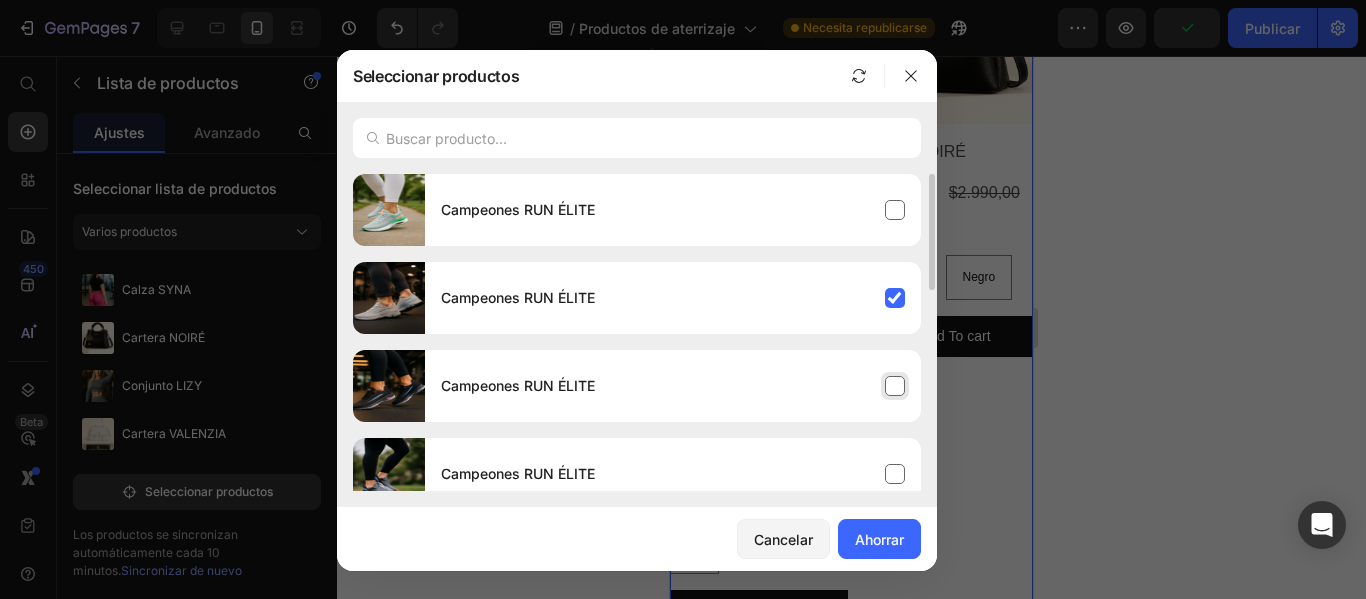 click on "Campeones RUN ÉLITE" at bounding box center (673, 386) 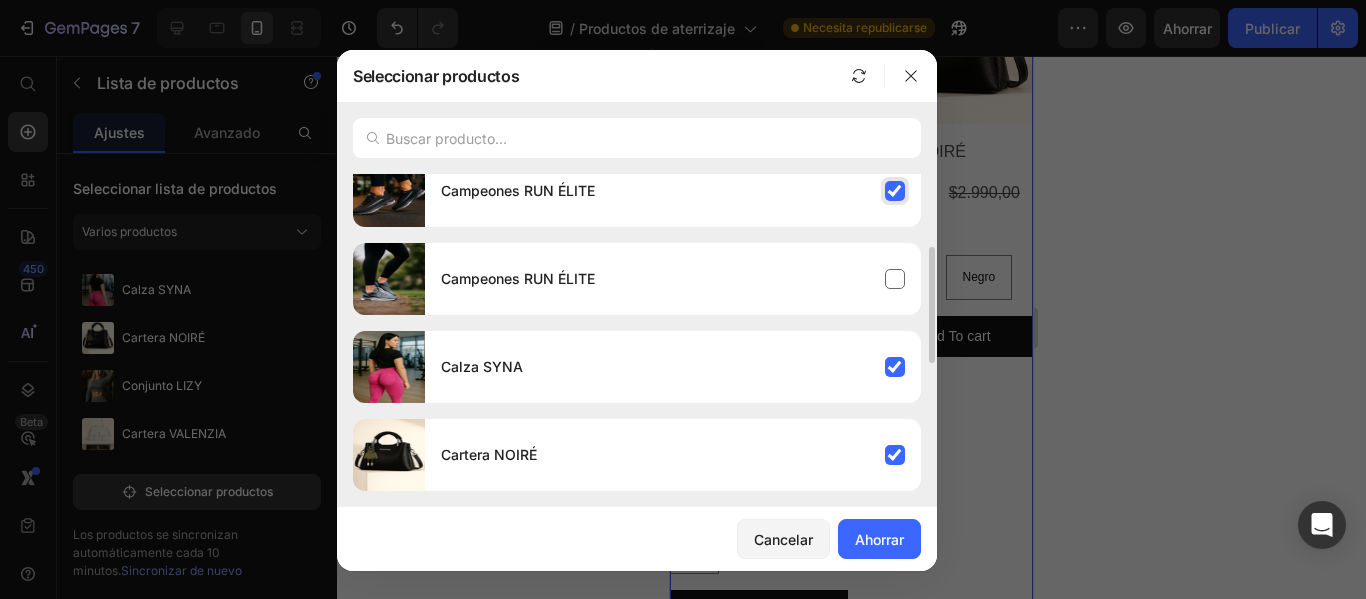 scroll, scrollTop: 196, scrollLeft: 0, axis: vertical 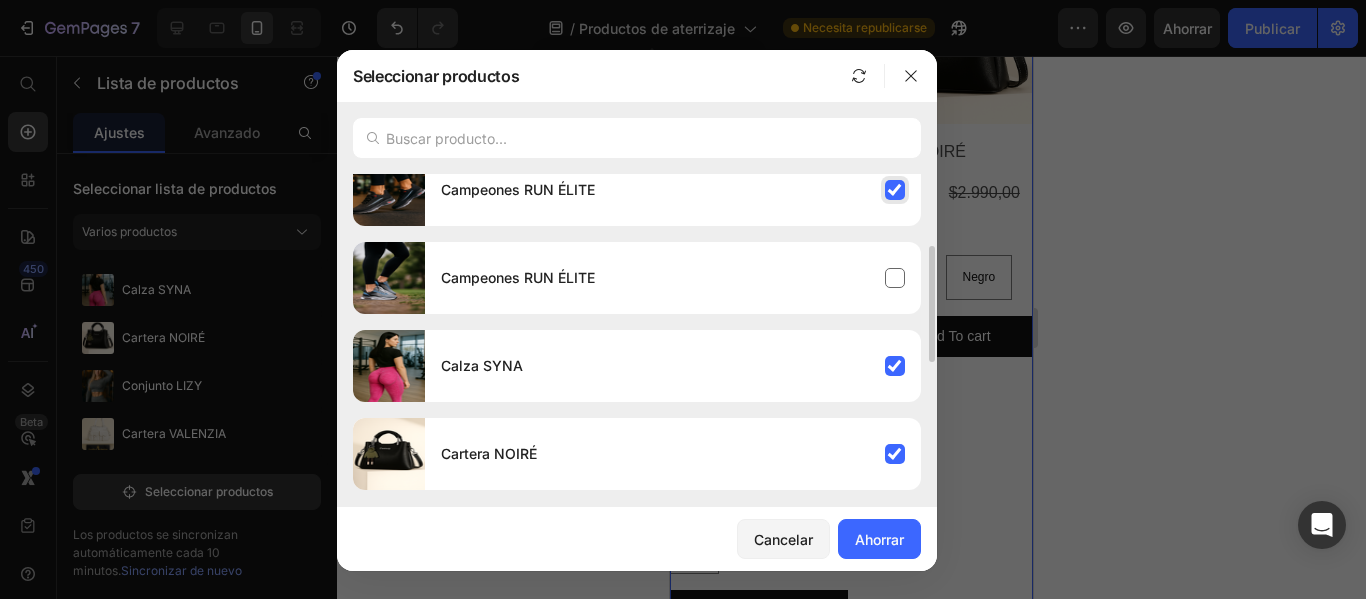 click on "Calza SYNA" at bounding box center [673, 366] 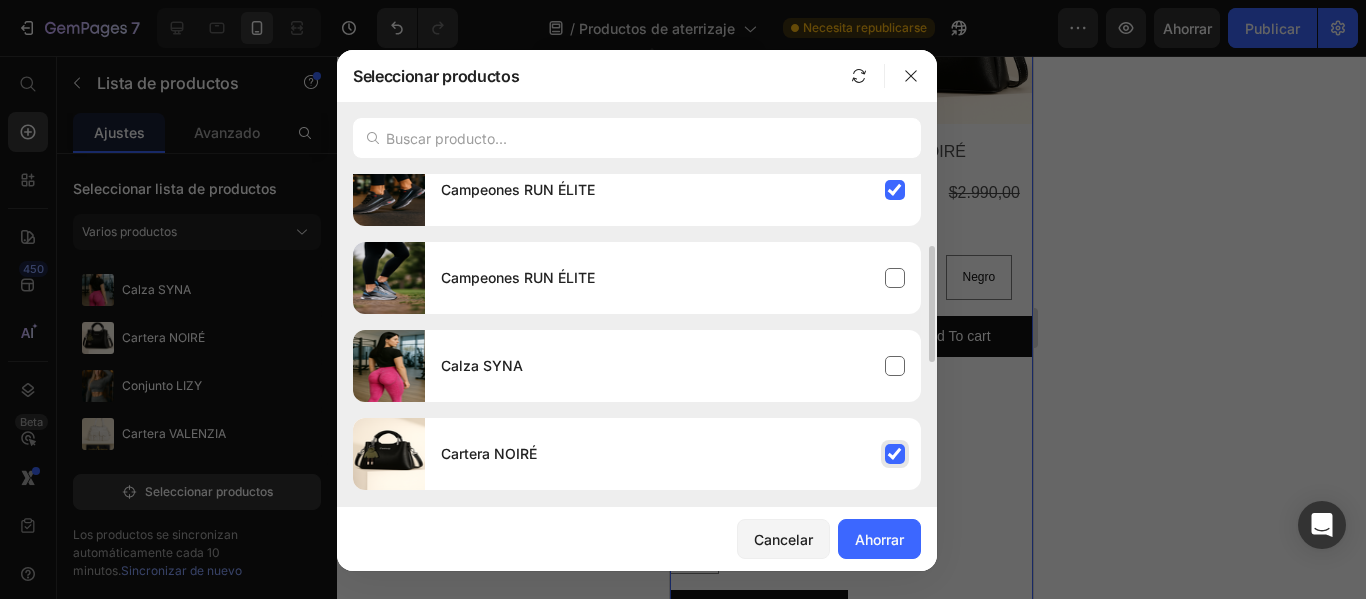 click on "Cartera NOIRÉ" at bounding box center [673, 454] 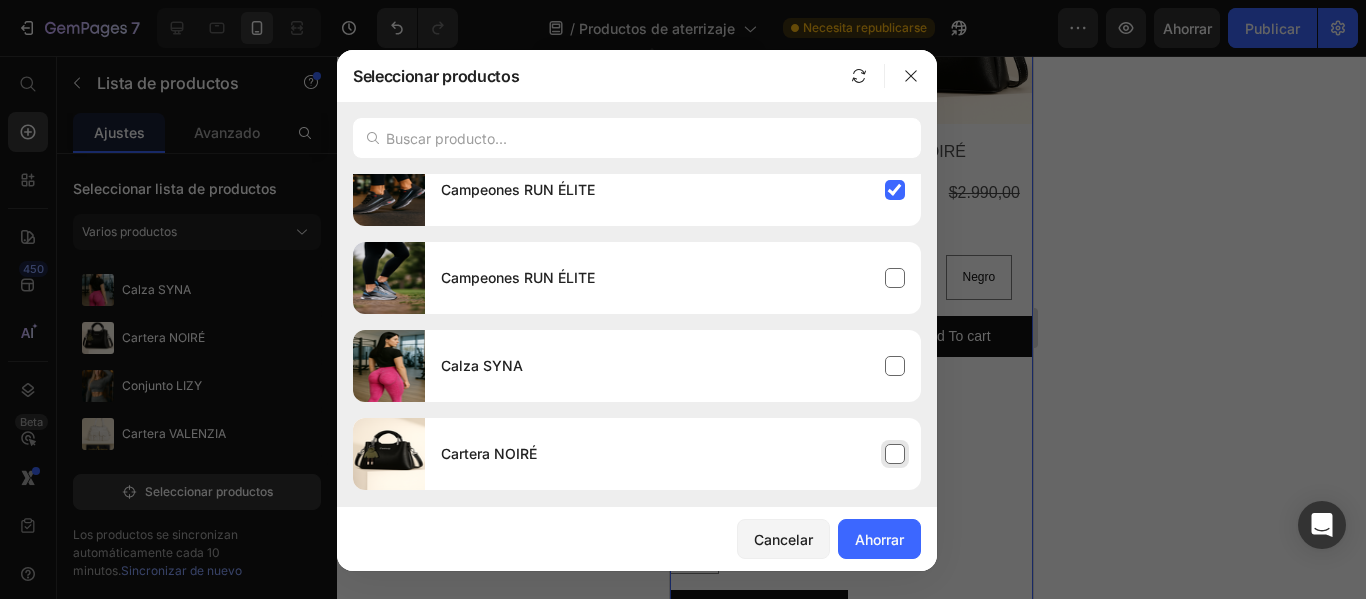 scroll, scrollTop: 0, scrollLeft: 0, axis: both 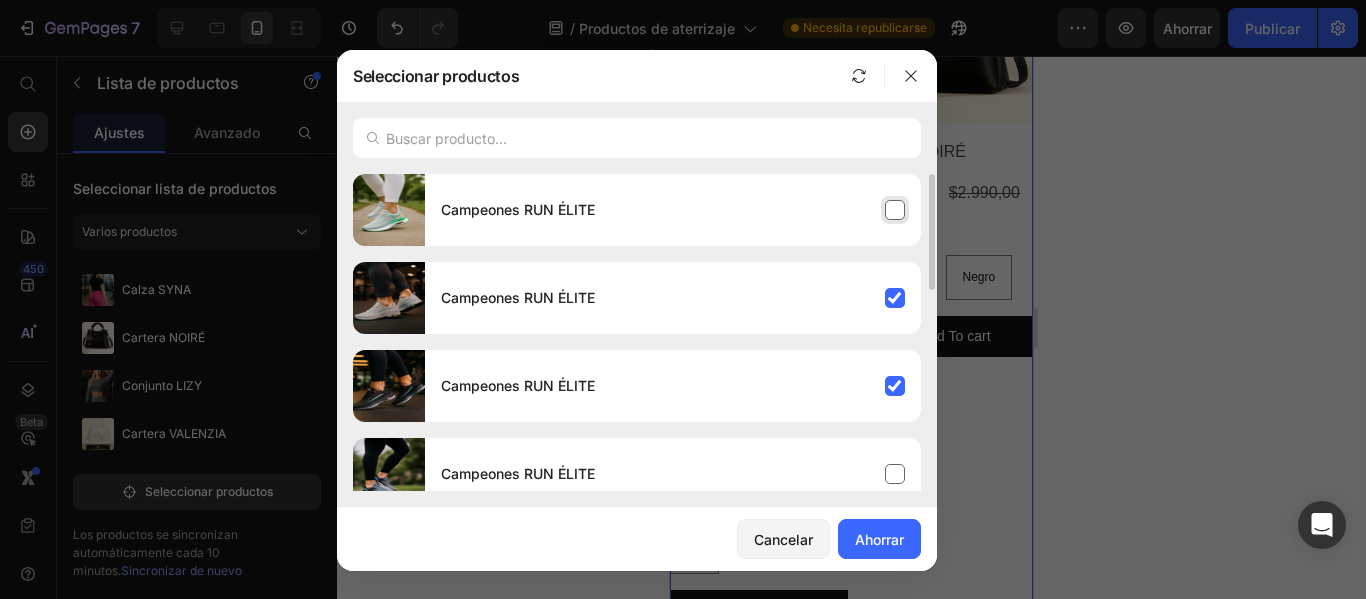 click on "Campeones RUN ÉLITE" at bounding box center [673, 210] 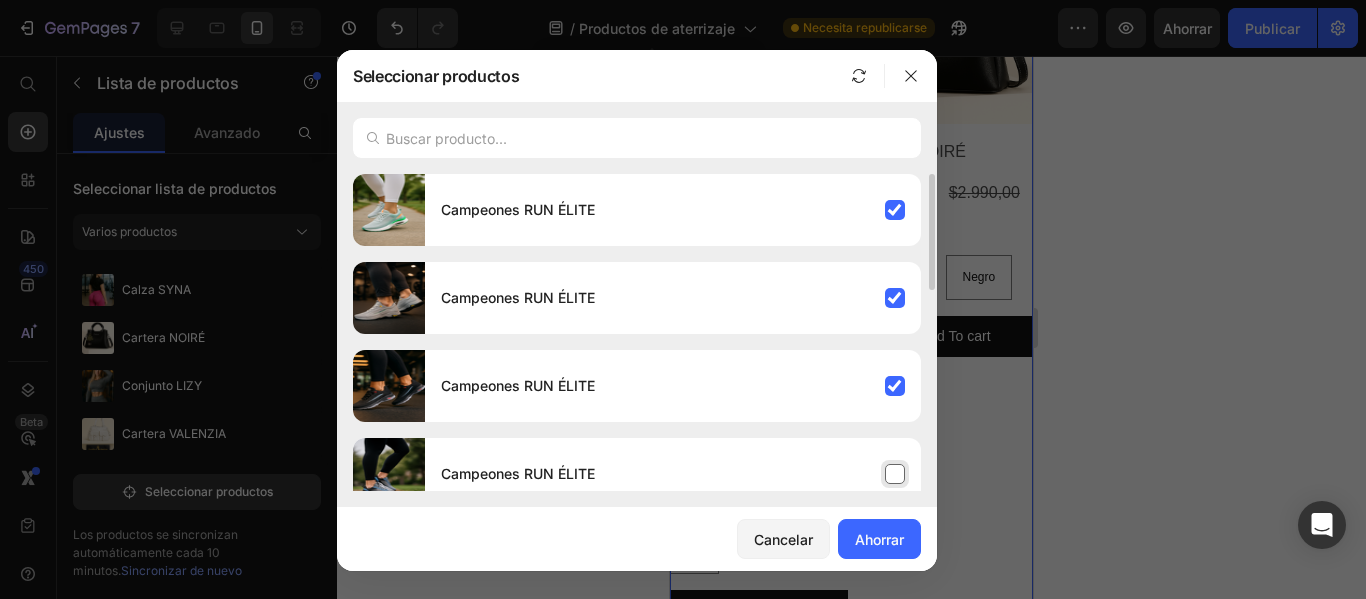 click on "Campeones RUN ÉLITE" at bounding box center [673, 474] 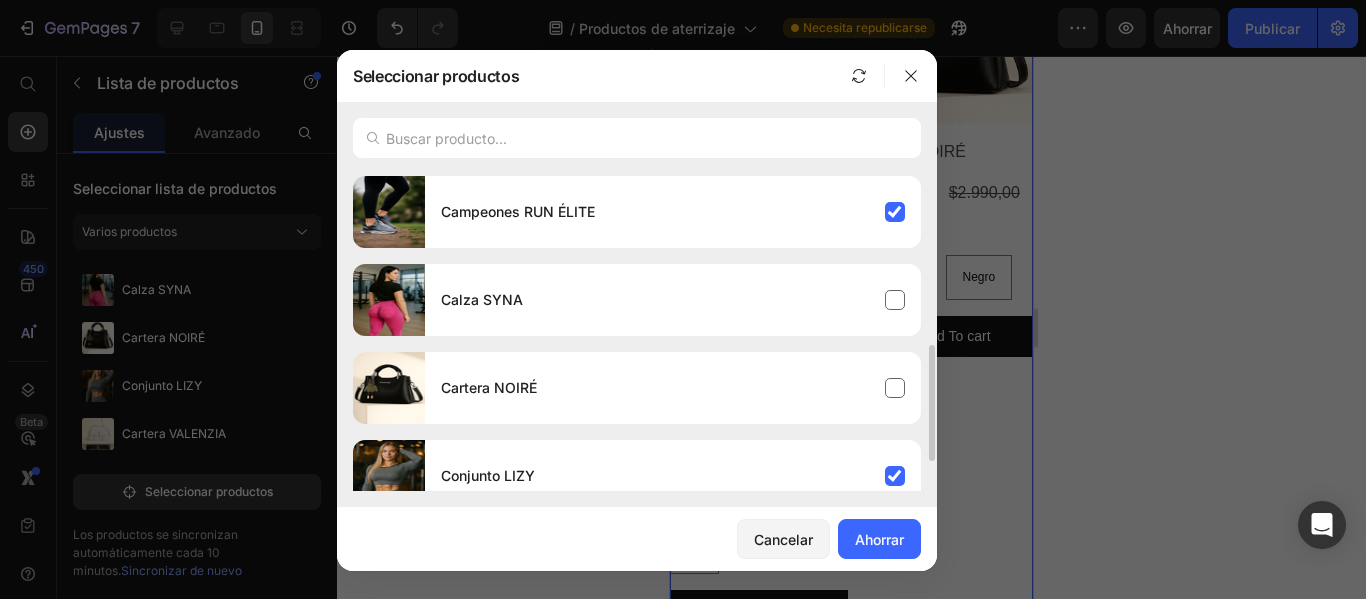 scroll, scrollTop: 516, scrollLeft: 0, axis: vertical 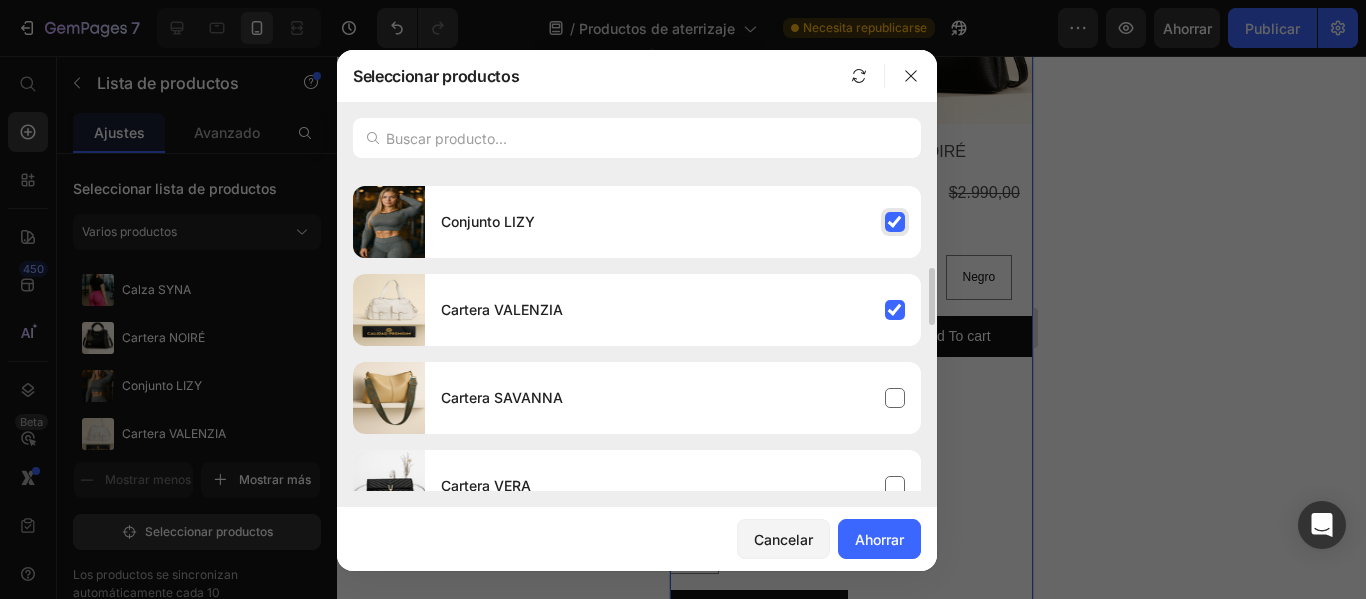 click on "Conjunto LIZY" at bounding box center [673, 222] 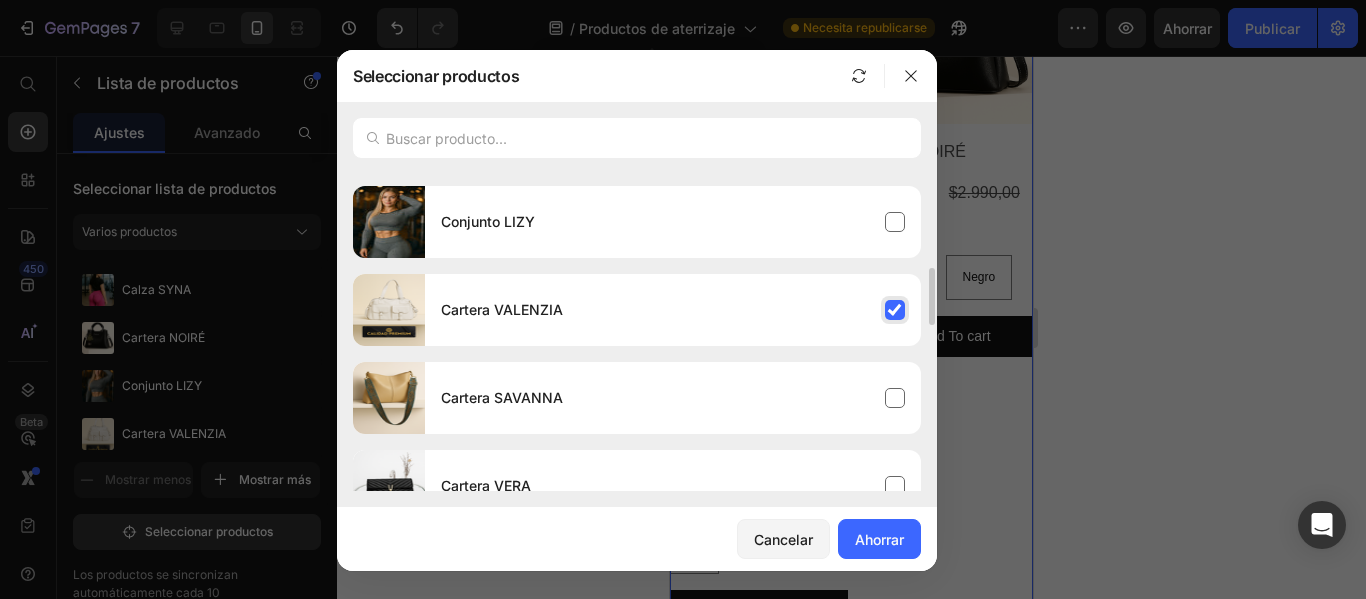 click on "Cartera VALENZIA" at bounding box center [673, 310] 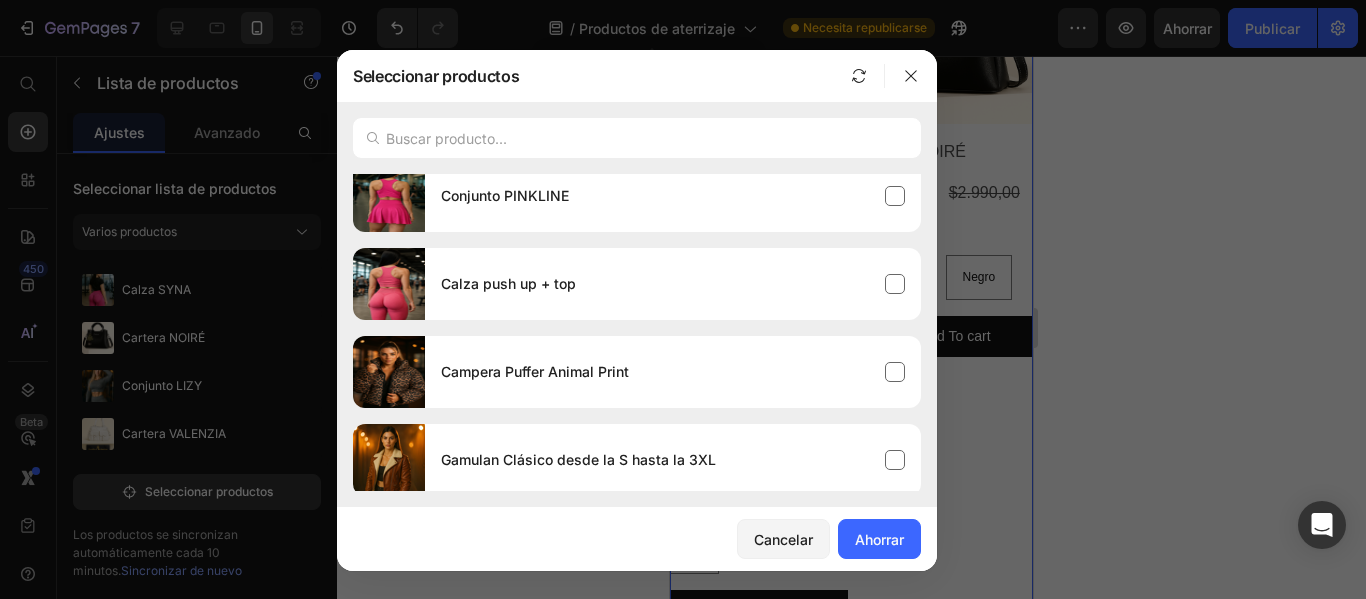 scroll, scrollTop: 2257, scrollLeft: 0, axis: vertical 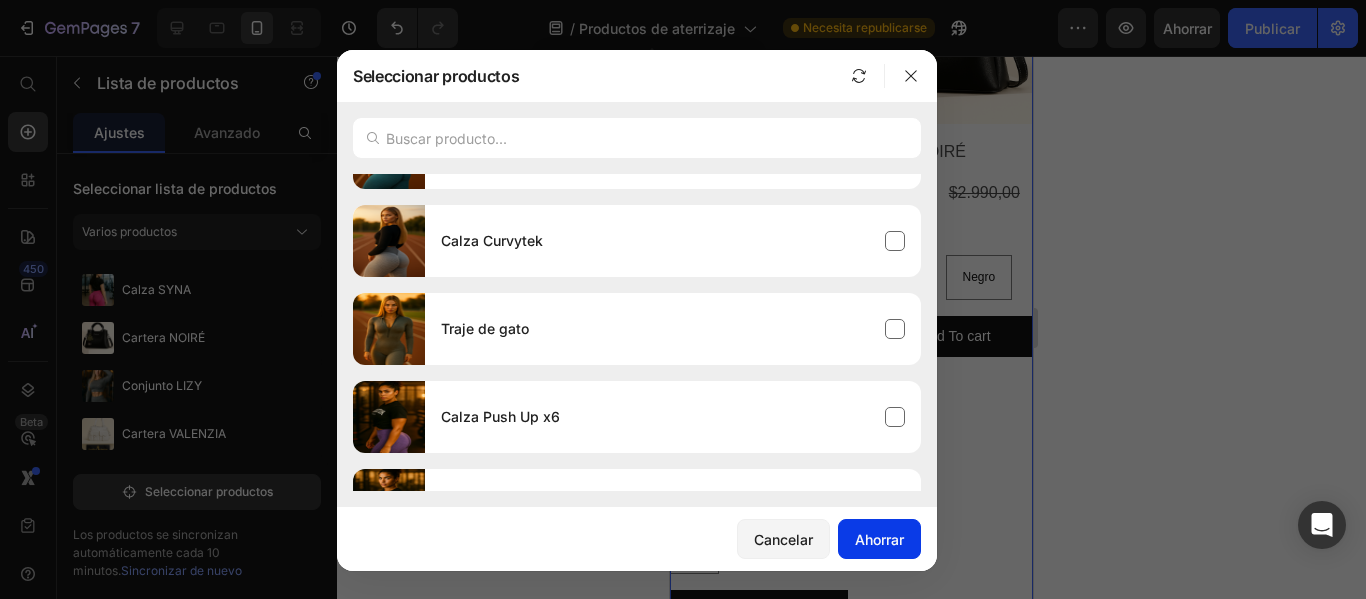 click on "Ahorrar" 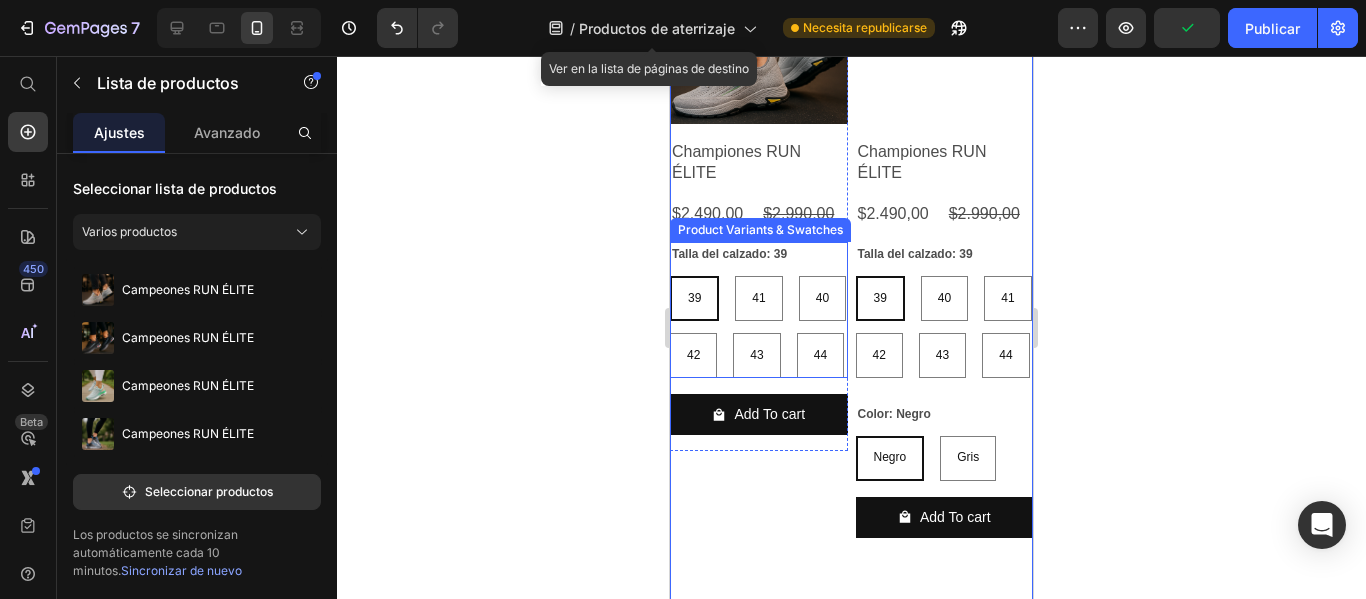 click on "39" at bounding box center (694, 298) 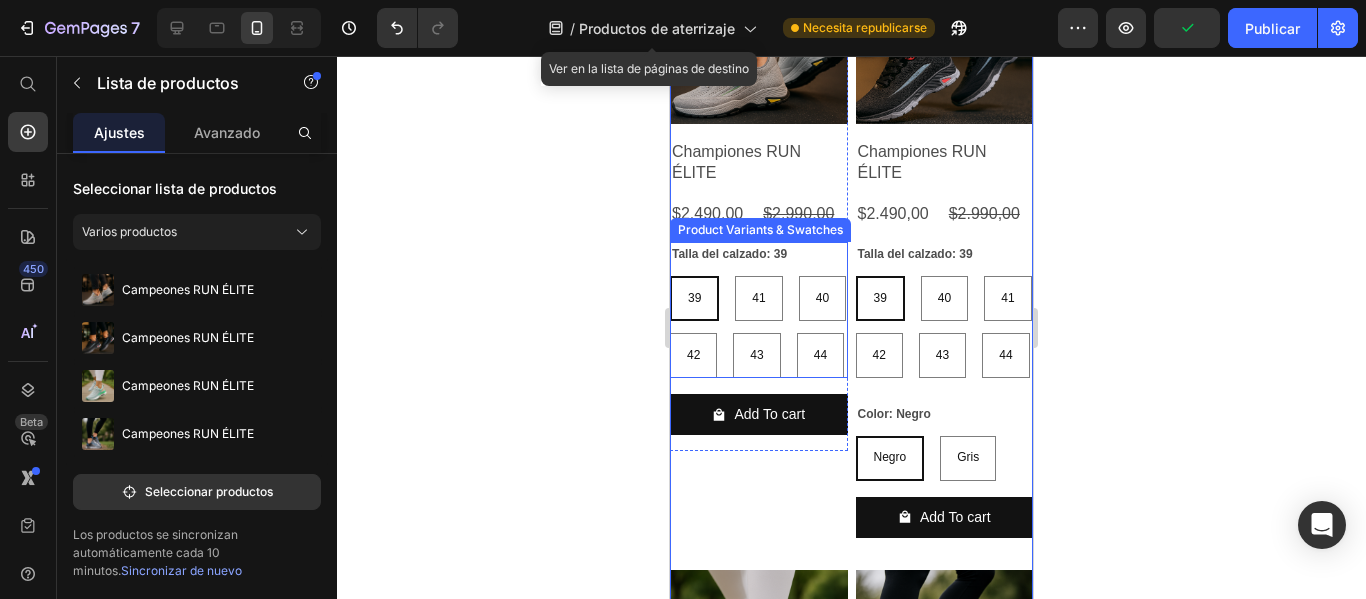 click on "39 39 39" at bounding box center (669, 275) 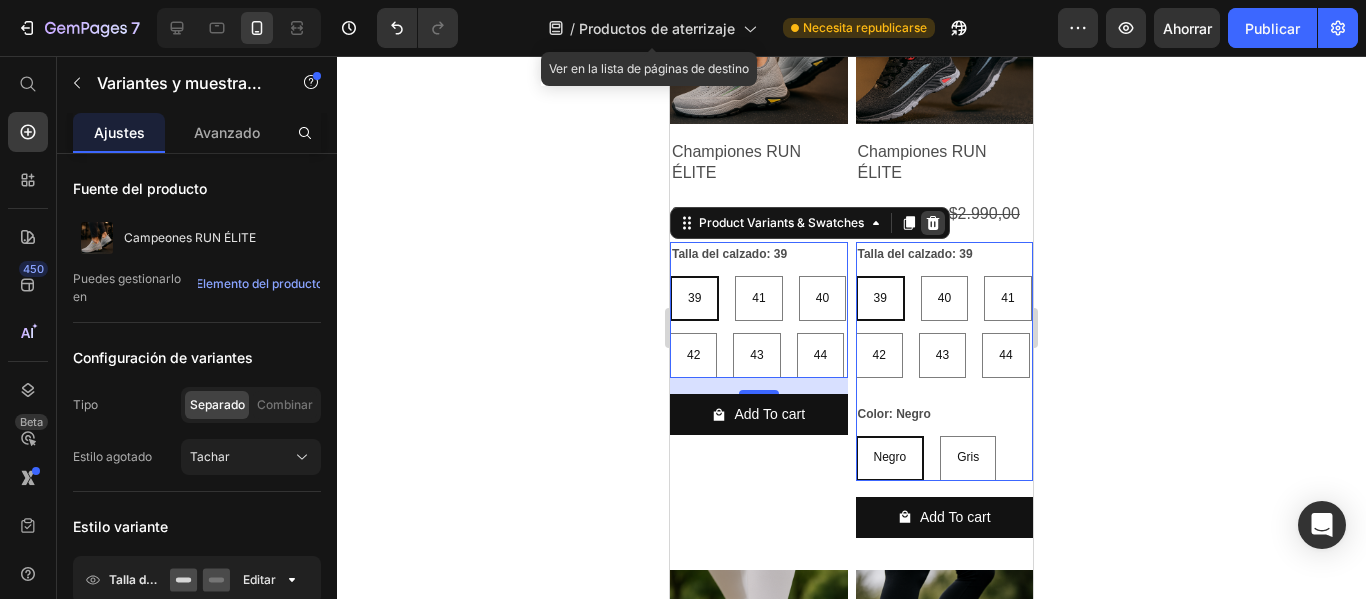 click 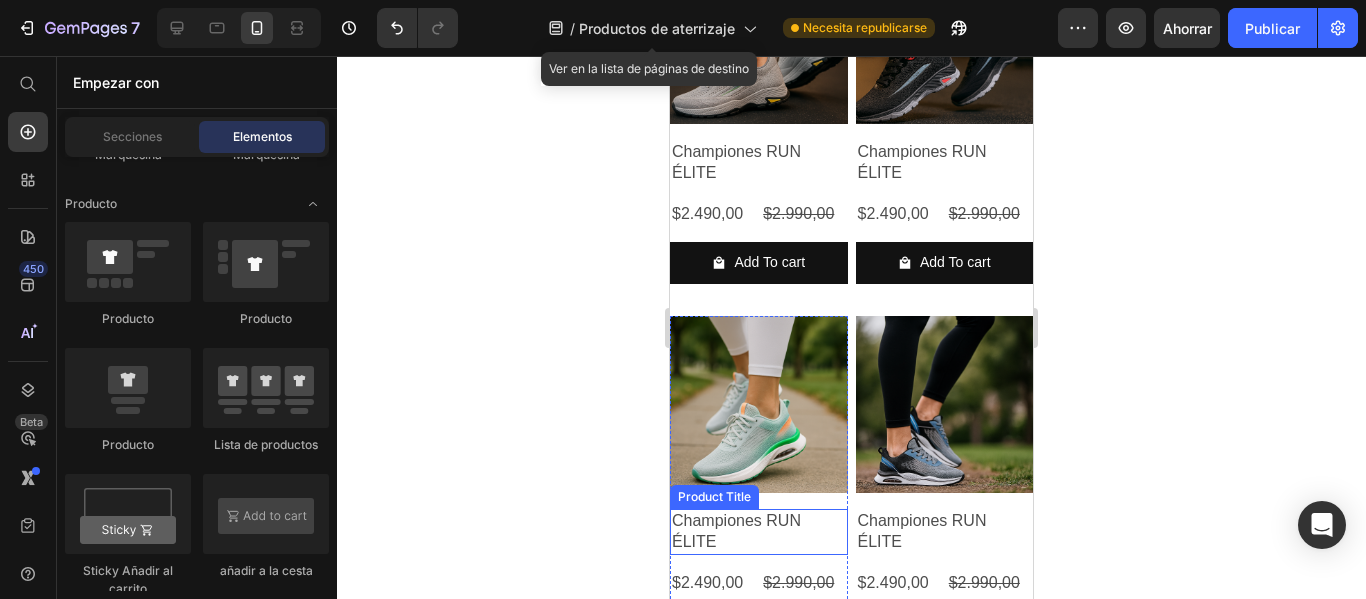 click on "Championes RUN ÉLITE" at bounding box center (759, 163) 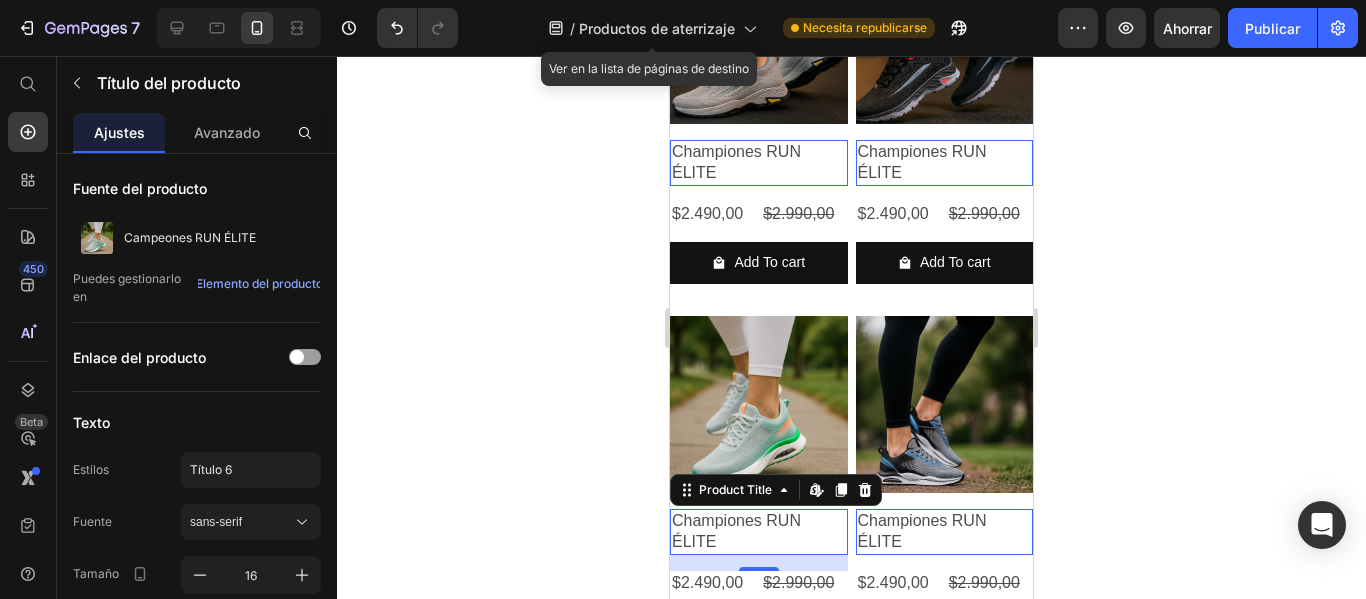 click on "Championes RUN ÉLITE" at bounding box center (759, 163) 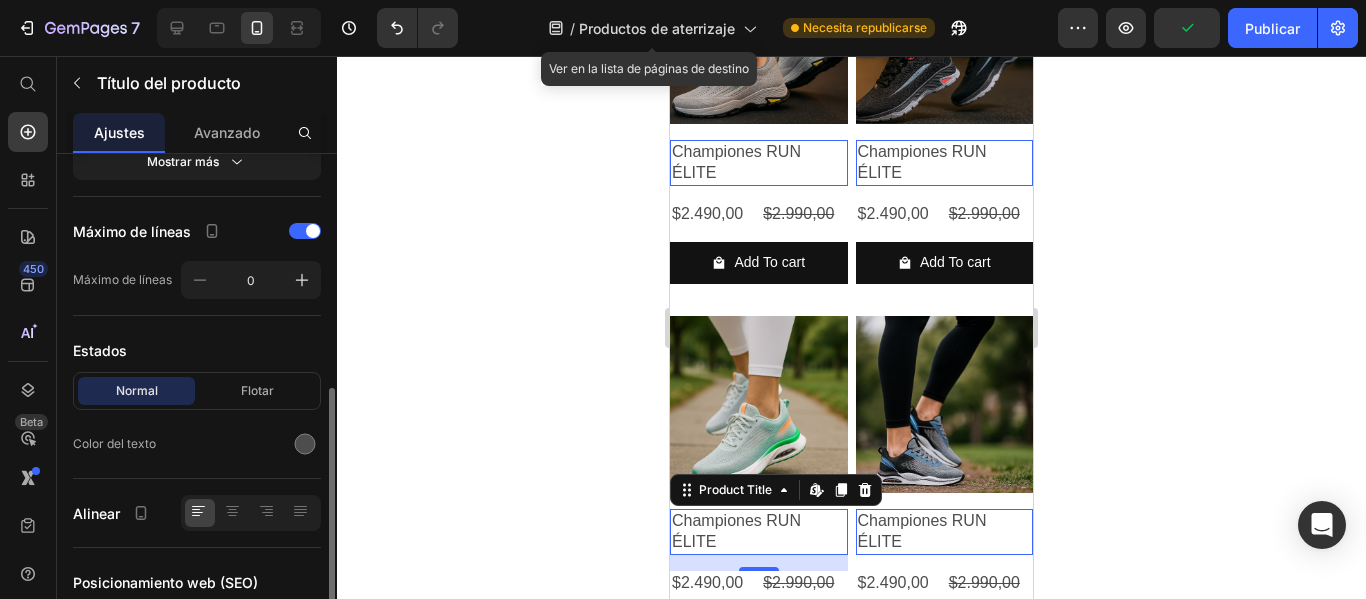 scroll, scrollTop: 527, scrollLeft: 0, axis: vertical 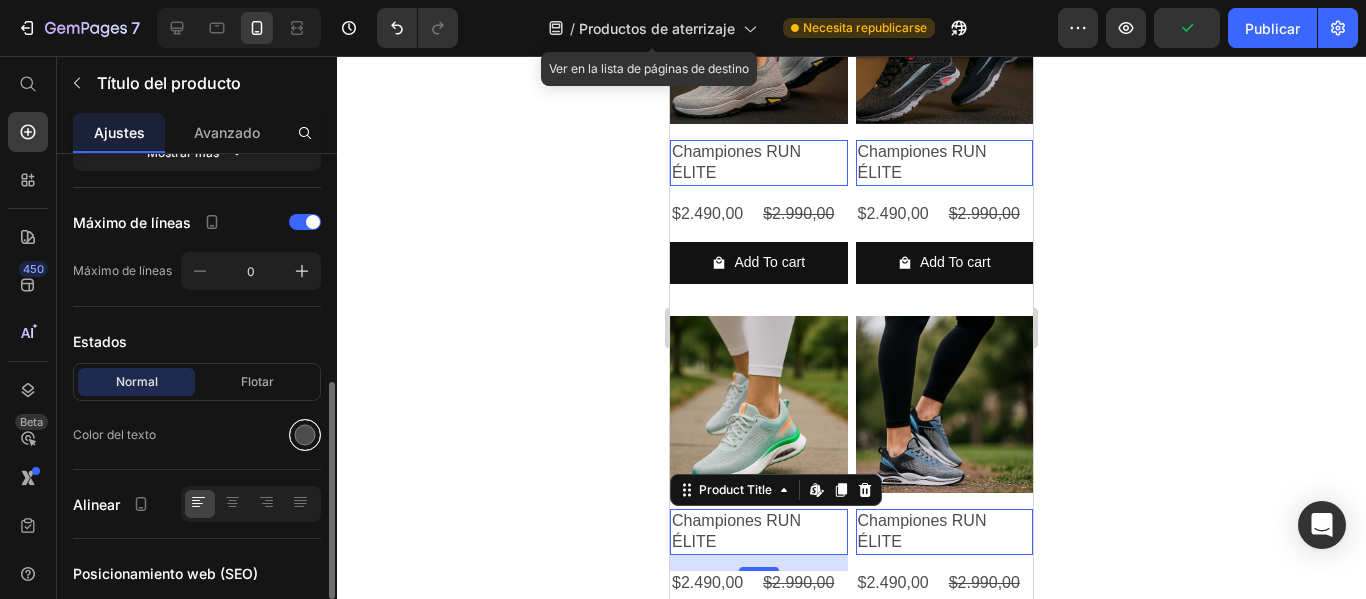 click at bounding box center [305, 435] 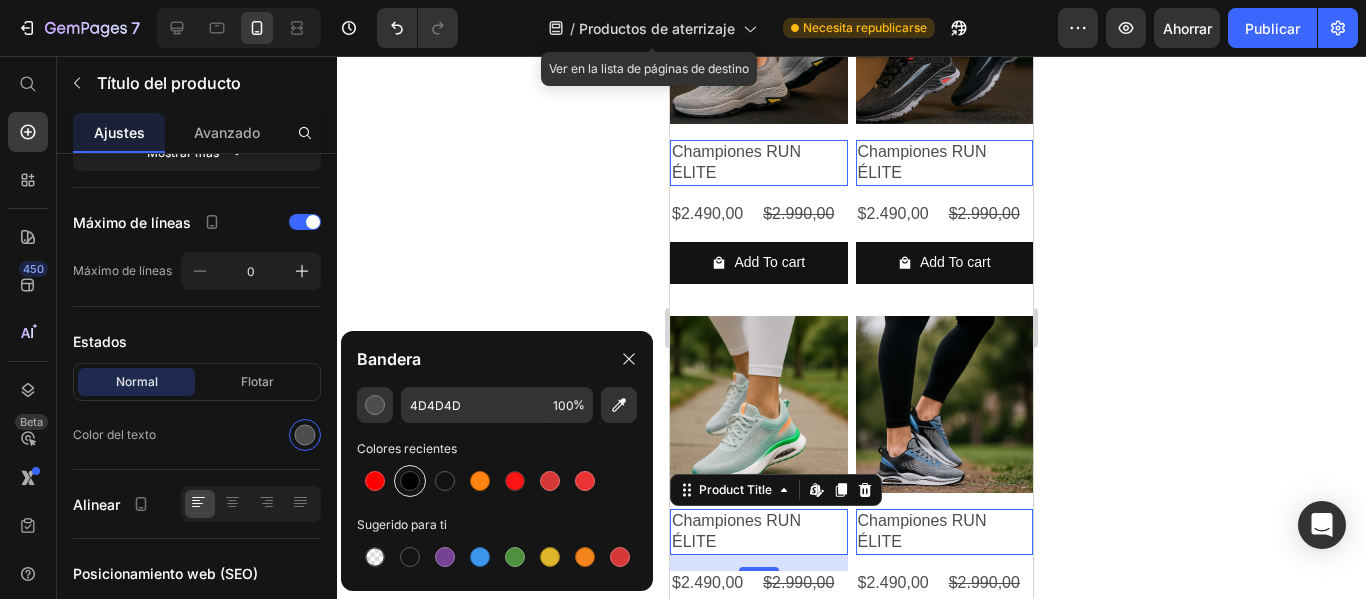 click at bounding box center [410, 481] 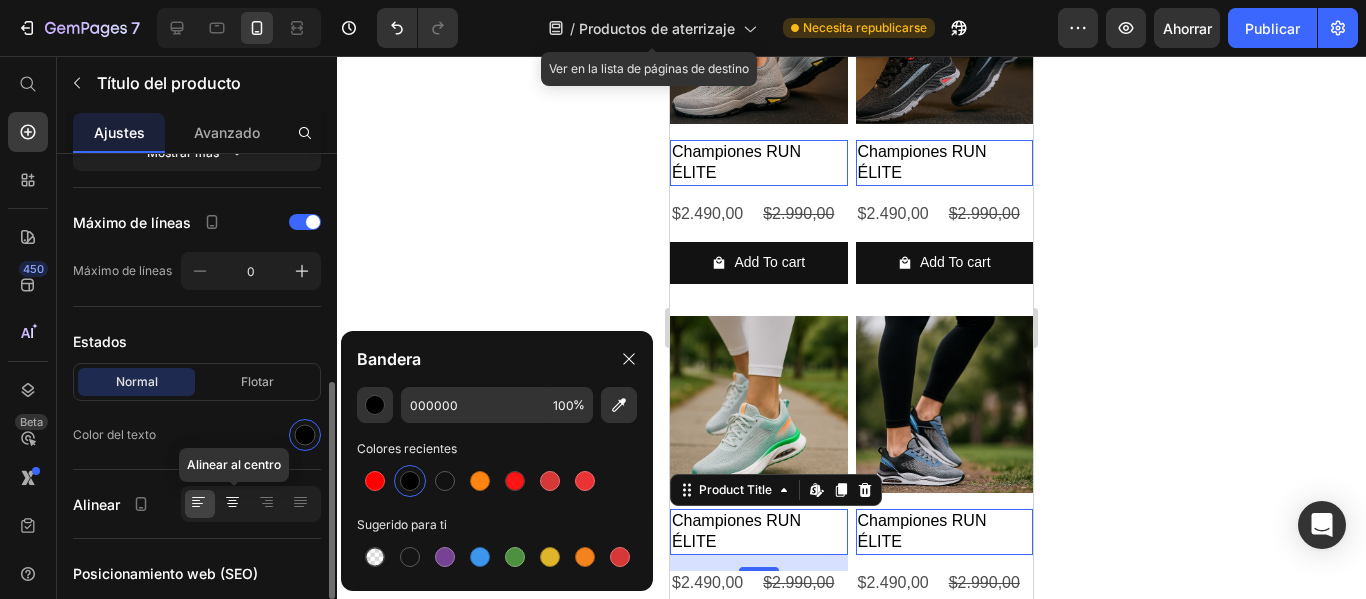 click 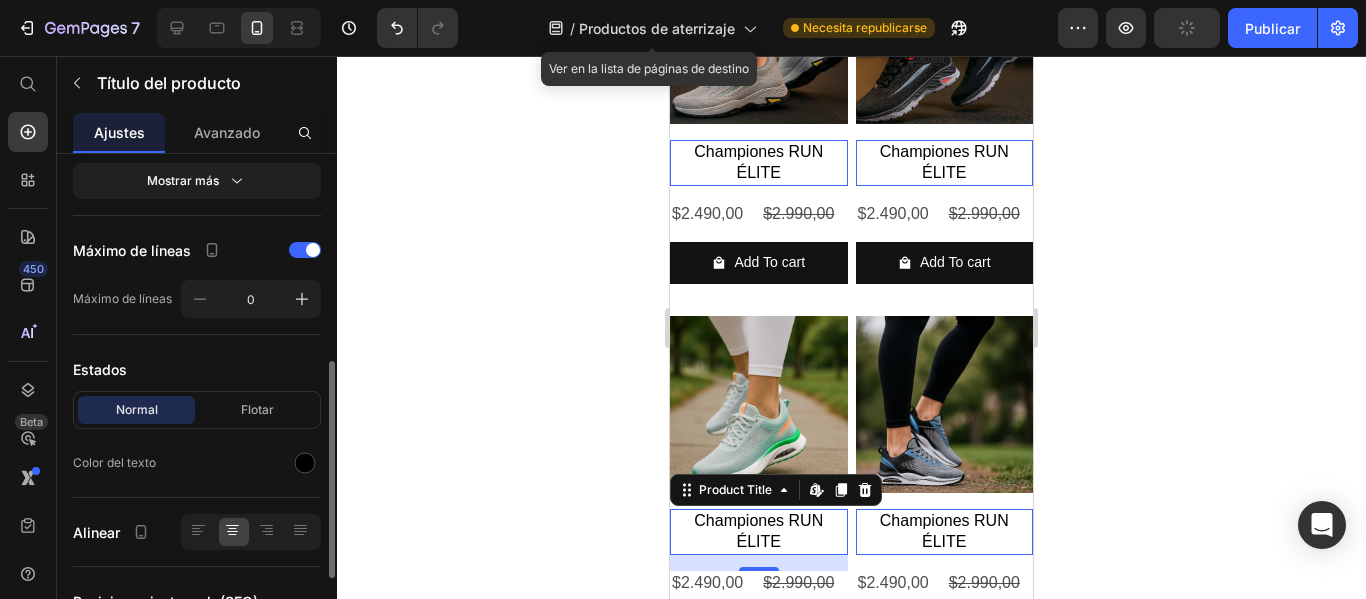 scroll, scrollTop: 493, scrollLeft: 0, axis: vertical 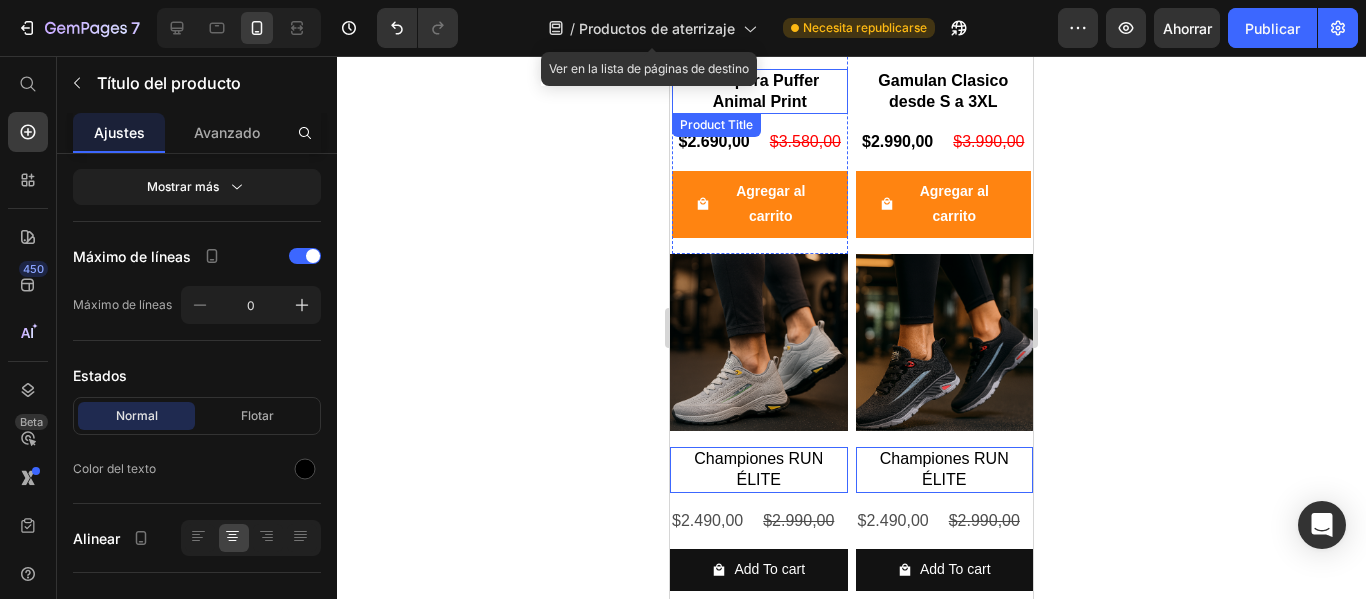 click on "Campera Puffer Animal Print" at bounding box center (760, 92) 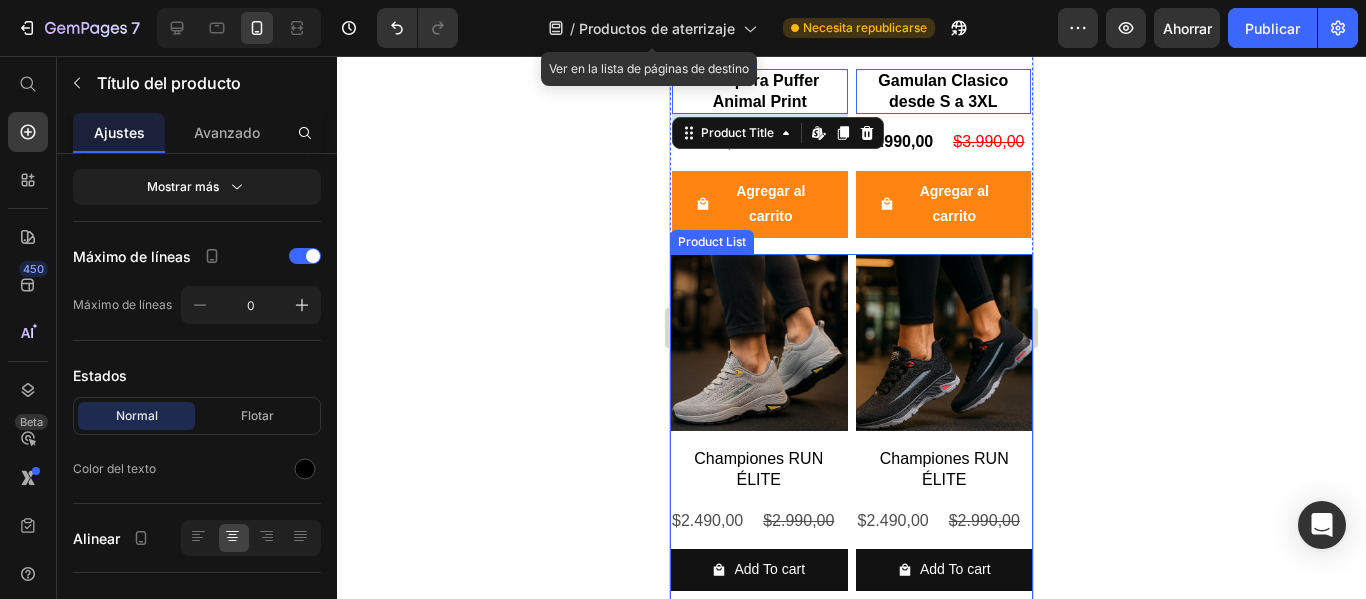 click on "Product Images Championes RUN ÉLITE Product Title $2.490,00 Product Price $2.990,00 Product Price Row Add To cart Product Cart Button Row Product Images Championes RUN ÉLITE Product Title $2.490,00 Product Price $2.990,00 Product Price Row Add To cart Product Cart Button Row Product Images Championes RUN ÉLITE Product Title $2.490,00 Product Price $2.990,00 Product Price Row Add To cart Product Cart Button Row Product Images Championes RUN ÉLITE Product Title $2.490,00 Product Price $2.990,00 Product Price Row Add To cart Product Cart Button Row" at bounding box center [851, 615] 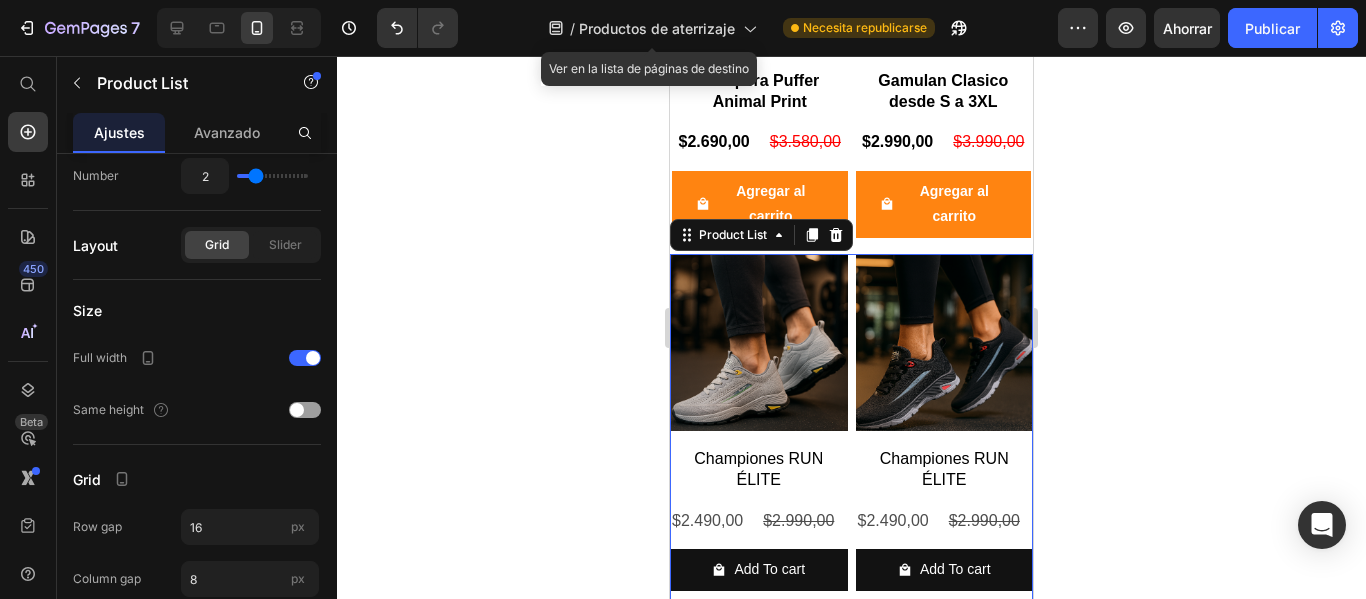 scroll, scrollTop: 0, scrollLeft: 0, axis: both 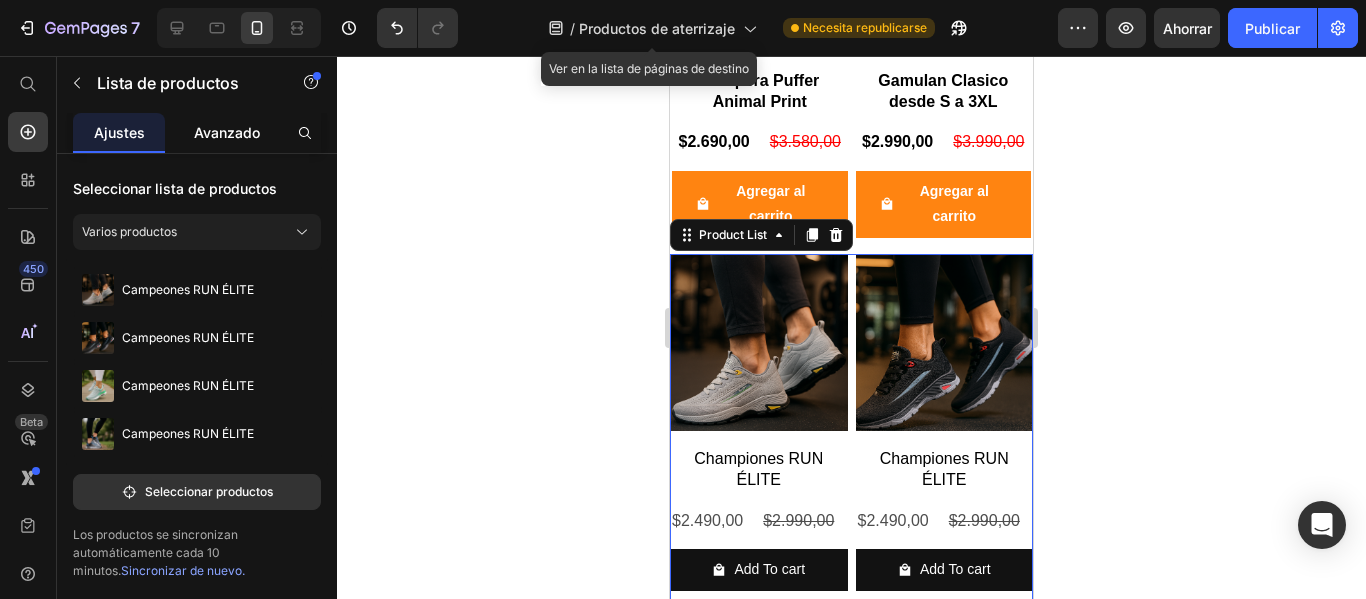 click on "Avanzado" at bounding box center [227, 132] 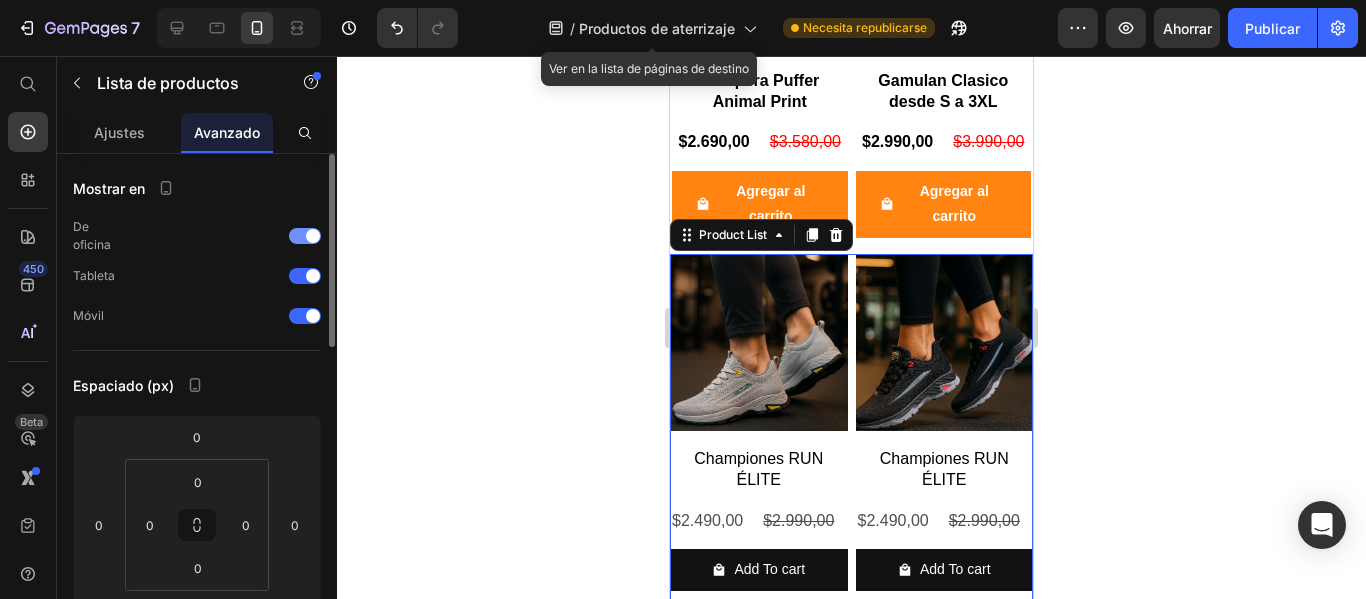 click at bounding box center [313, 236] 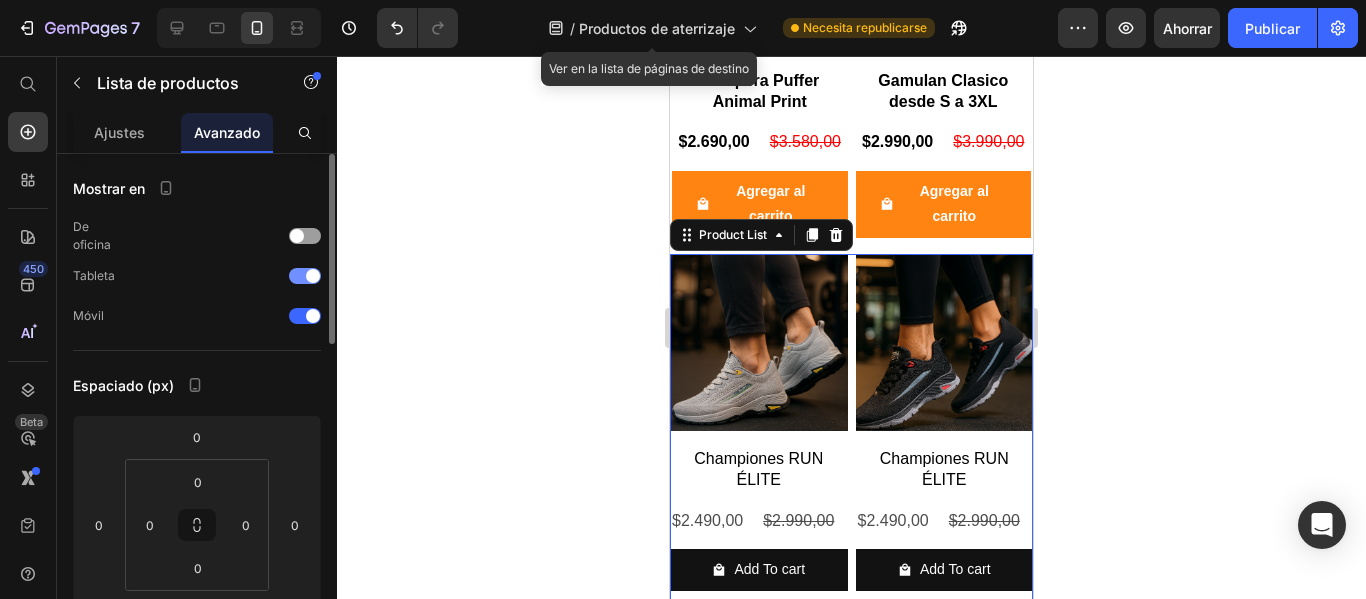 click at bounding box center [313, 276] 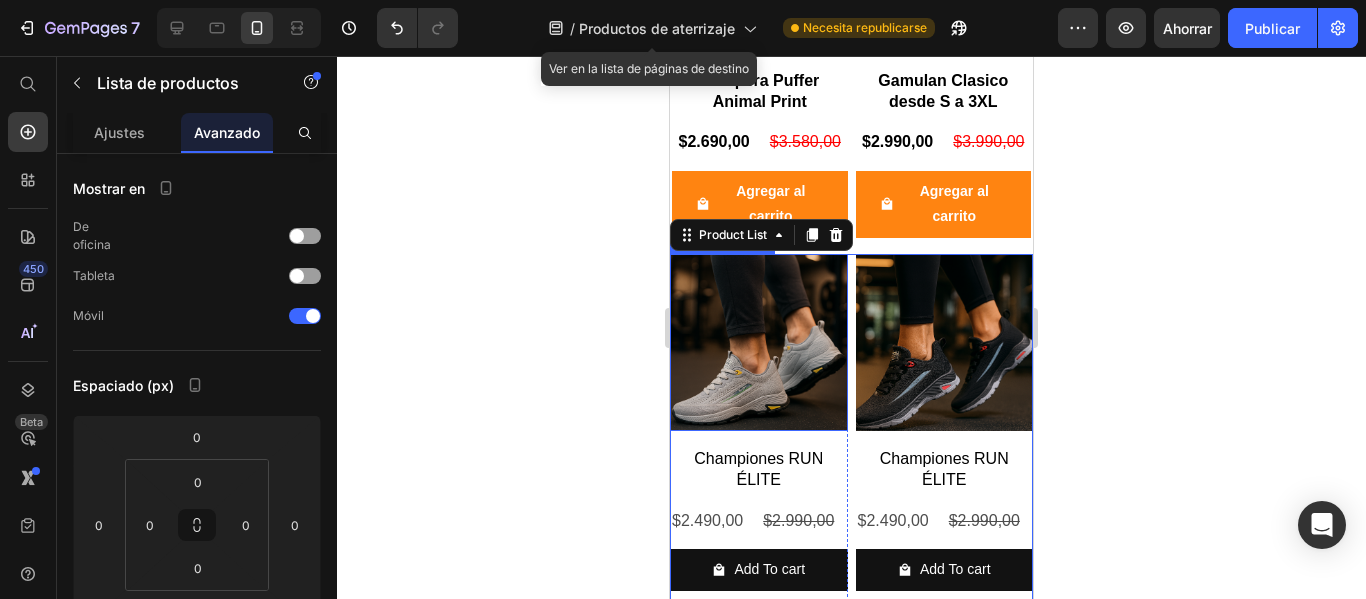 click at bounding box center [759, 343] 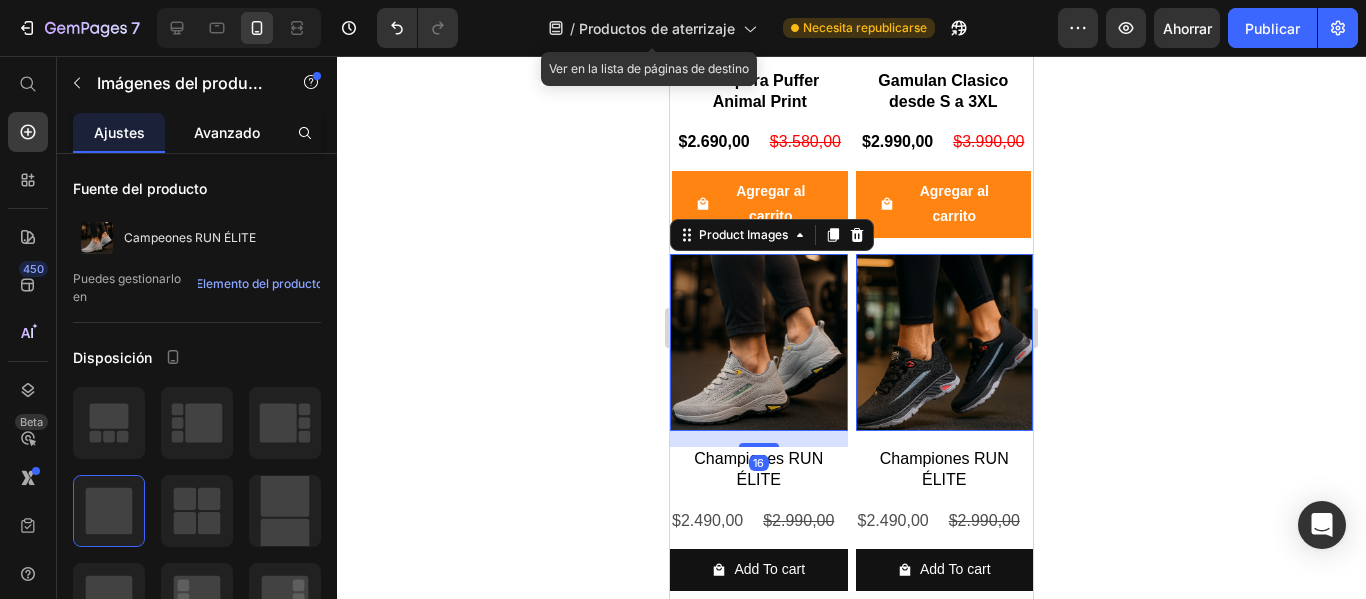 click on "Avanzado" 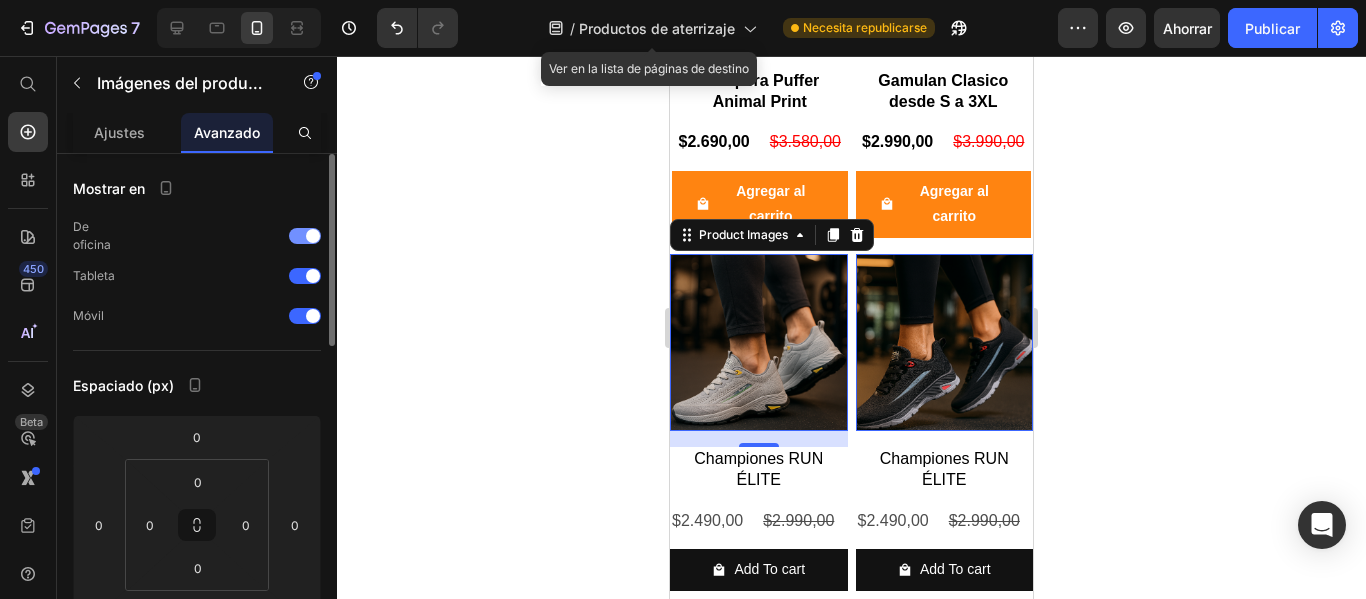 click at bounding box center (305, 236) 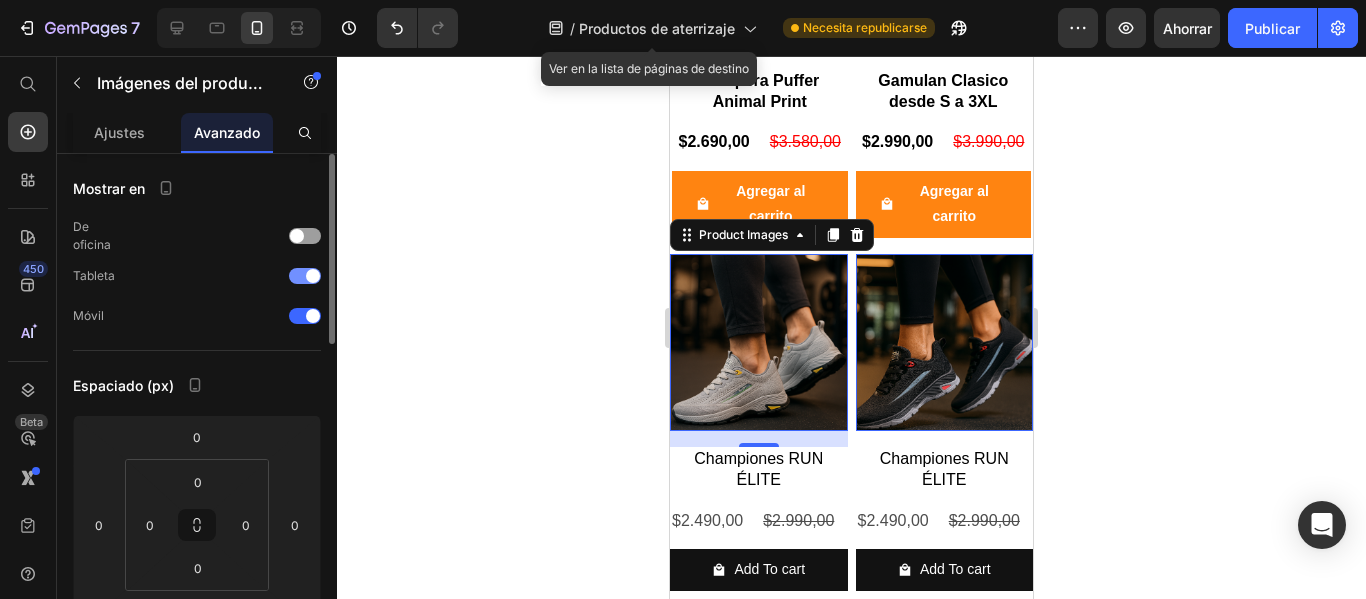 click at bounding box center (313, 276) 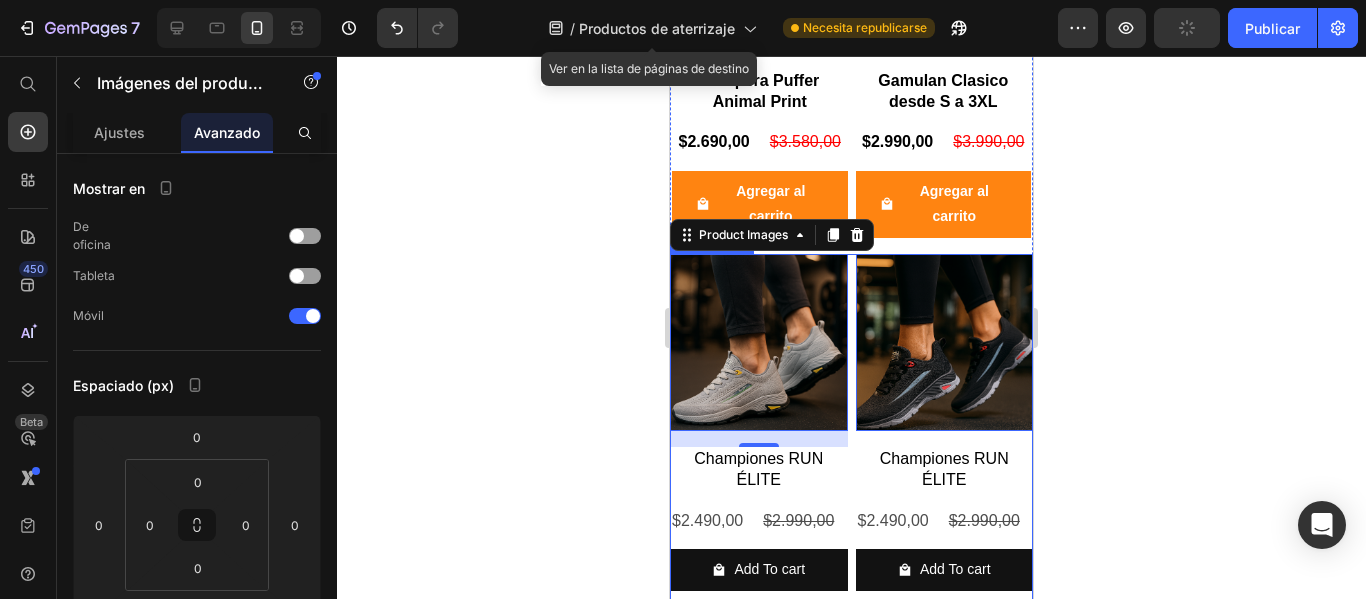 click on "Product Images   16 Championes RUN ÉLITE Product Title $2.490,00 Product Price $2.990,00 Product Price Row Add To cart Product Cart Button Row Product Images   0 Championes RUN ÉLITE Product Title $2.490,00 Product Price $2.990,00 Product Price Row Add To cart Product Cart Button Row Product Images   0 Championes RUN ÉLITE Product Title $2.490,00 Product Price $2.990,00 Product Price Row Add To cart Product Cart Button Row Product Images   0 Championes RUN ÉLITE Product Title $2.490,00 Product Price $2.990,00 Product Price Row Add To cart Product Cart Button Row" at bounding box center (851, 615) 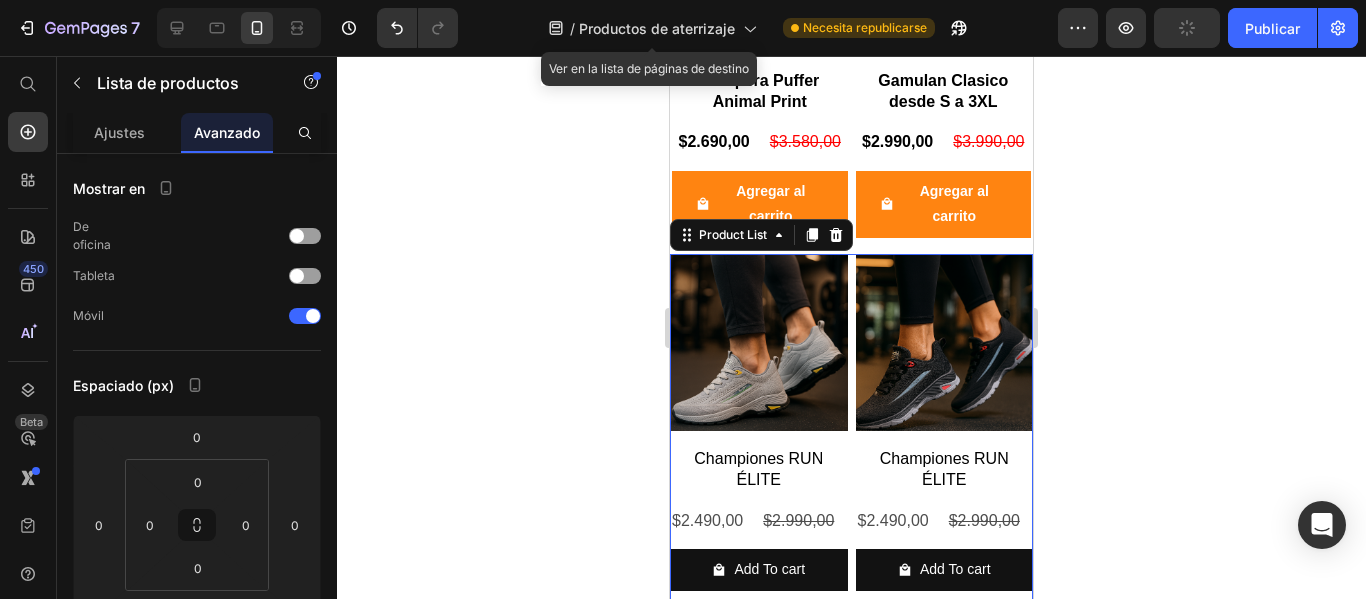 click on "Product Images Championes RUN ÉLITE Product Title $2.490,00 Product Price $2.990,00 Product Price Row Add To cart Product Cart Button Row Product Images Championes RUN ÉLITE Product Title $2.490,00 Product Price $2.990,00 Product Price Row Add To cart Product Cart Button Row Product Images Championes RUN ÉLITE Product Title $2.490,00 Product Price $2.990,00 Product Price Row Add To cart Product Cart Button Row Product Images Championes RUN ÉLITE Product Title $2.490,00 Product Price $2.990,00 Product Price Row Add To cart Product Cart Button Row" at bounding box center [851, 615] 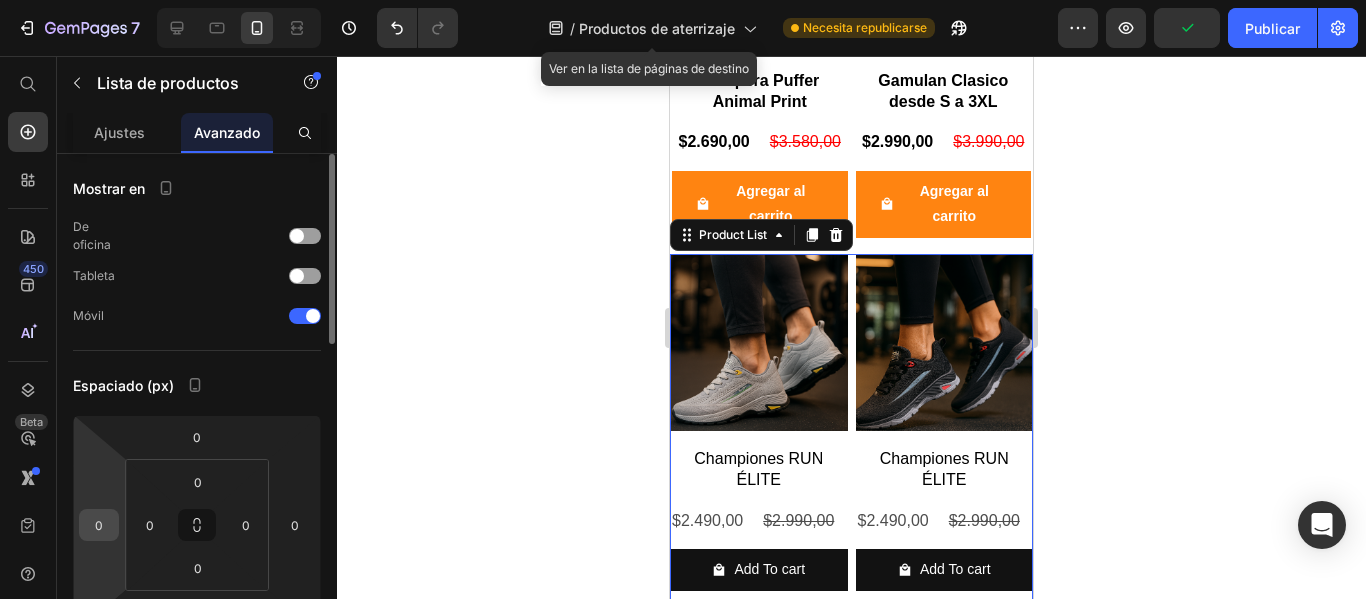 click on "0" at bounding box center (99, 525) 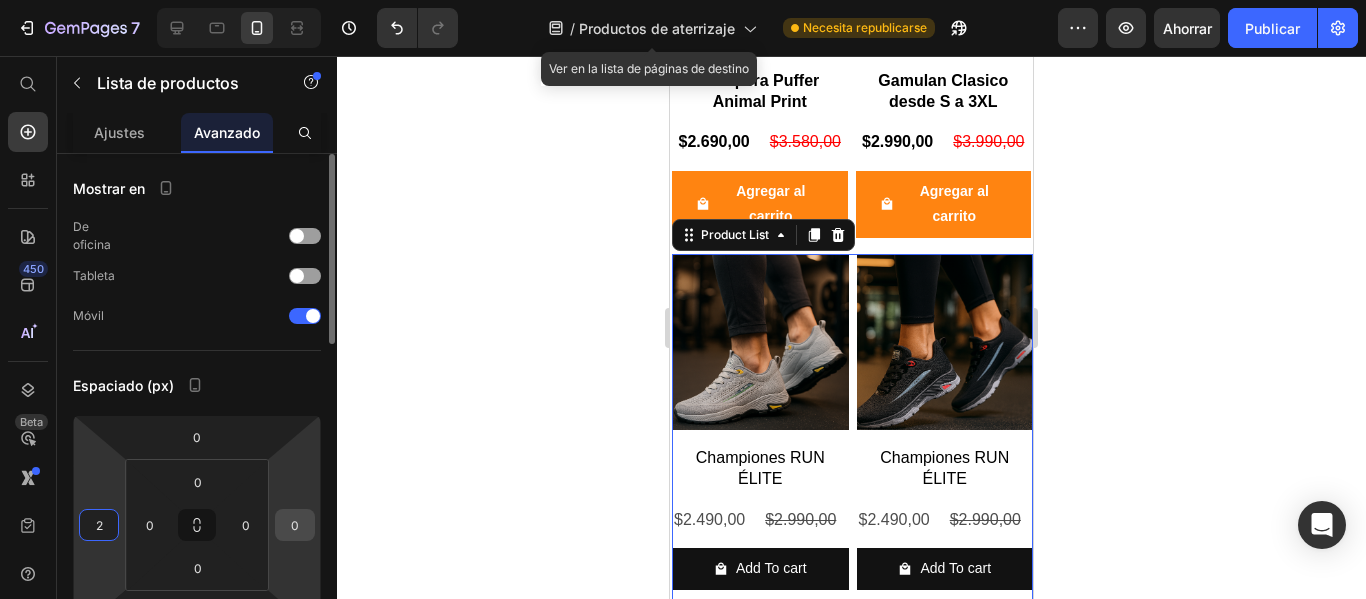type on "2" 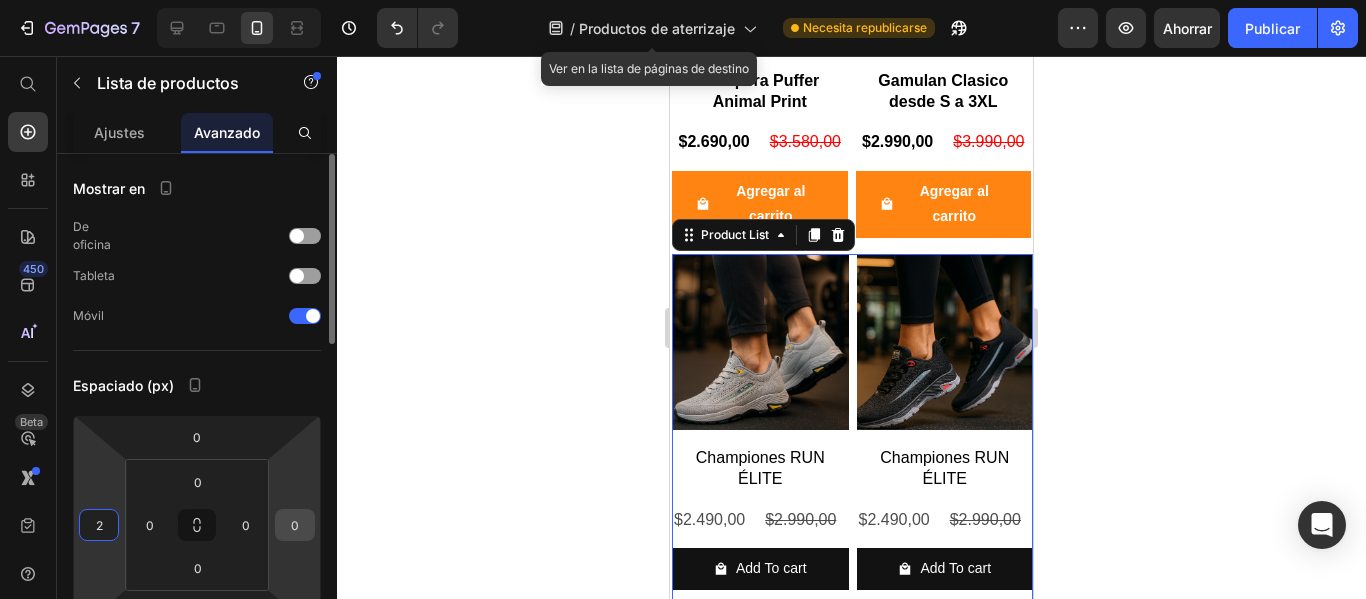 click on "0" at bounding box center (295, 525) 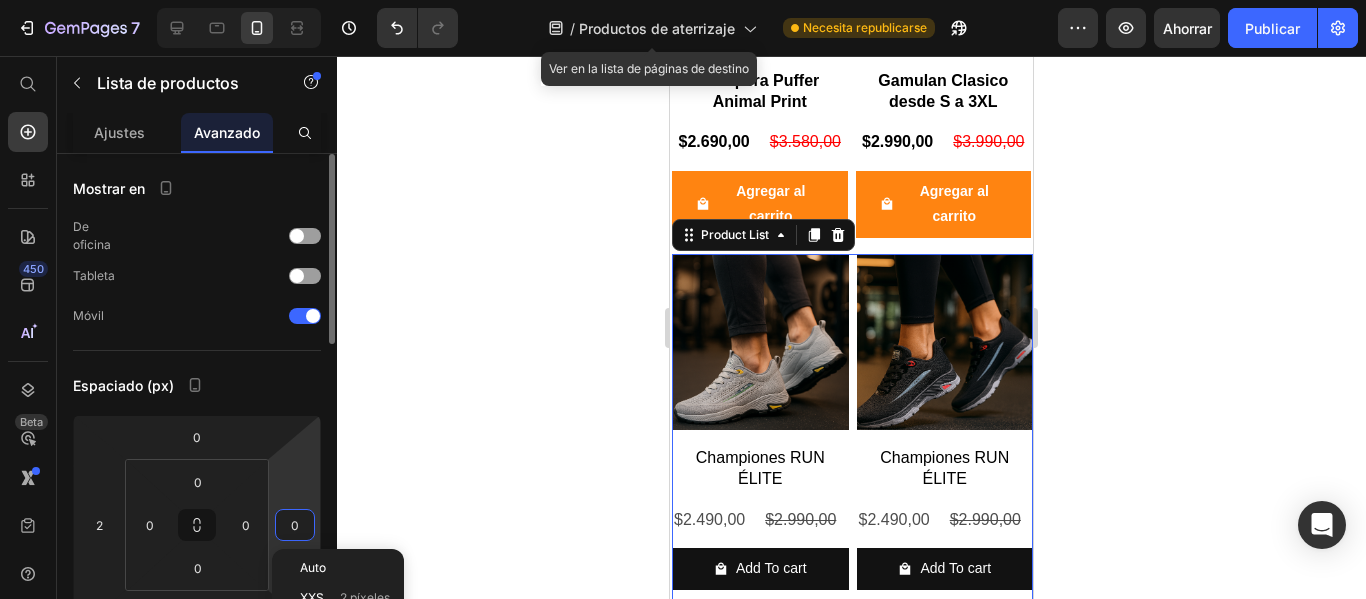type on "1" 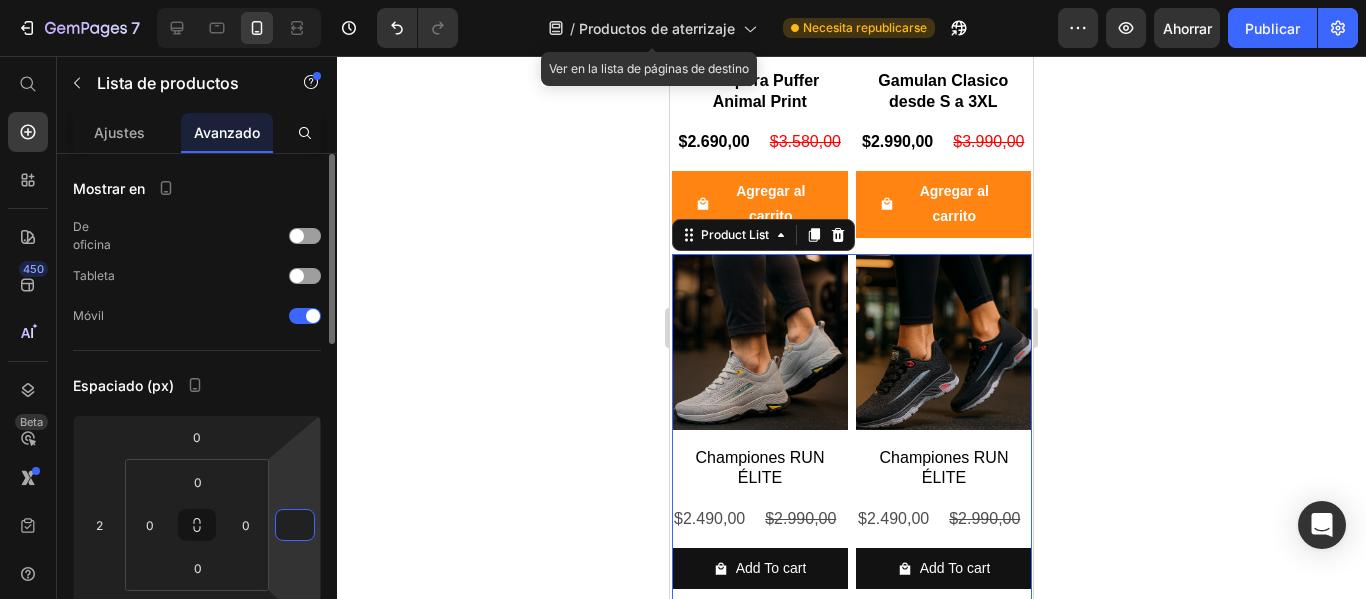 type on "2" 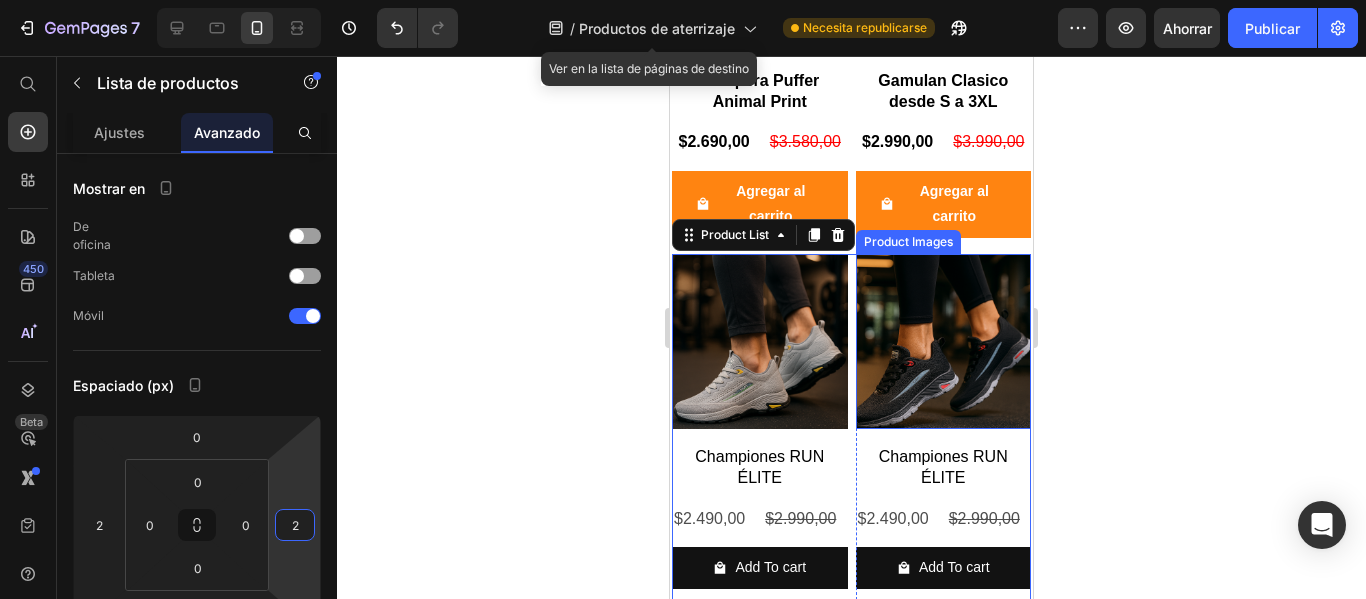 click at bounding box center [944, 342] 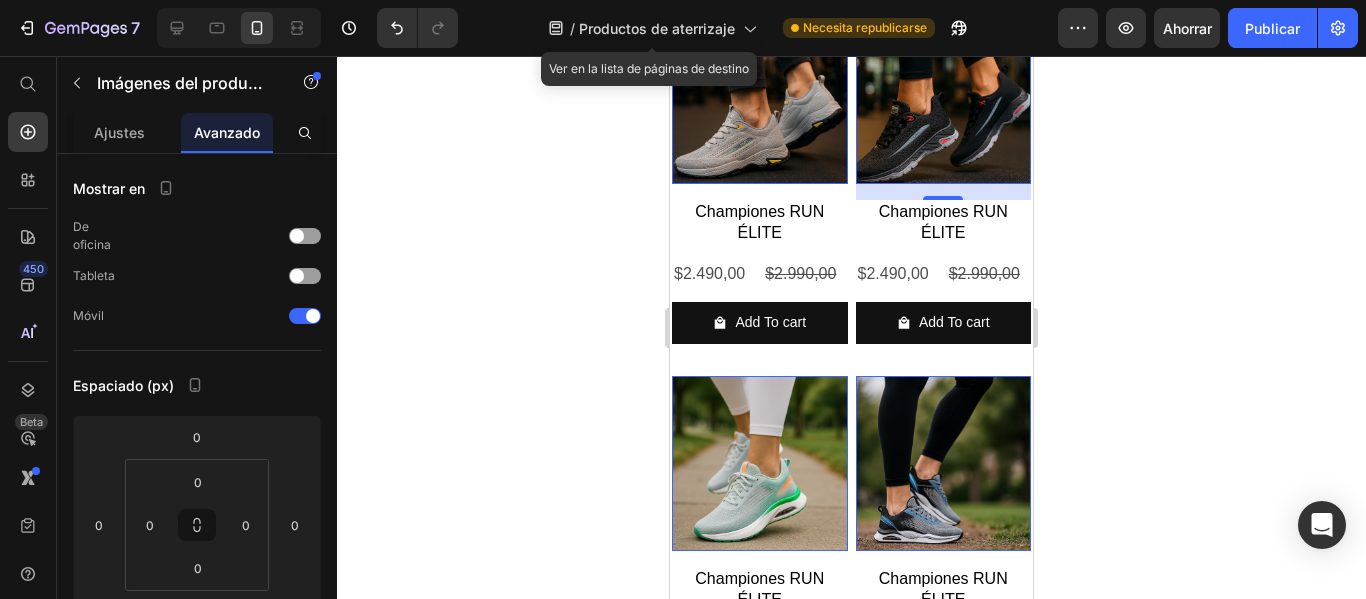 scroll, scrollTop: 4163, scrollLeft: 0, axis: vertical 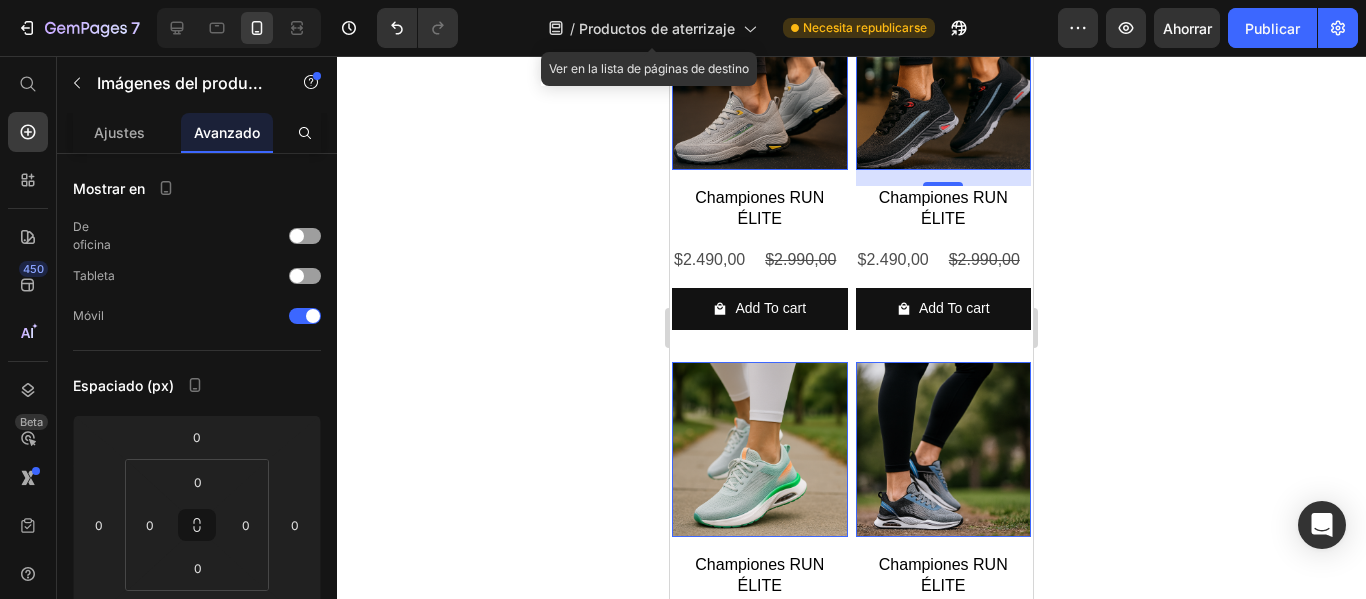 click at bounding box center (760, 450) 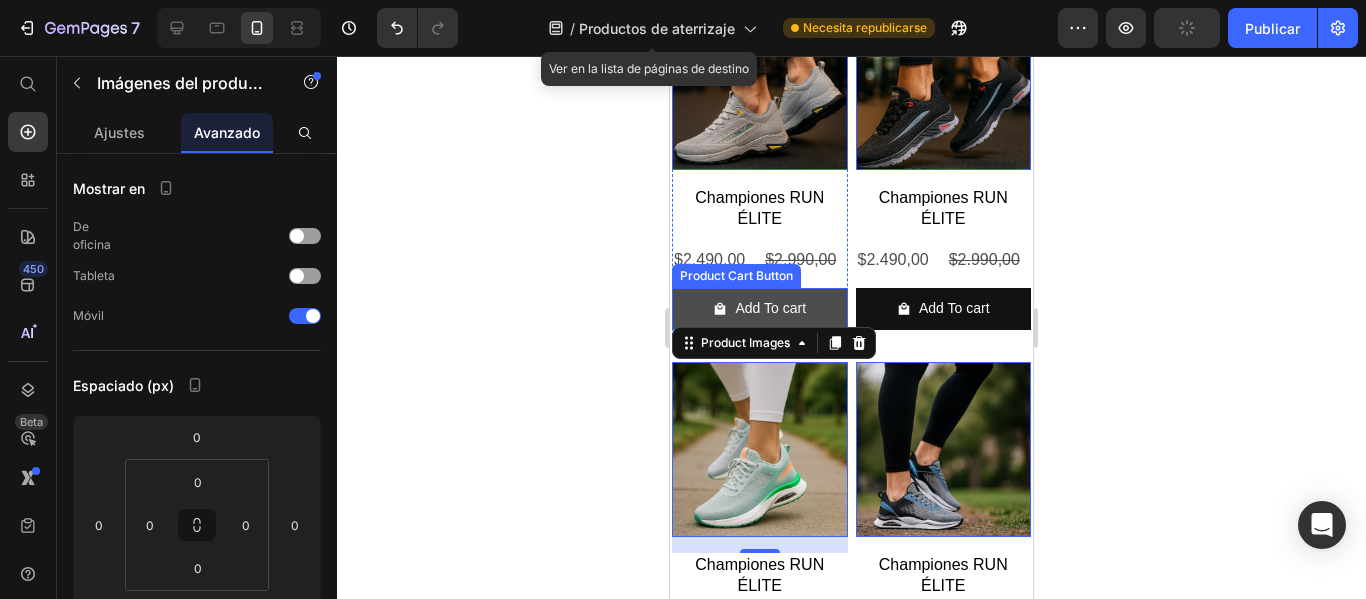 click on "Add To cart" at bounding box center (760, 308) 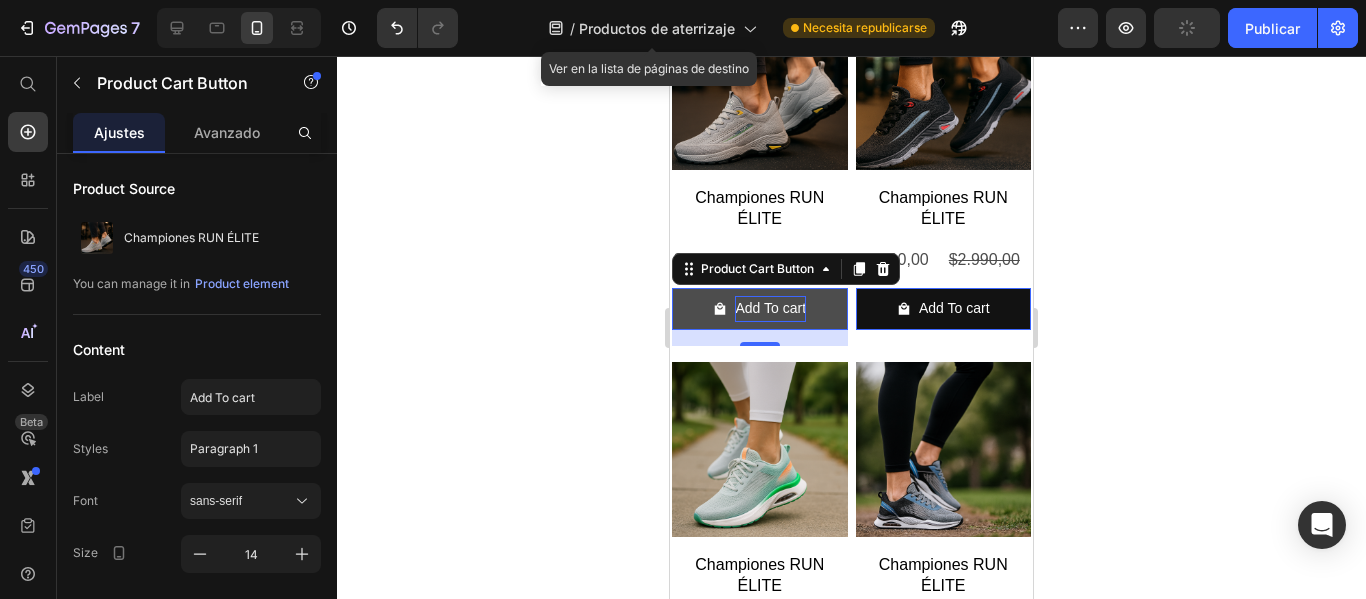 click on "Add To cart" at bounding box center (770, 308) 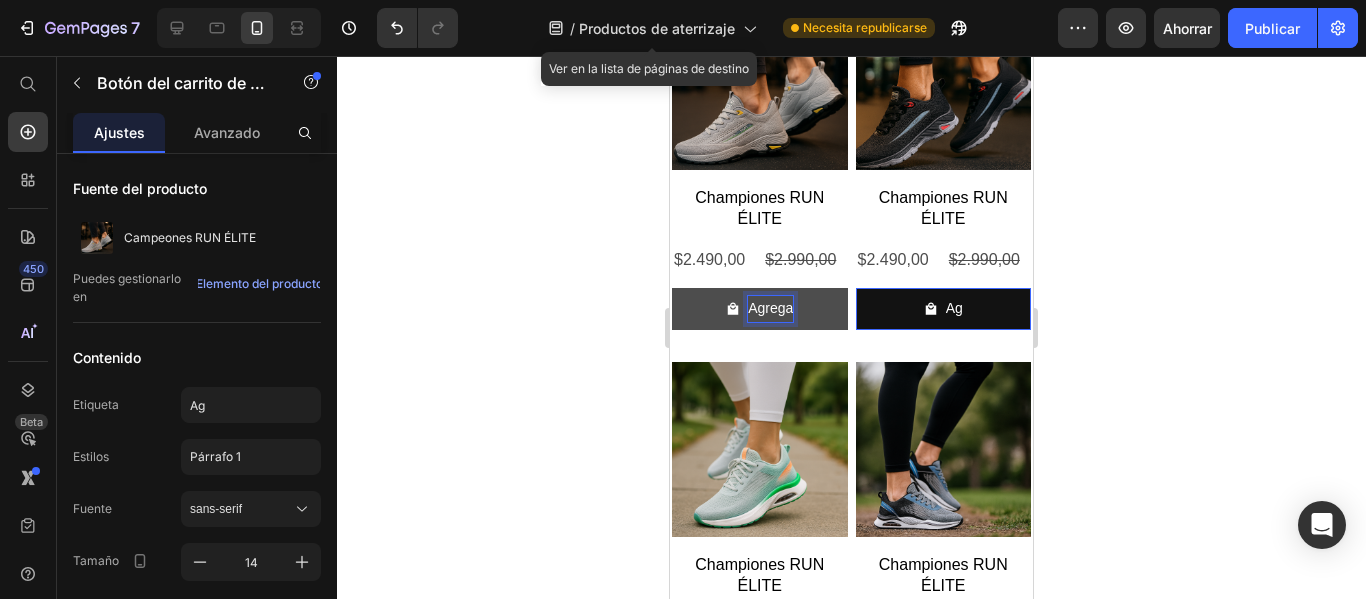 click on "Agrega" at bounding box center (760, 308) 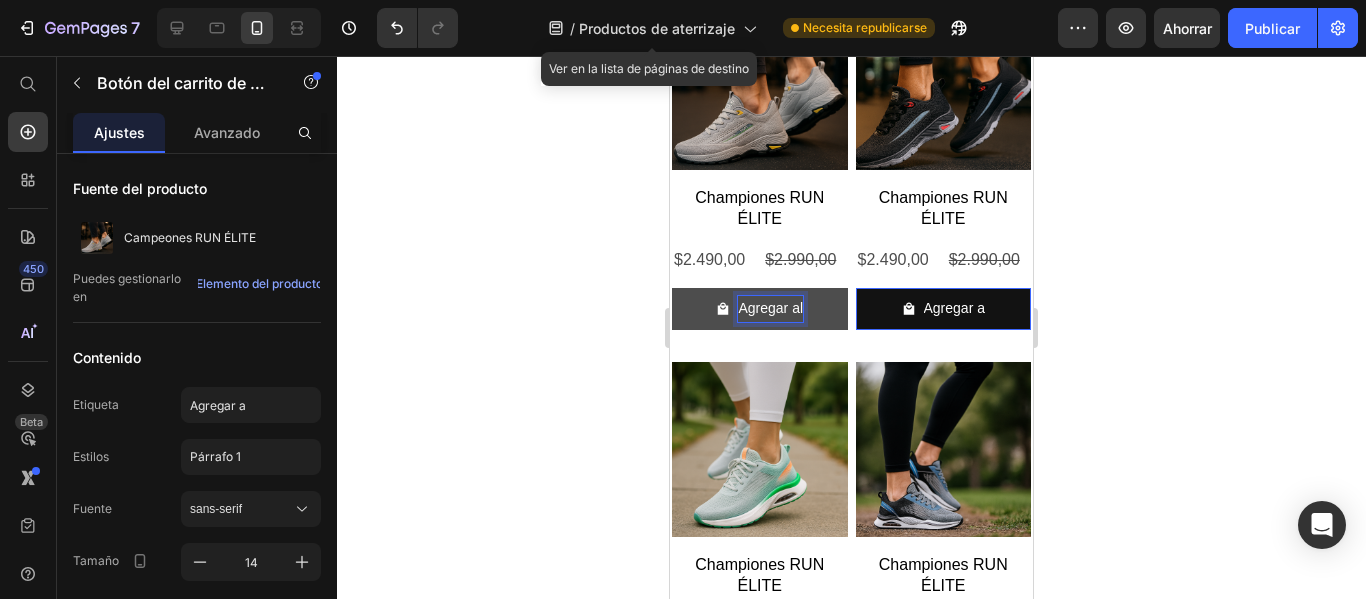 click on "Agregar al" at bounding box center (760, 308) 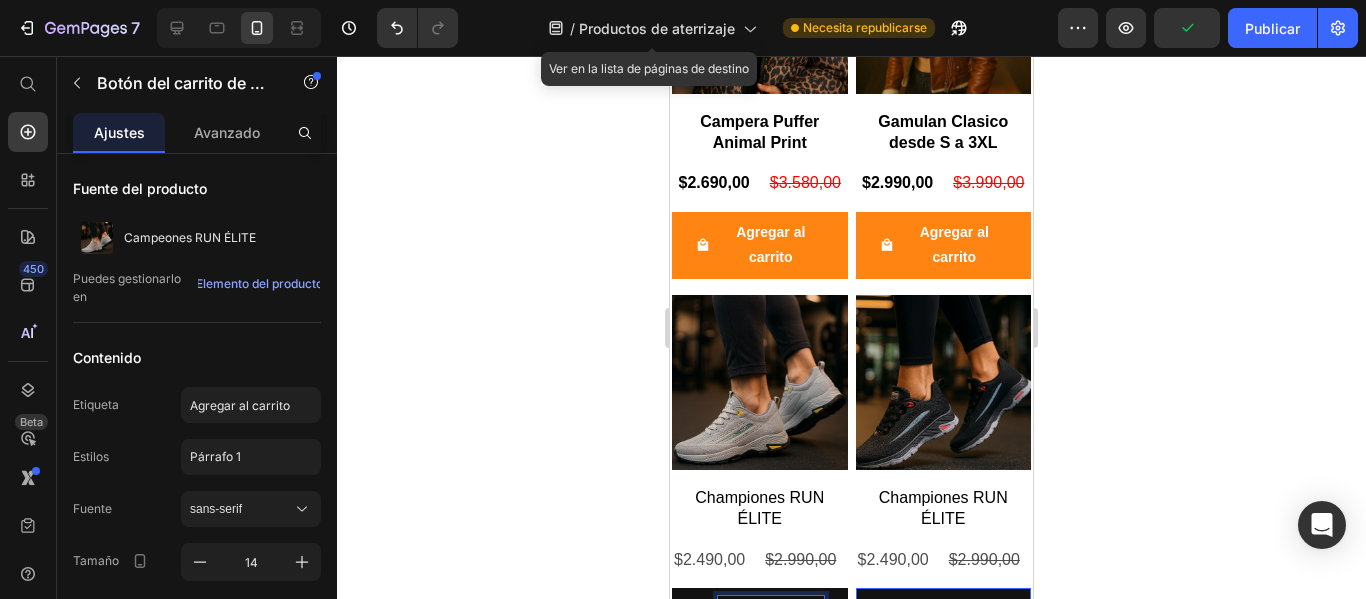scroll, scrollTop: 4097, scrollLeft: 0, axis: vertical 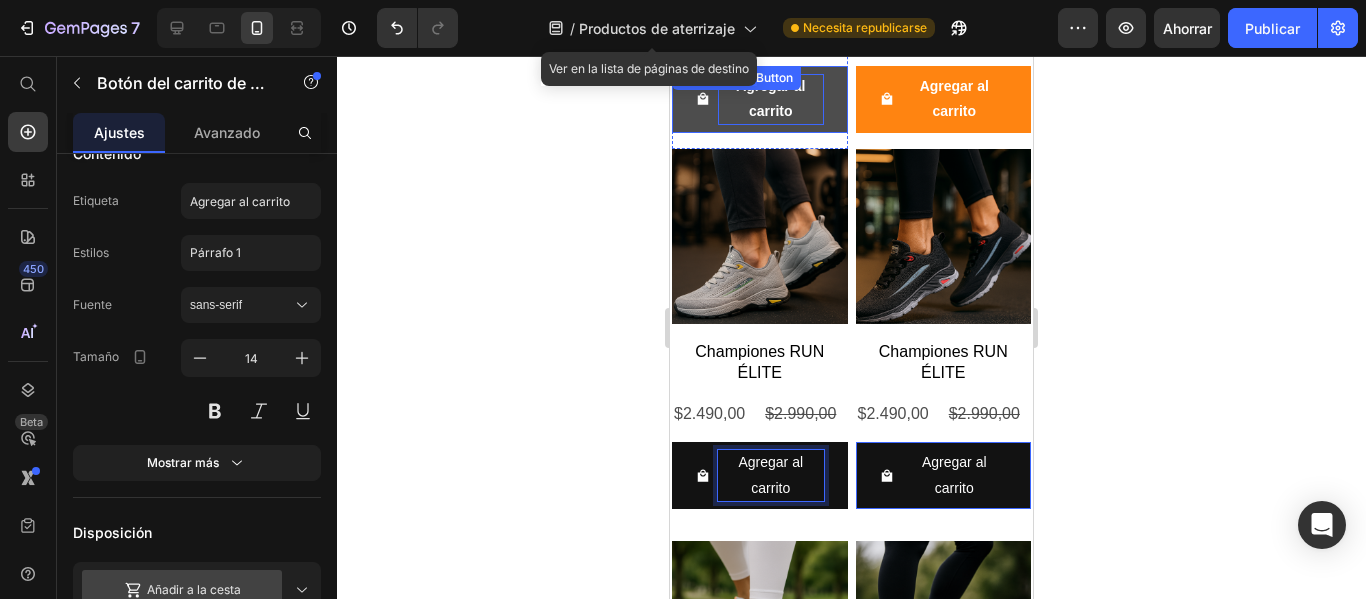 click on "Agregar al carrito" at bounding box center (771, 99) 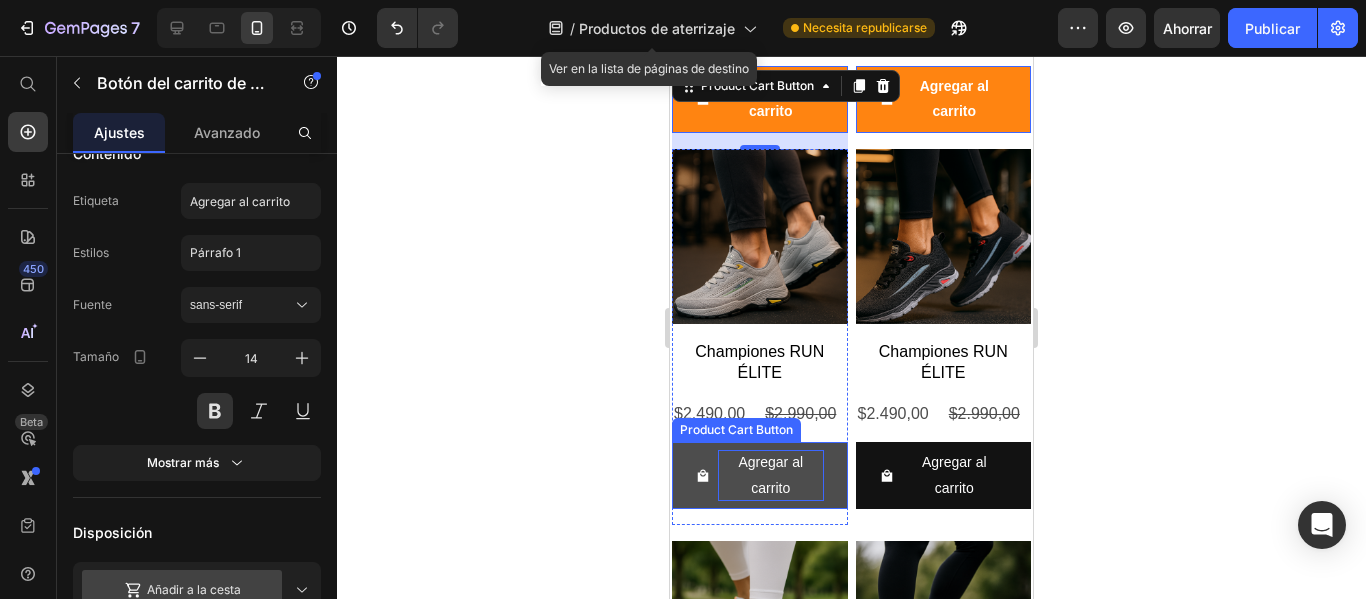 click on "Agregar al carrito" at bounding box center (771, 475) 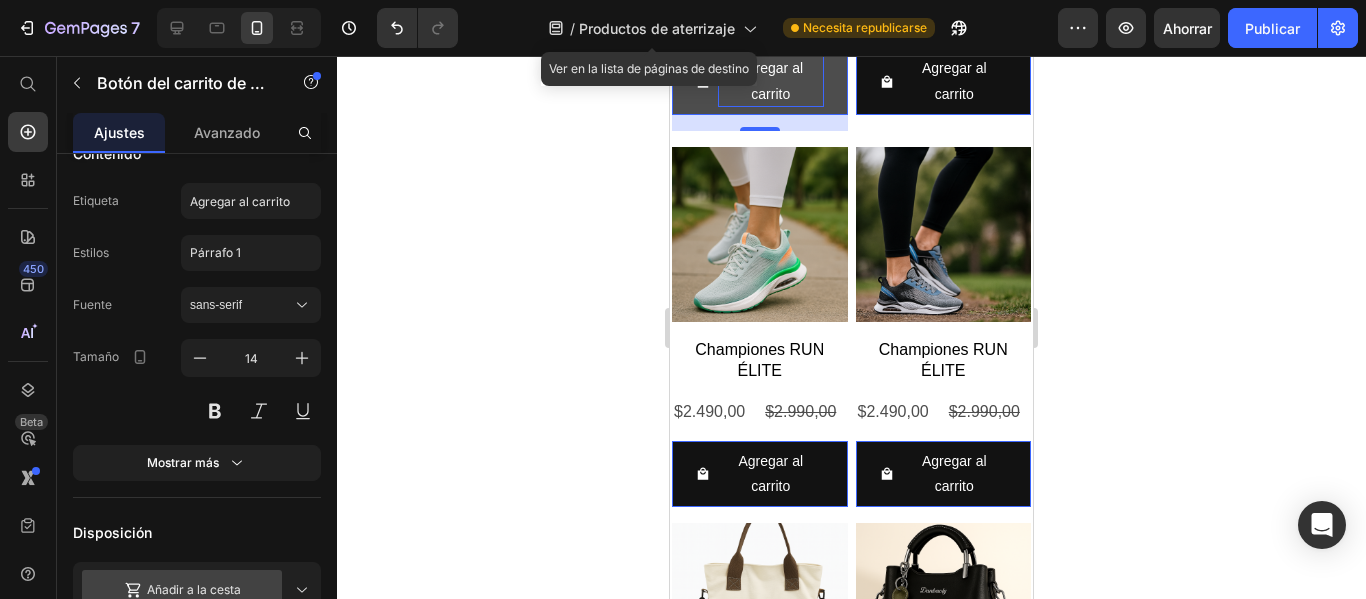 scroll, scrollTop: 4404, scrollLeft: 0, axis: vertical 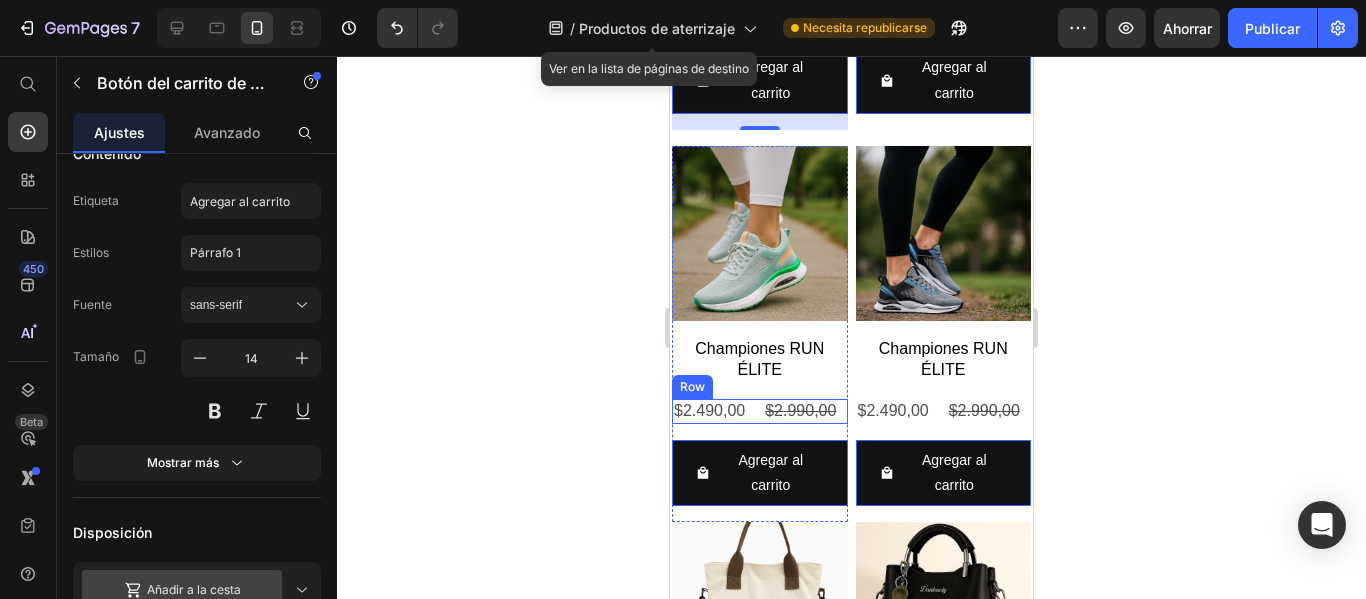 click on "$2.490,00 Product Price $2.990,00 Product Price Row" at bounding box center (760, 19) 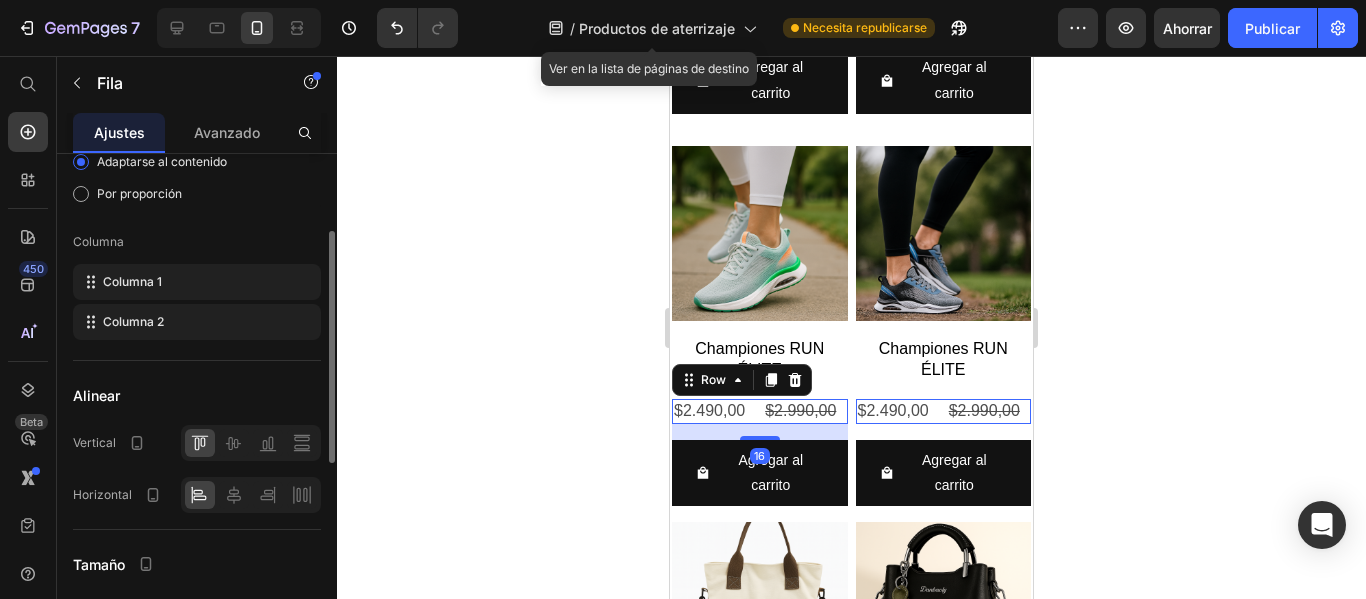 scroll, scrollTop: 164, scrollLeft: 0, axis: vertical 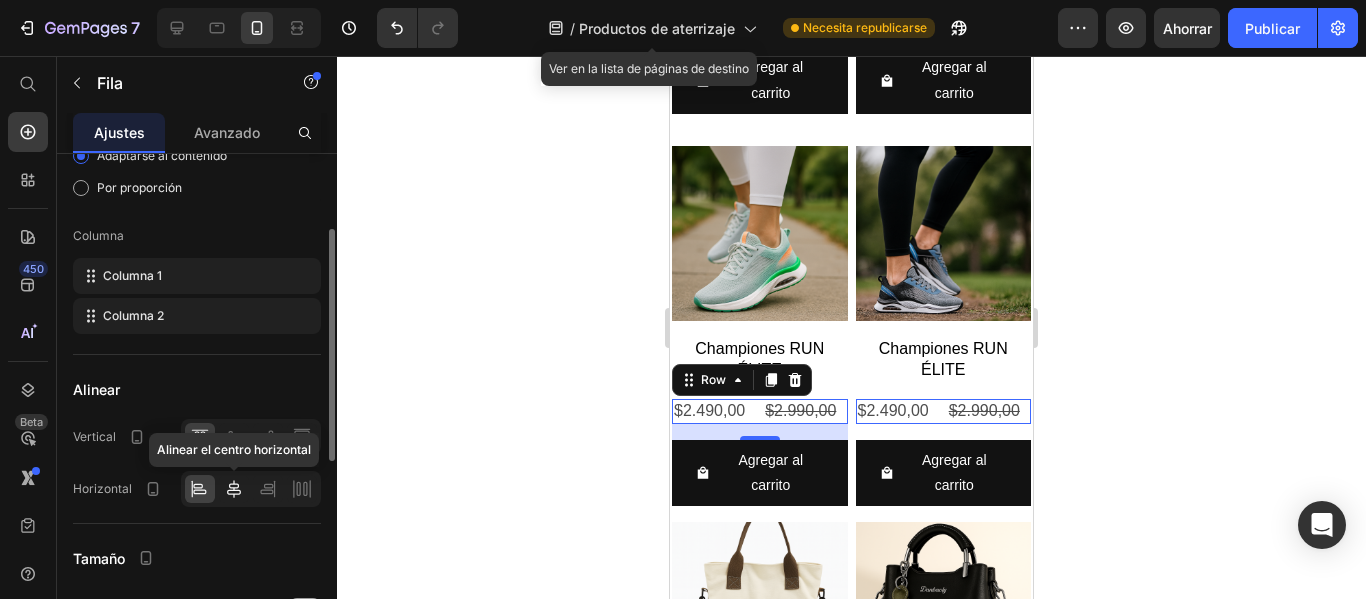 click 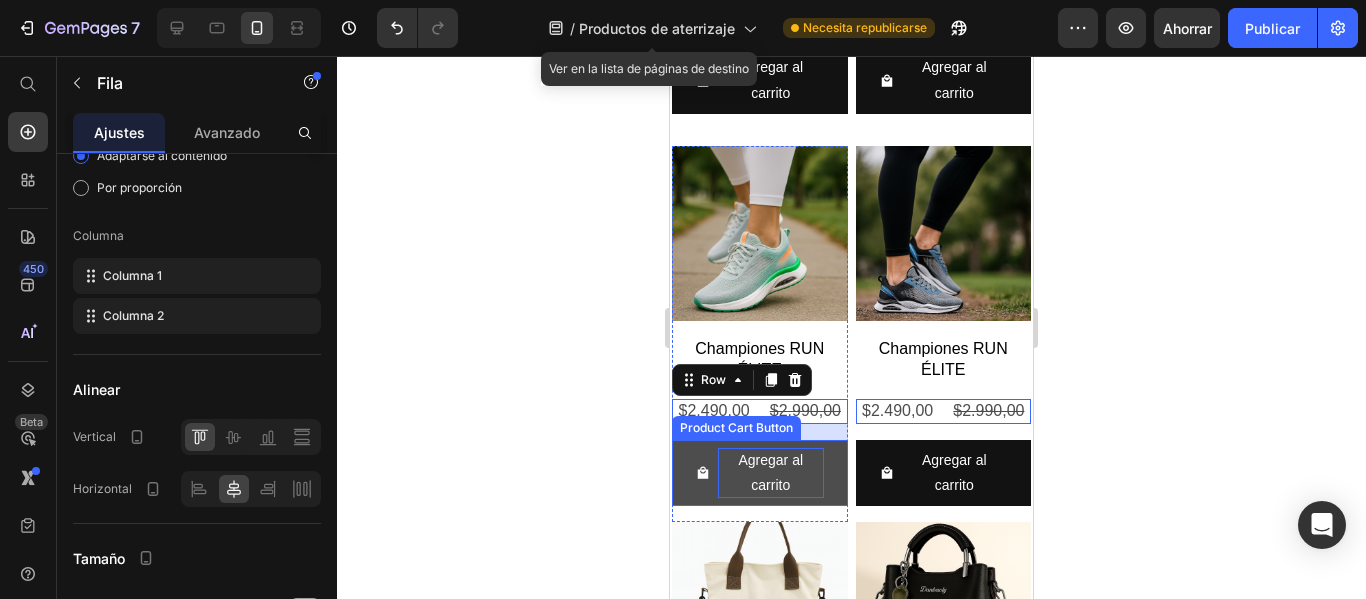 click on "Agregar al carrito" at bounding box center (771, 80) 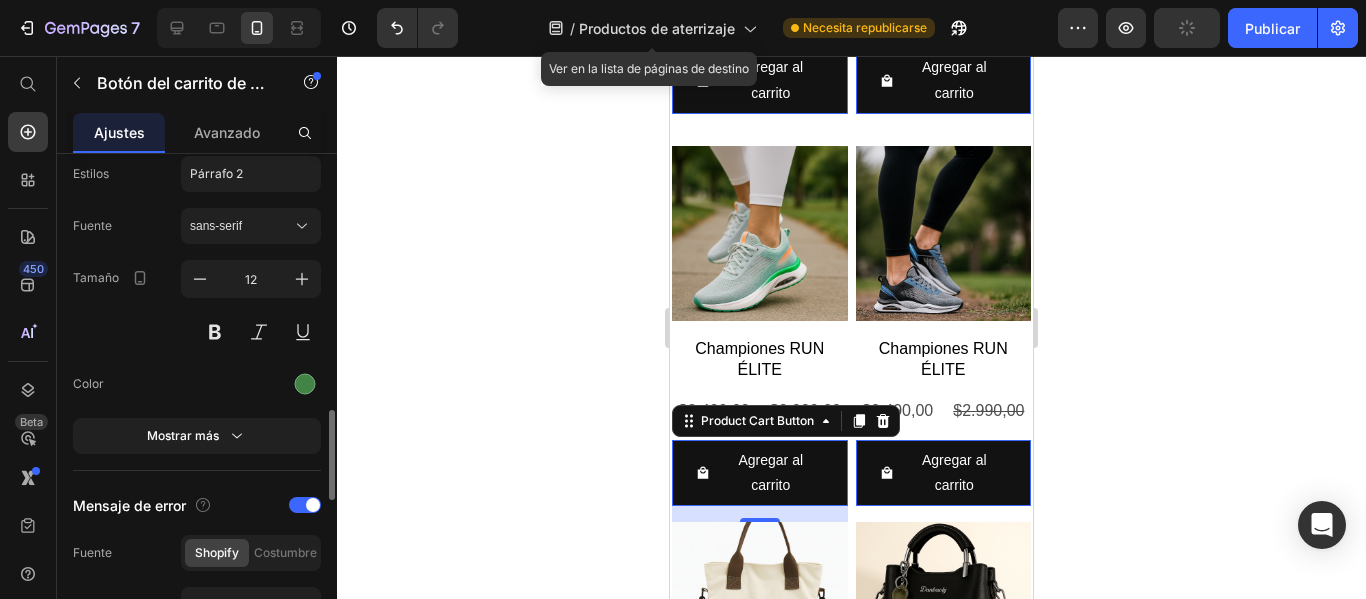 scroll, scrollTop: 1382, scrollLeft: 0, axis: vertical 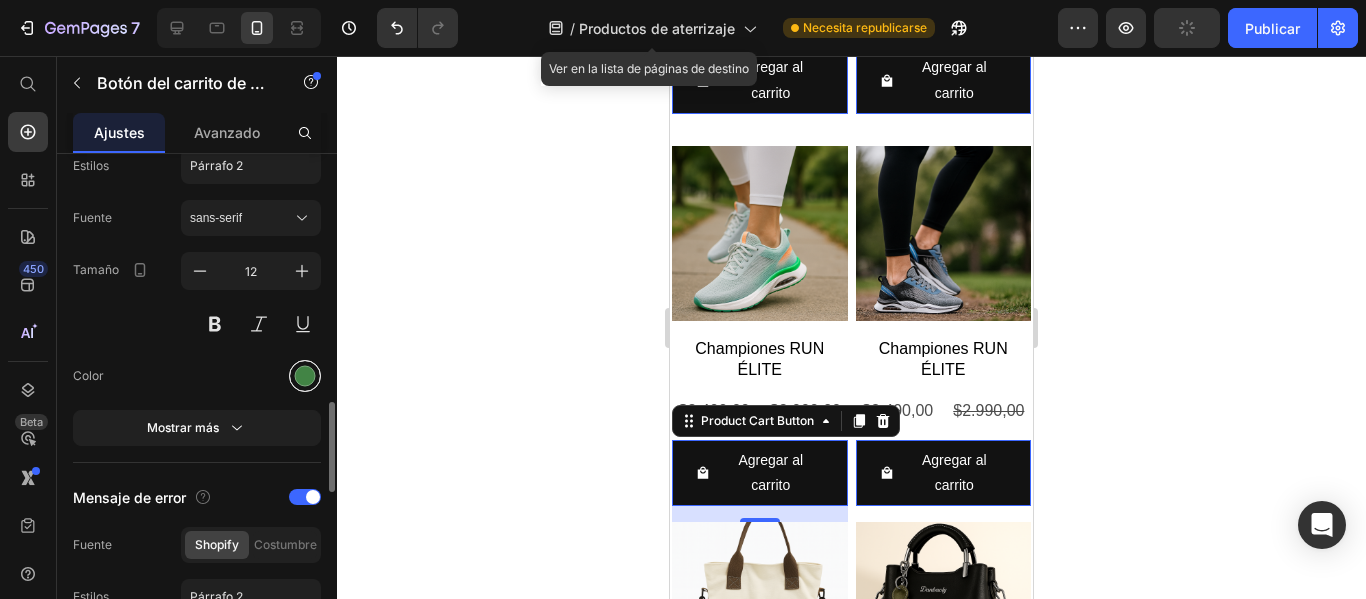 click at bounding box center [305, 376] 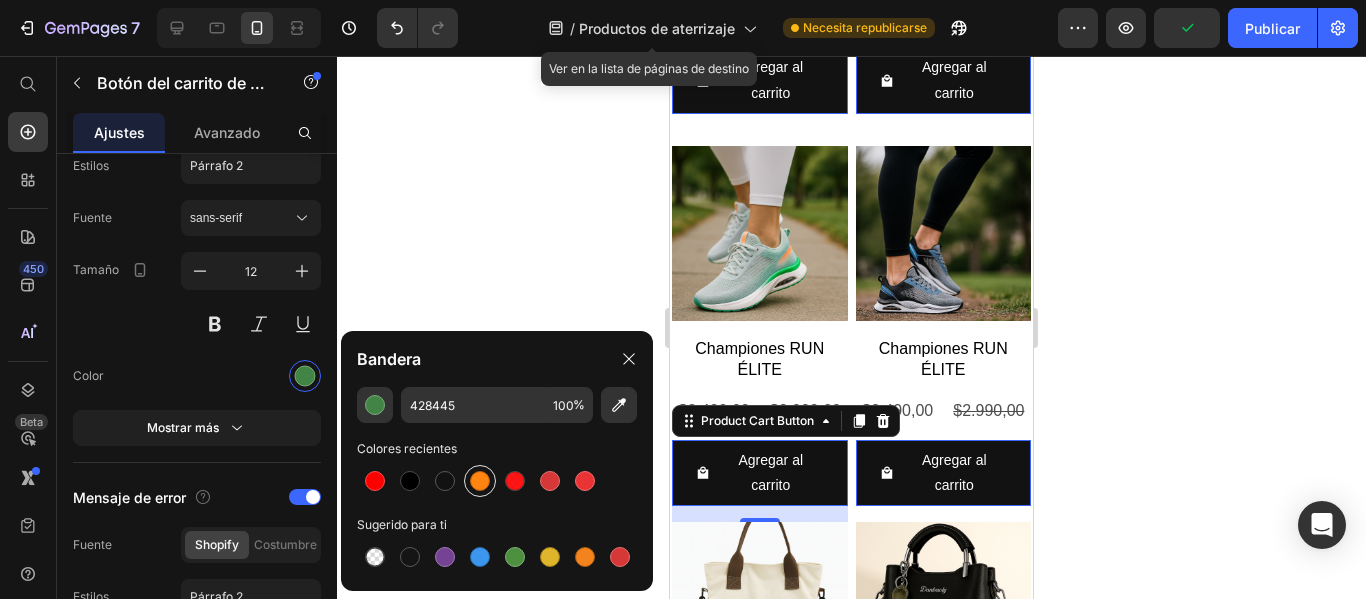 click at bounding box center (480, 481) 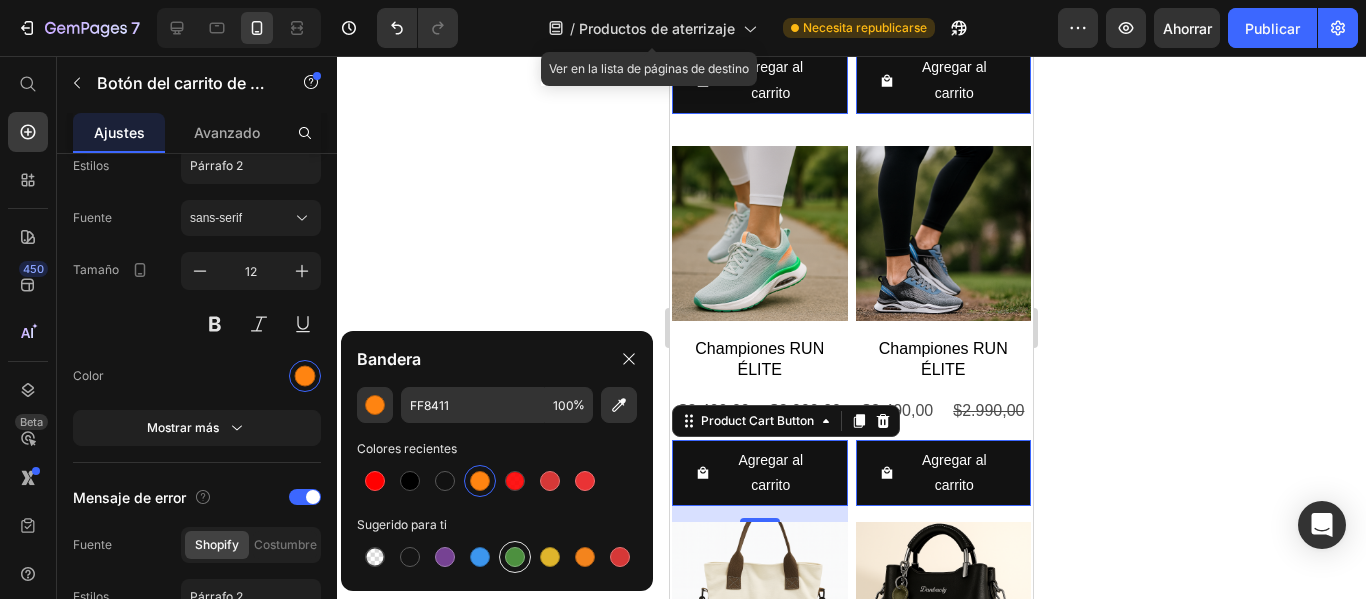 click at bounding box center (515, 557) 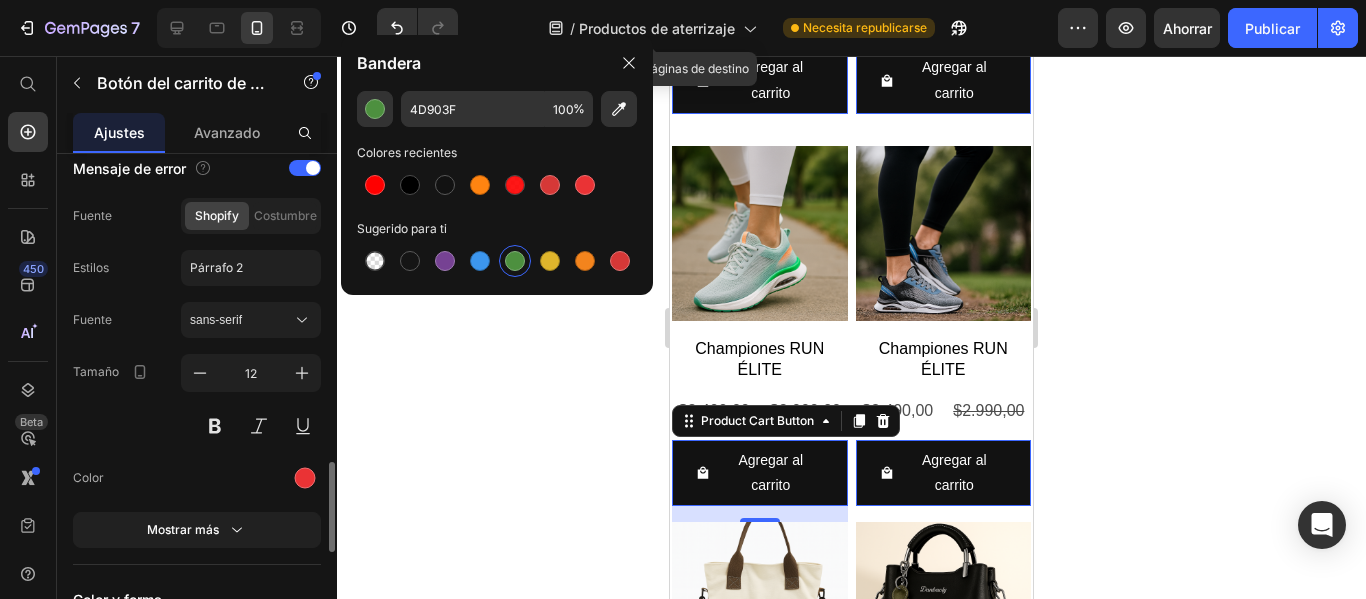 scroll, scrollTop: 1712, scrollLeft: 0, axis: vertical 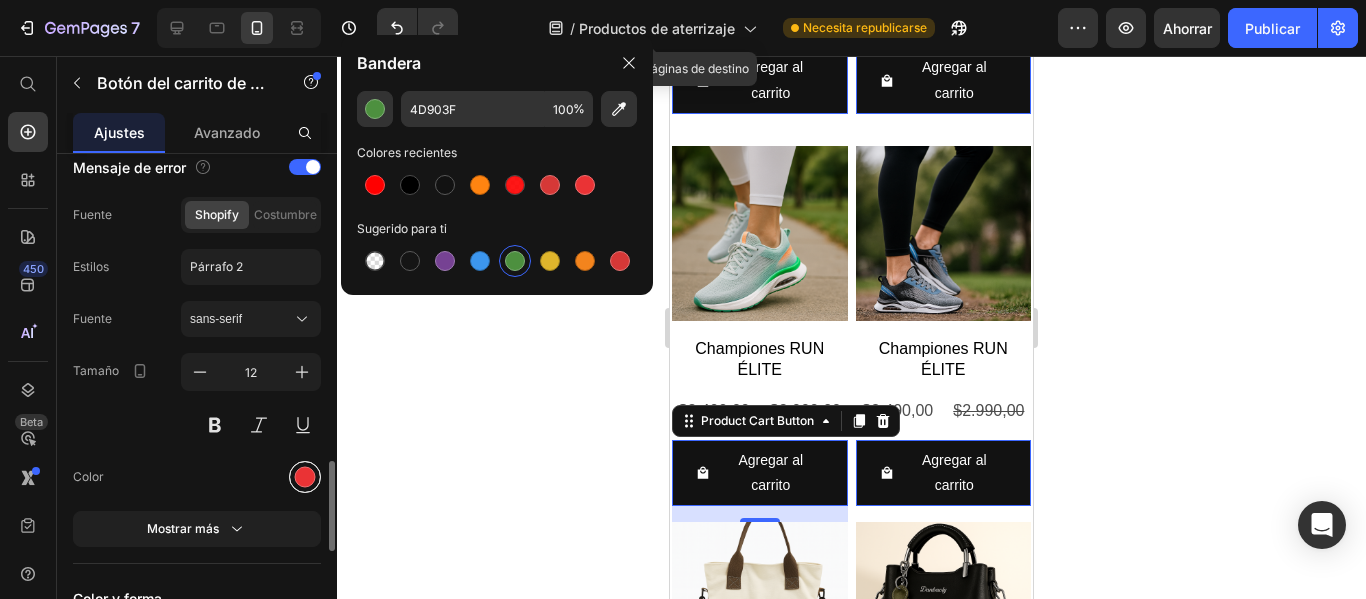 click at bounding box center [305, 477] 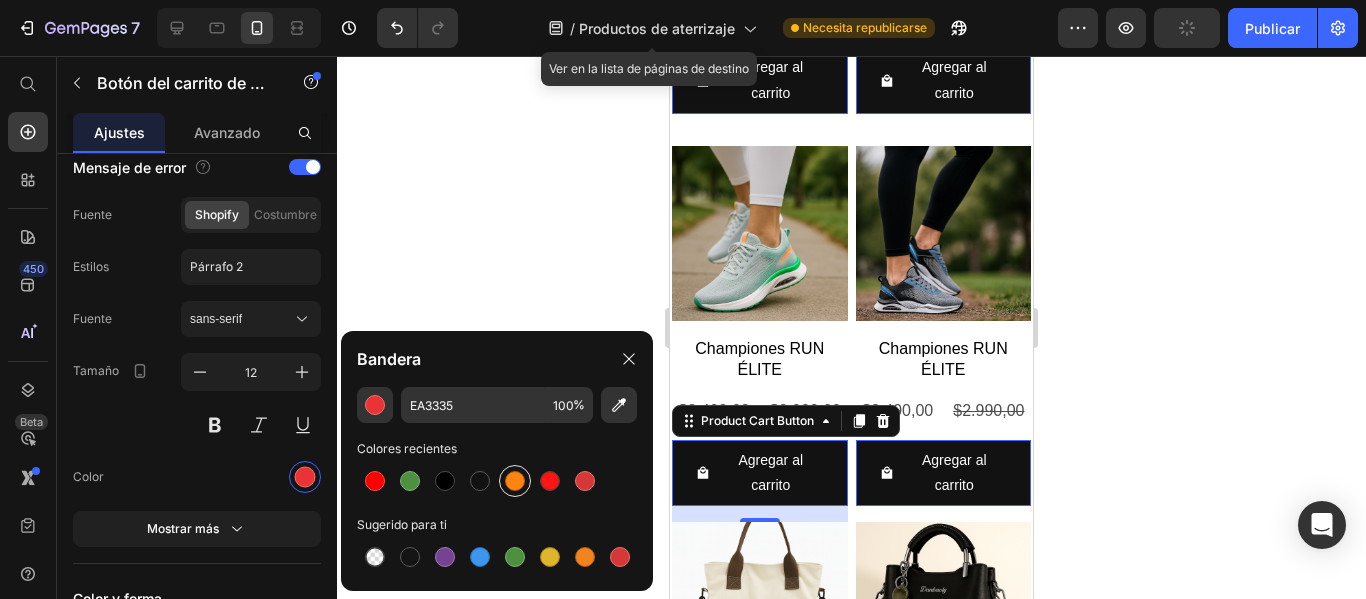 click at bounding box center (515, 481) 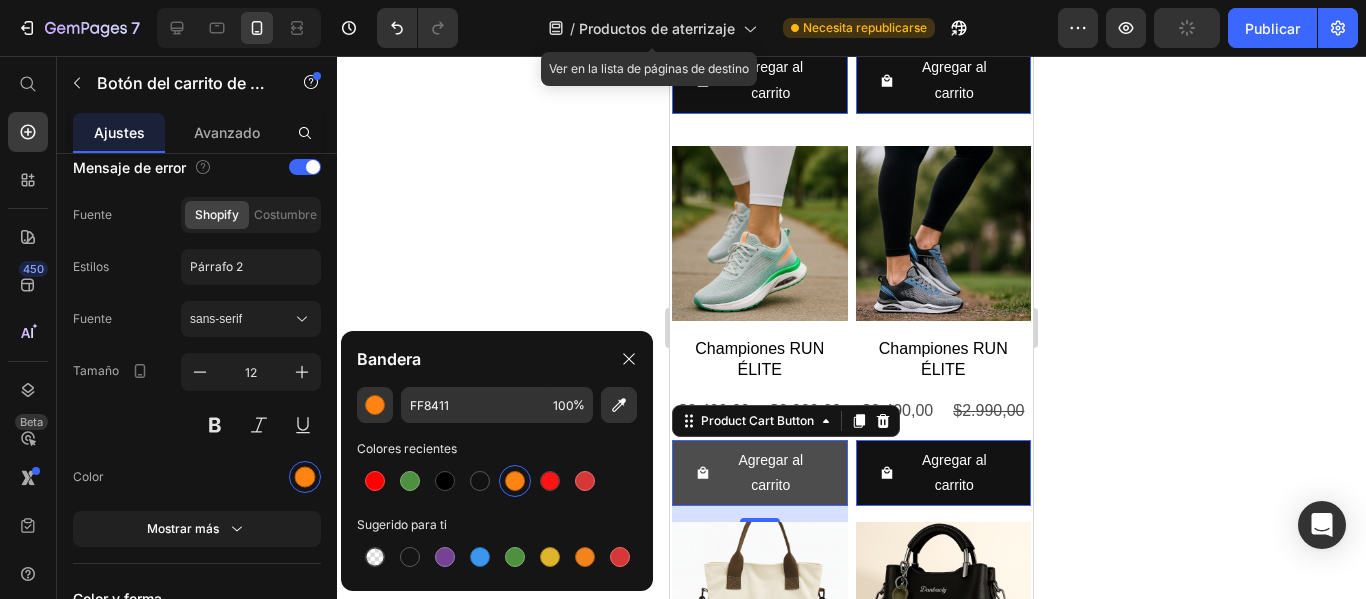 click on "Agregar al carrito" at bounding box center (760, 80) 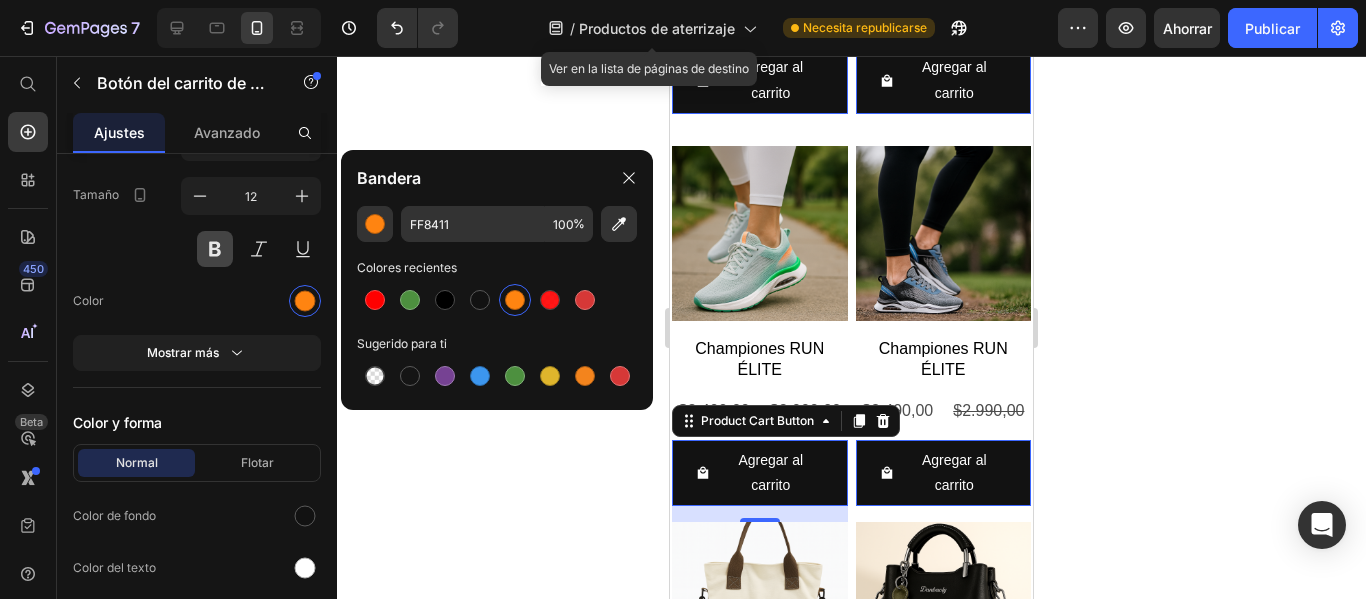 scroll, scrollTop: 2028, scrollLeft: 0, axis: vertical 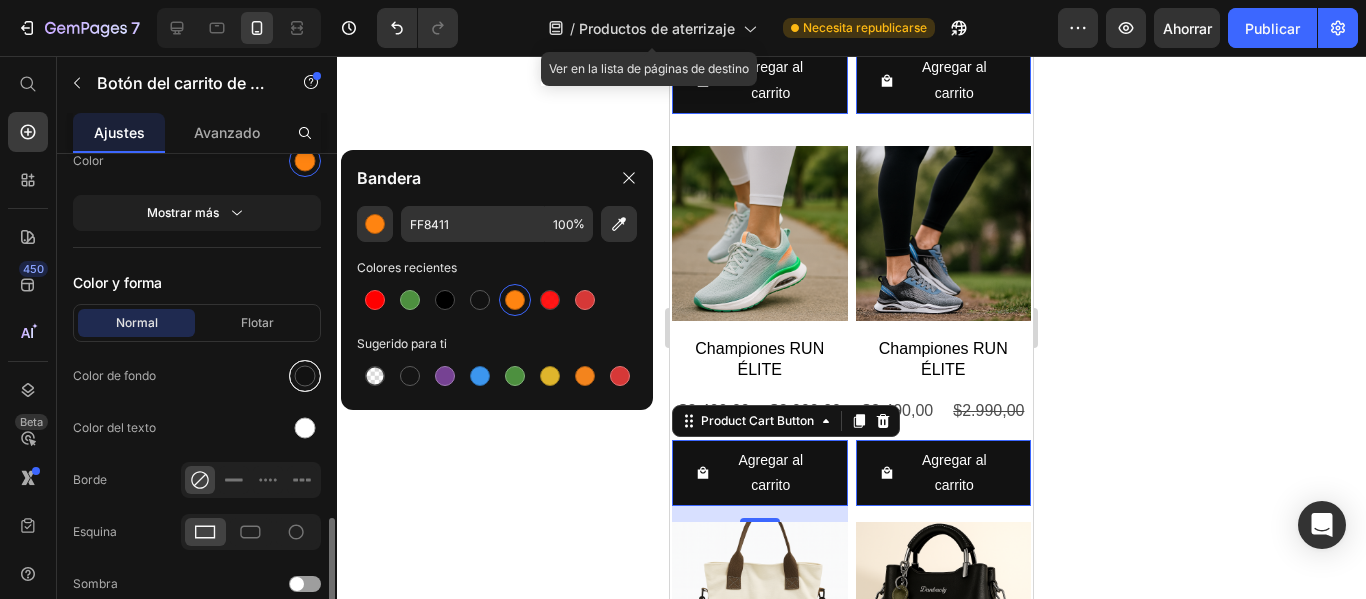 click at bounding box center [305, 376] 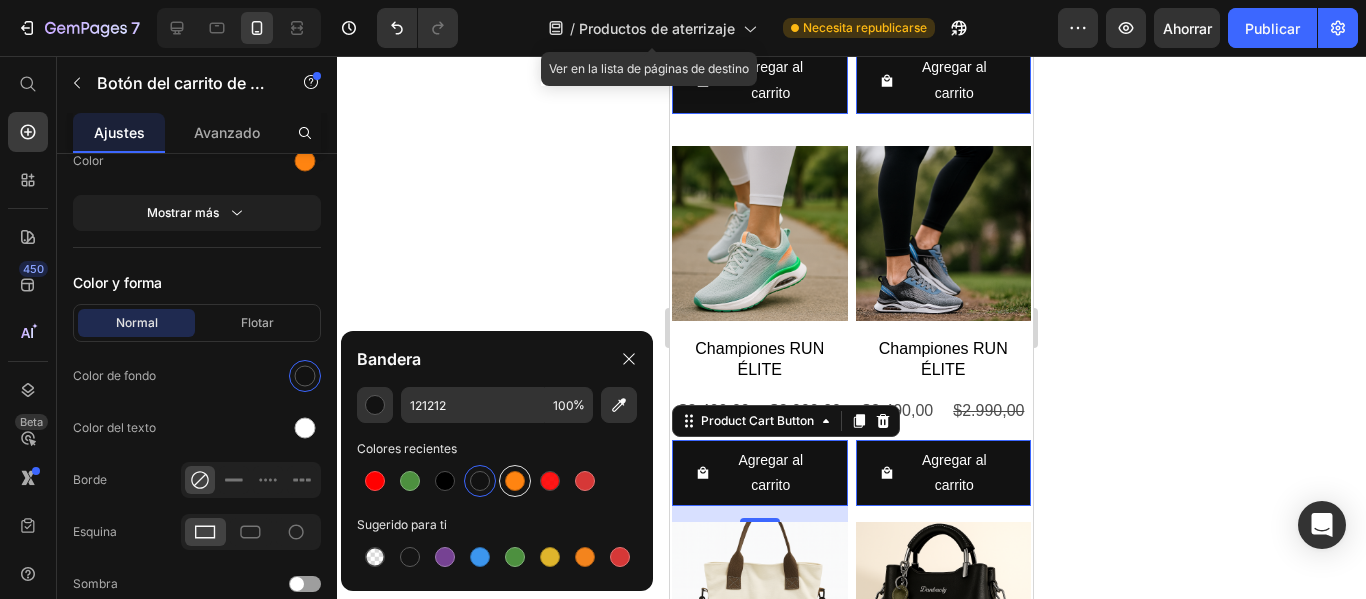 click at bounding box center [515, 481] 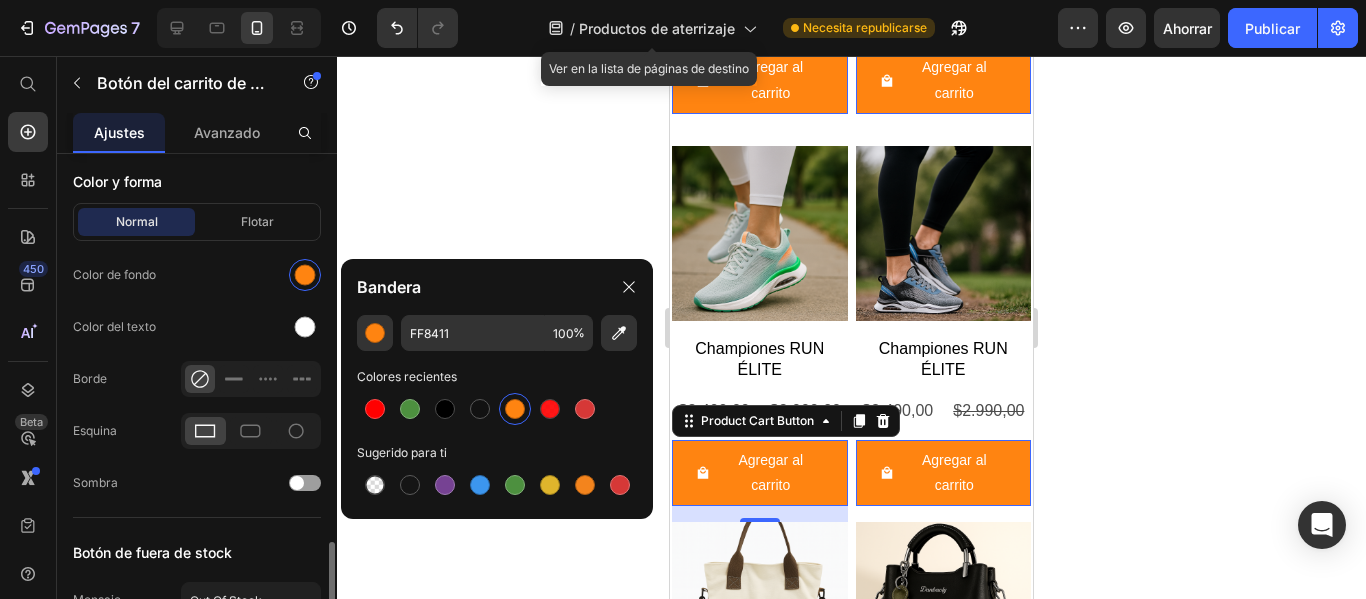 scroll, scrollTop: 2134, scrollLeft: 0, axis: vertical 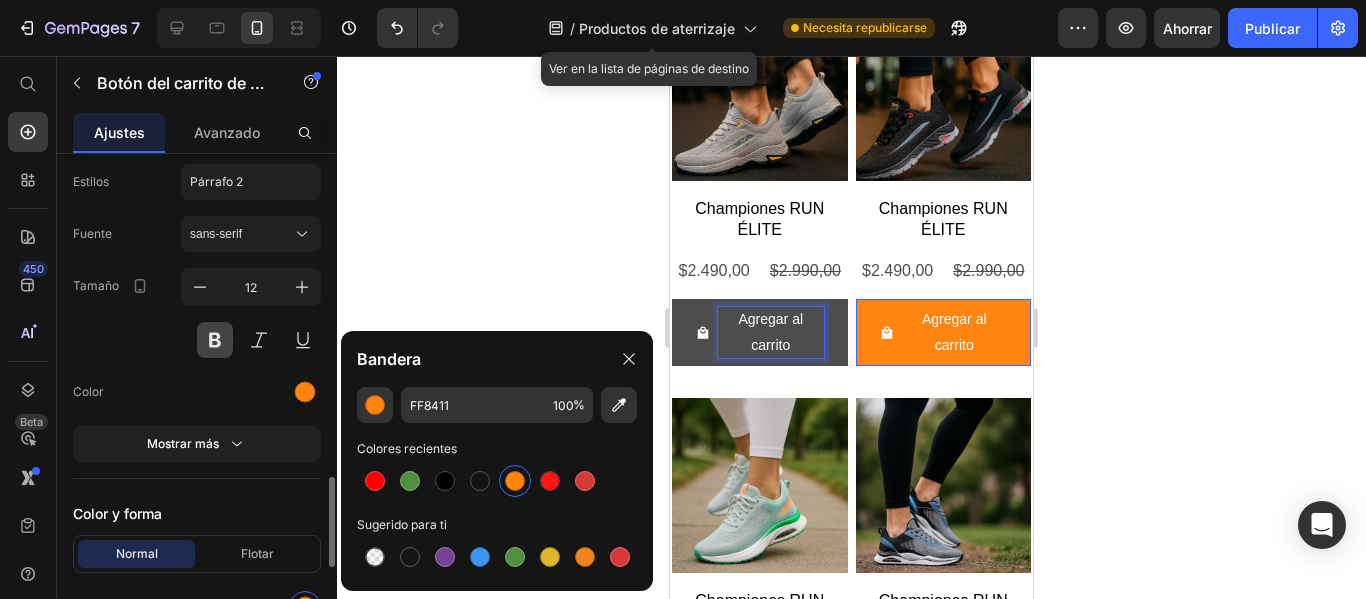 click at bounding box center [215, 340] 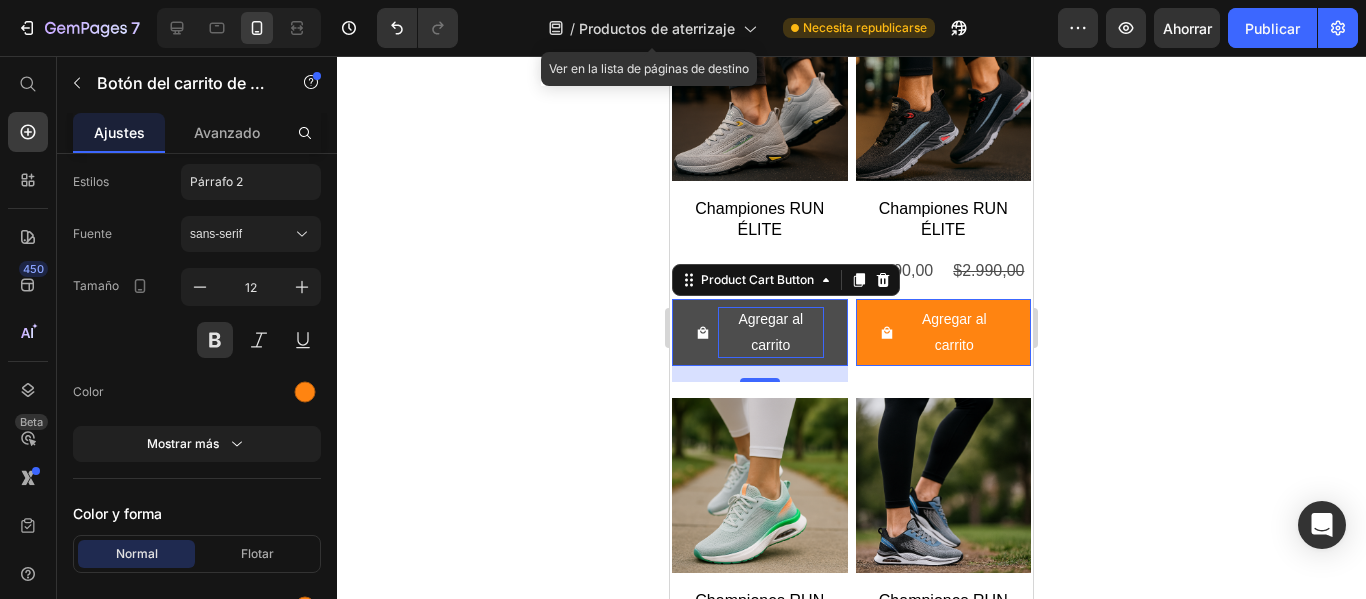 click on "Agregar al carrito" at bounding box center [771, 332] 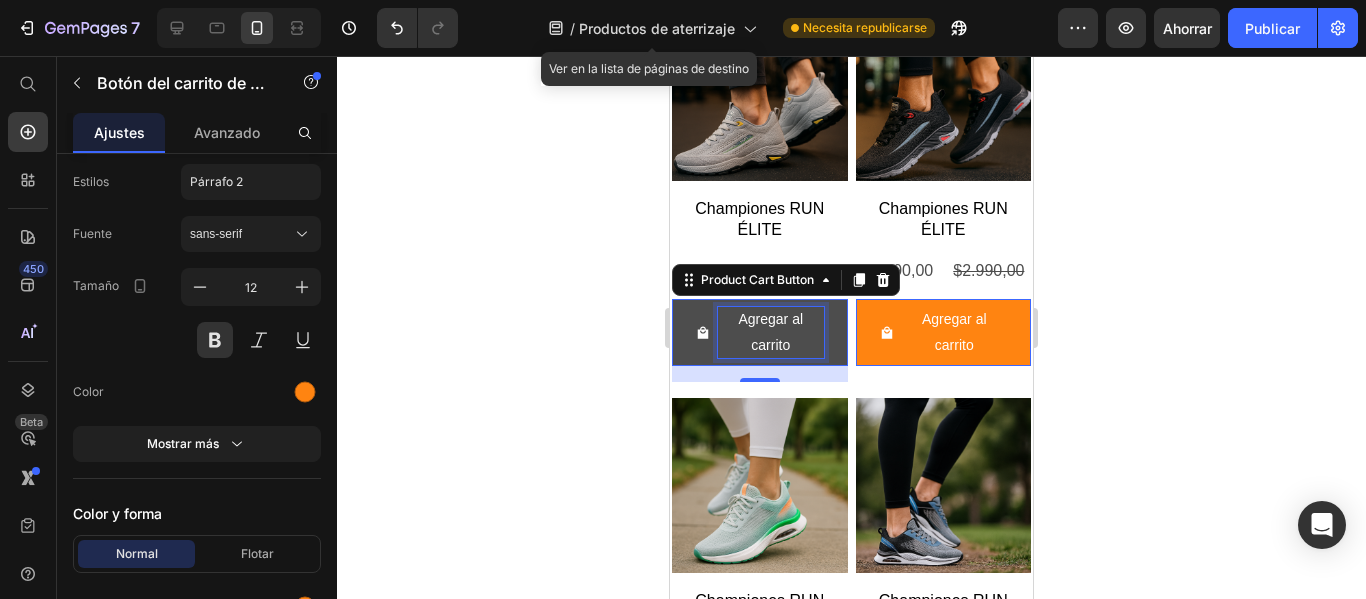 click on "Agregar al carrito" at bounding box center [771, 332] 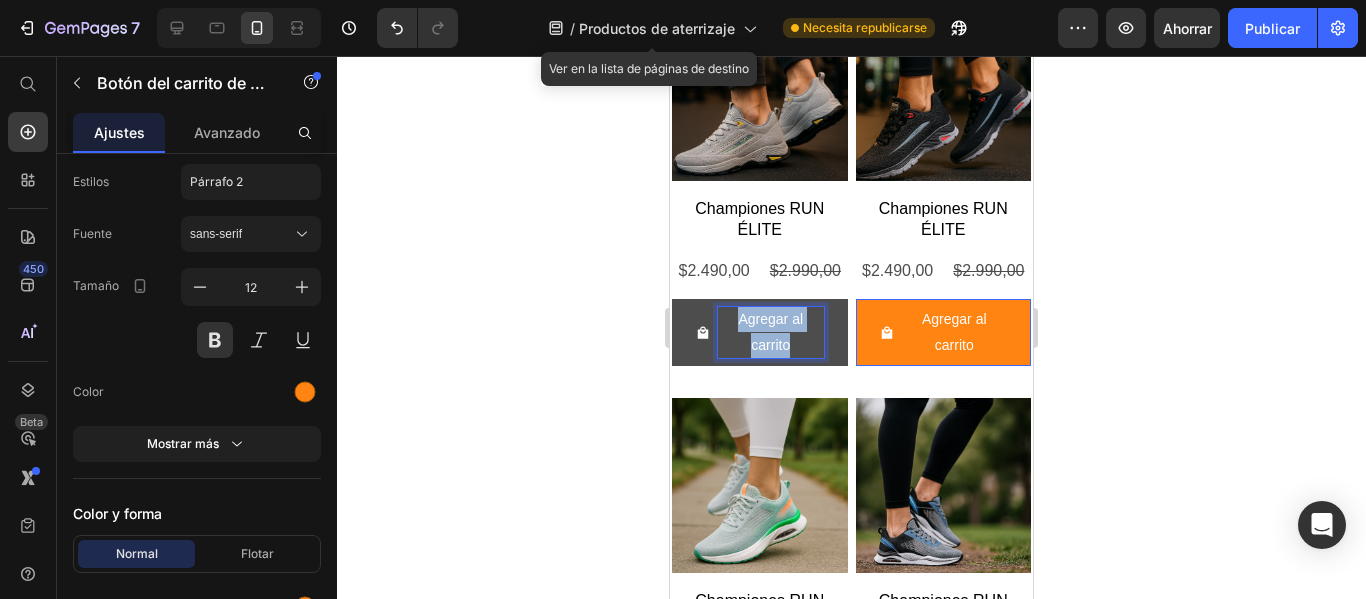 drag, startPoint x: 792, startPoint y: 347, endPoint x: 722, endPoint y: 318, distance: 75.76939 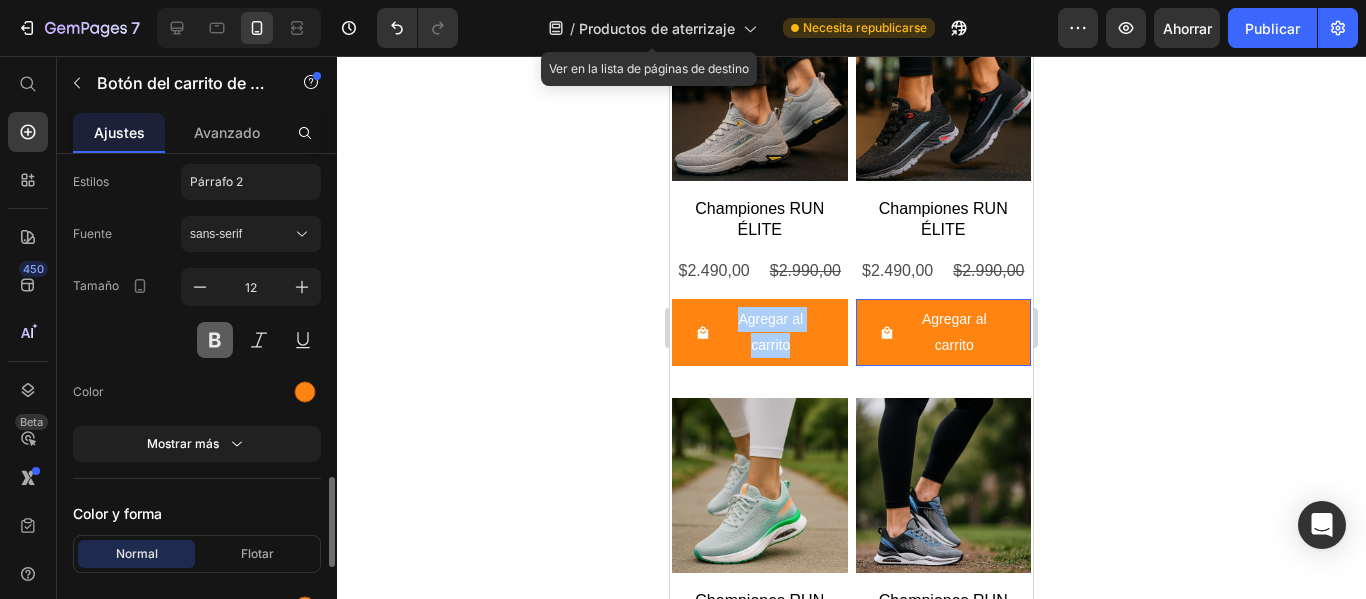 click at bounding box center [215, 340] 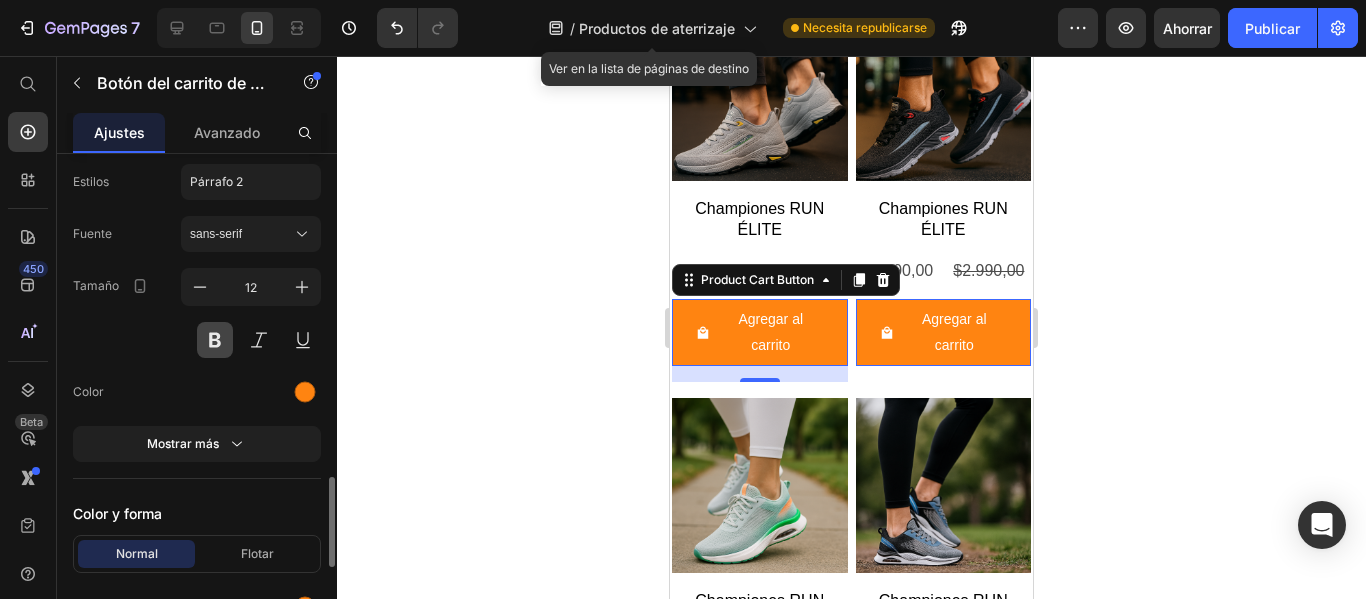 click at bounding box center [215, 340] 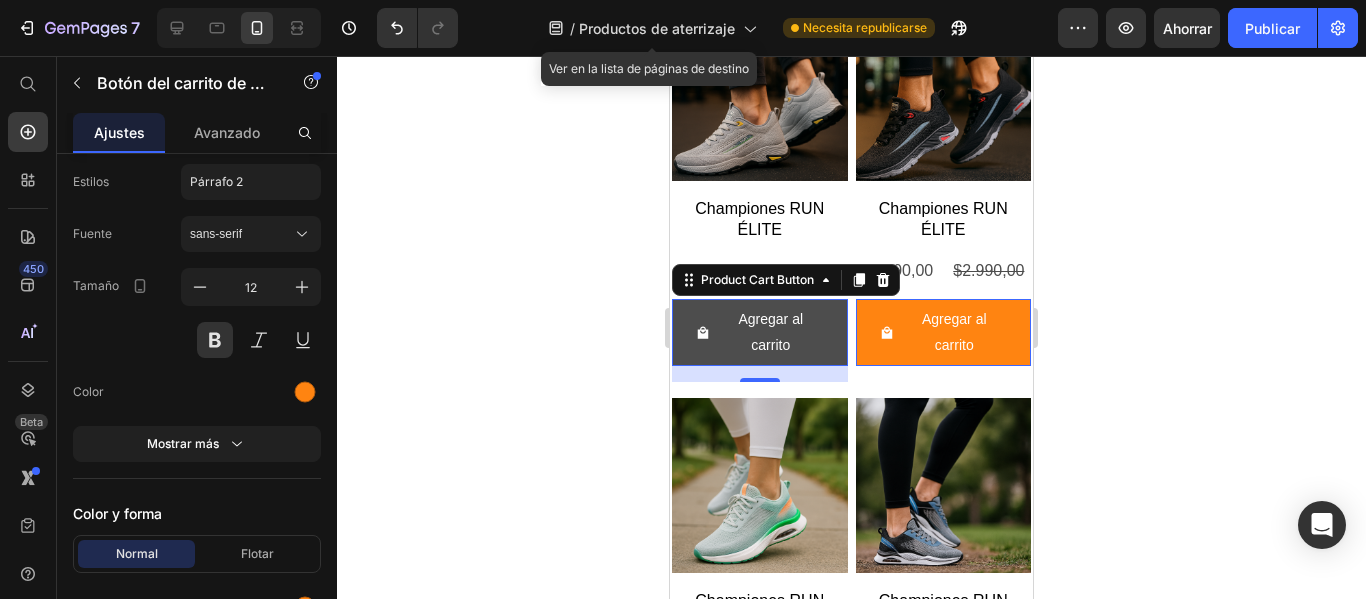 click on "Agregar al carrito" at bounding box center [760, 332] 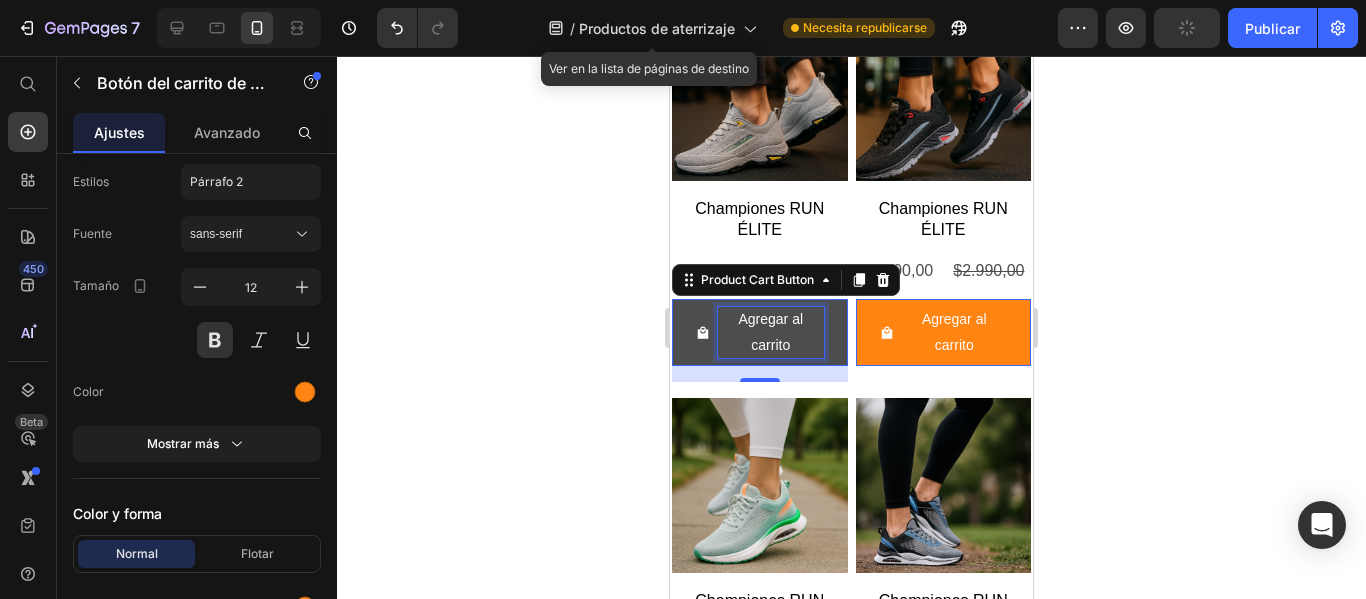 click on "Agregar al carrito" at bounding box center [771, 332] 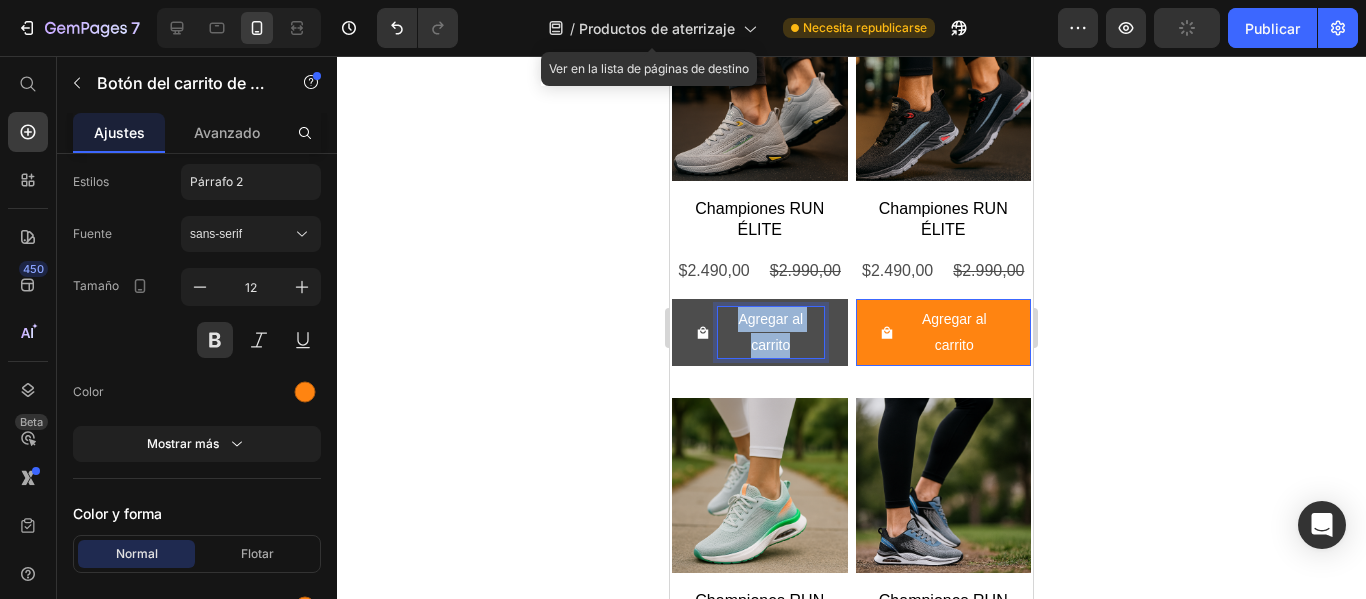 click on "Agregar al carrito" at bounding box center [771, 332] 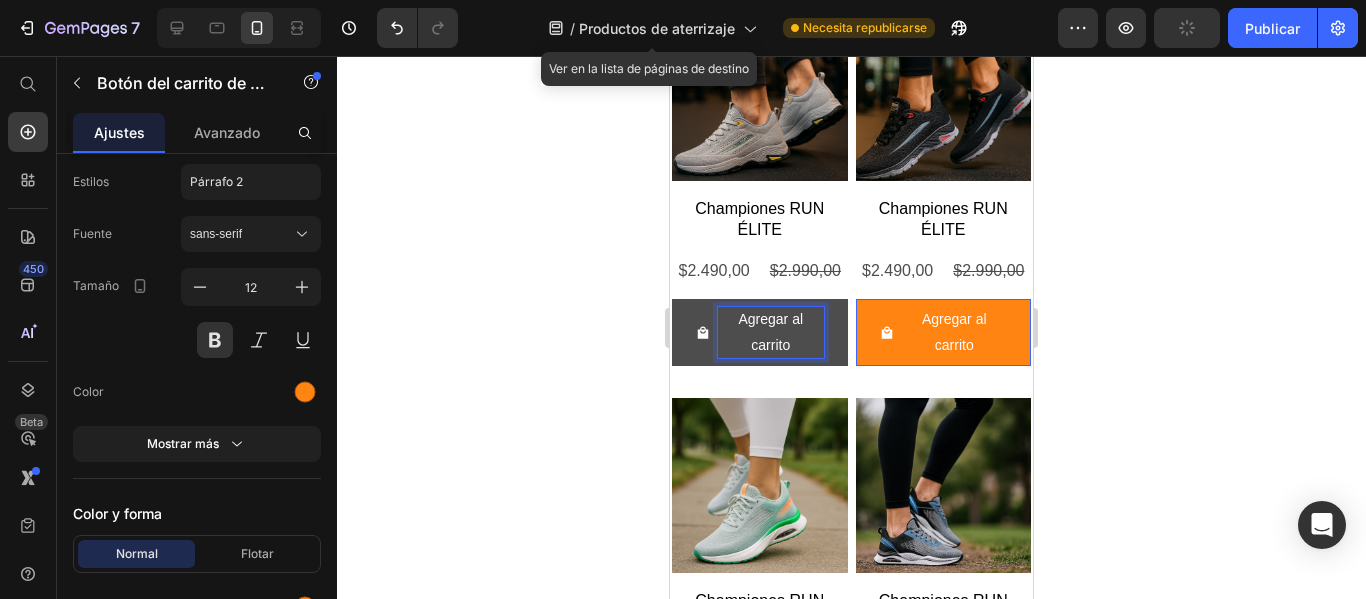 click 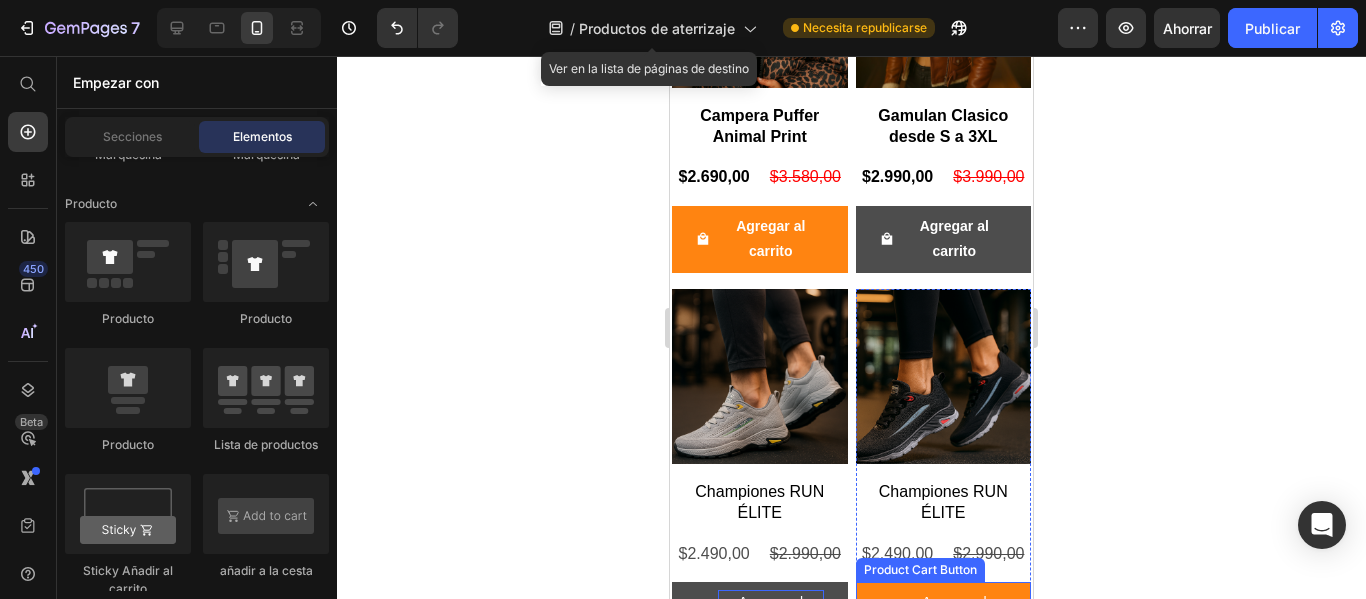 scroll, scrollTop: 3867, scrollLeft: 0, axis: vertical 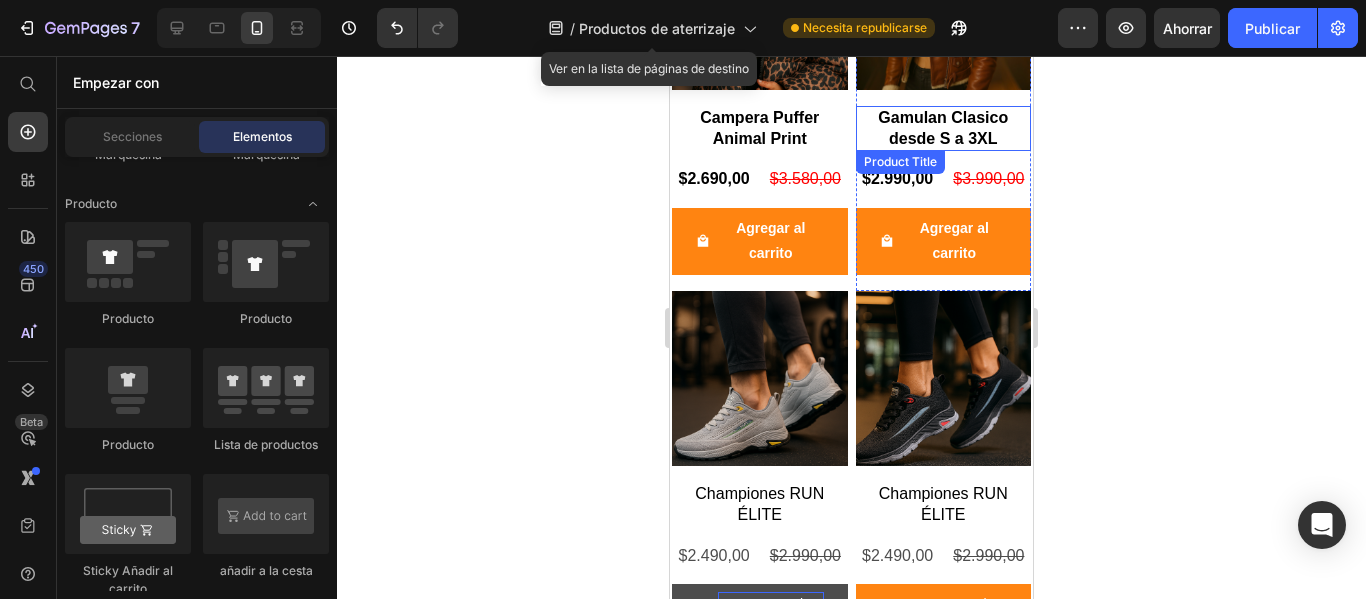 click on "Gamulan Clasico desde S a 3XL" at bounding box center (760, 129) 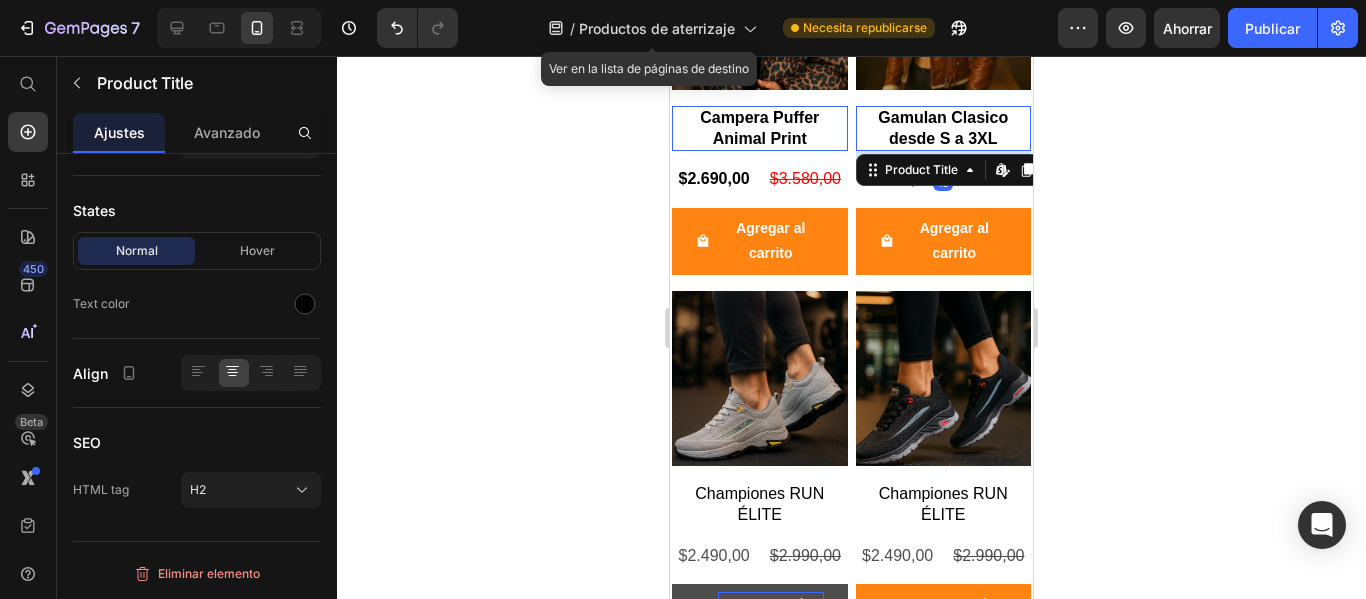 scroll, scrollTop: 0, scrollLeft: 0, axis: both 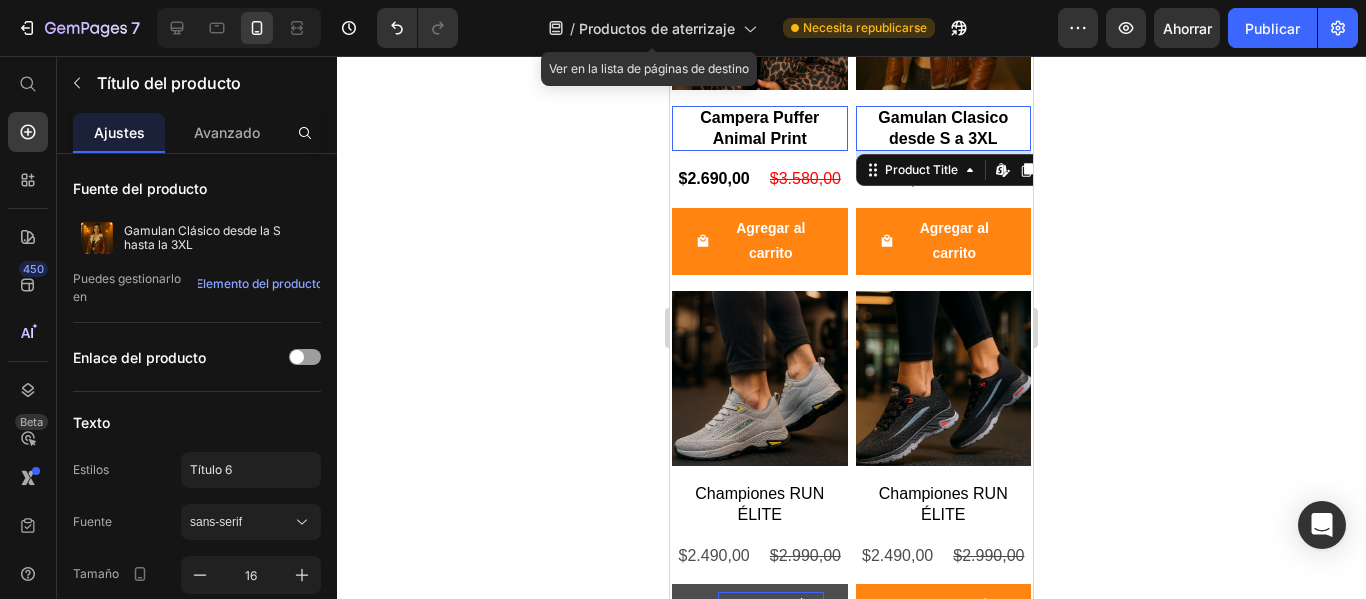 click on "Campera Puffer Animal Print" at bounding box center (760, 129) 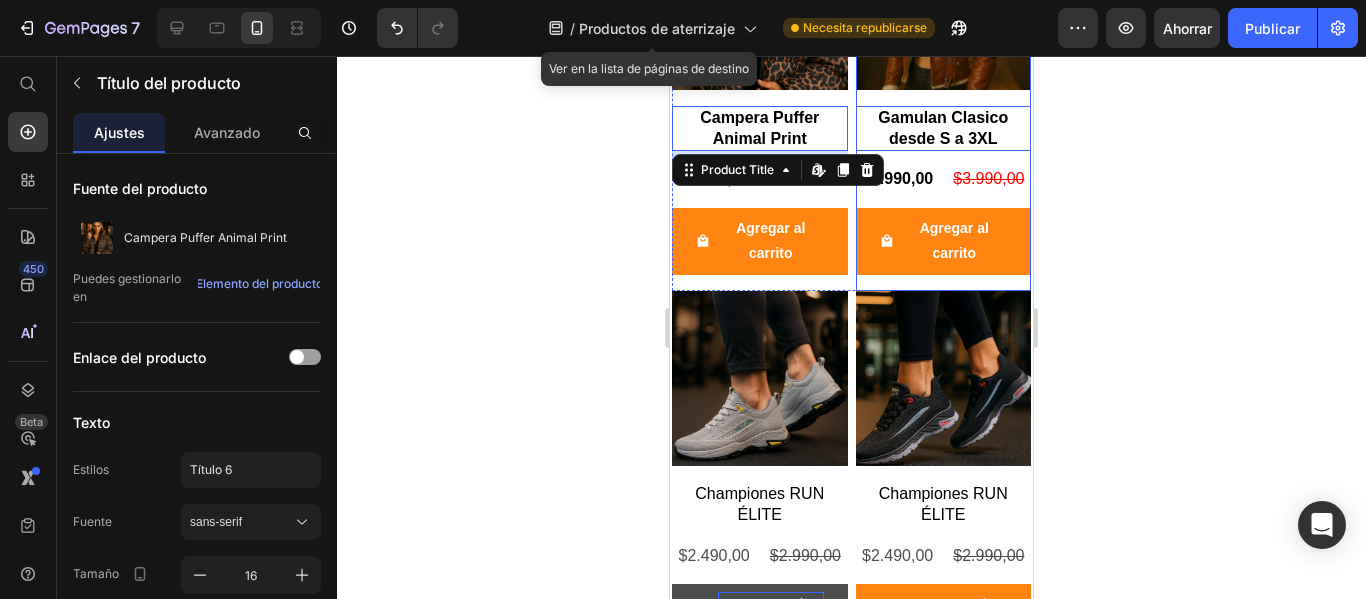 click on "Product Images Gamulan Clasico desde S a 3XL Product Title   Edit content in Shopify 16 $2.990,00 Product Price $3.990,00 Product Price Row Agregar al carrito Product Cart Button" at bounding box center (760, 102) 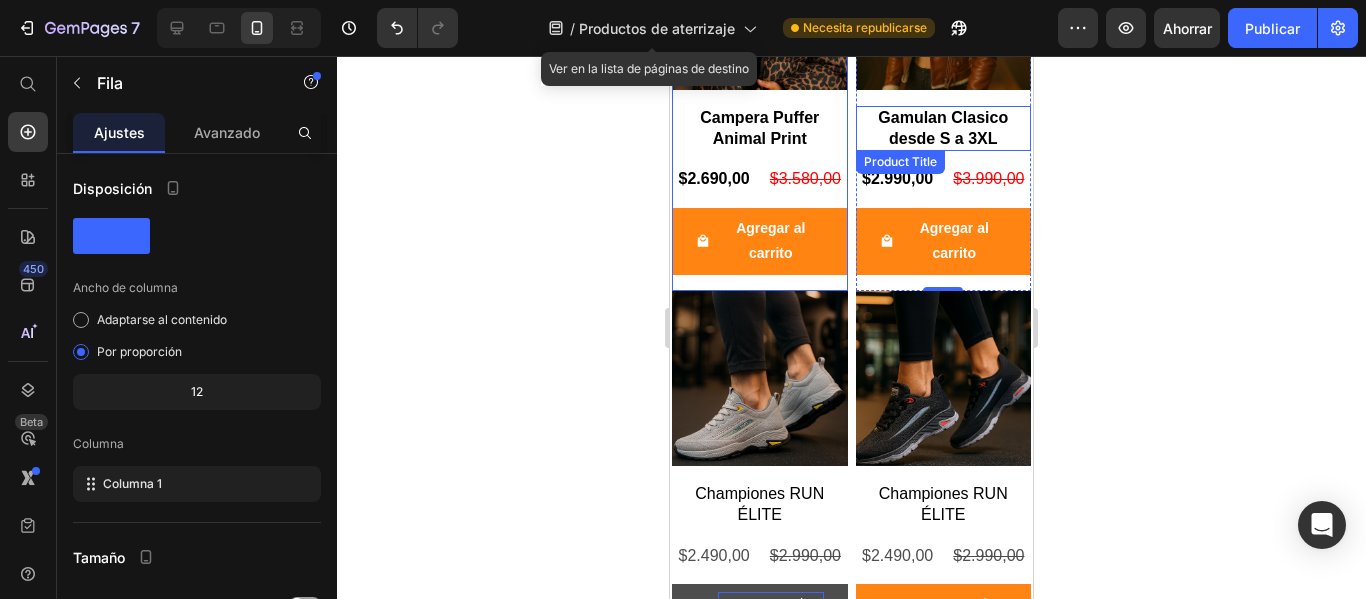 click on "Gamulan Clasico desde S a 3XL" at bounding box center [760, 129] 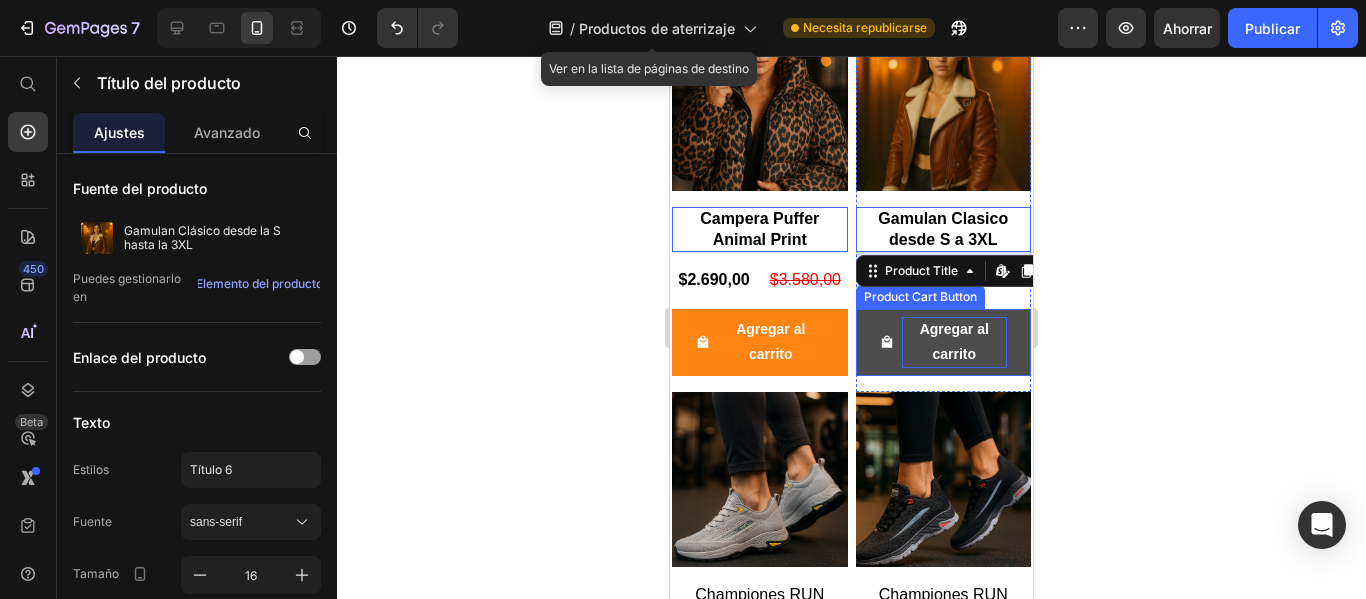 scroll, scrollTop: 3738, scrollLeft: 0, axis: vertical 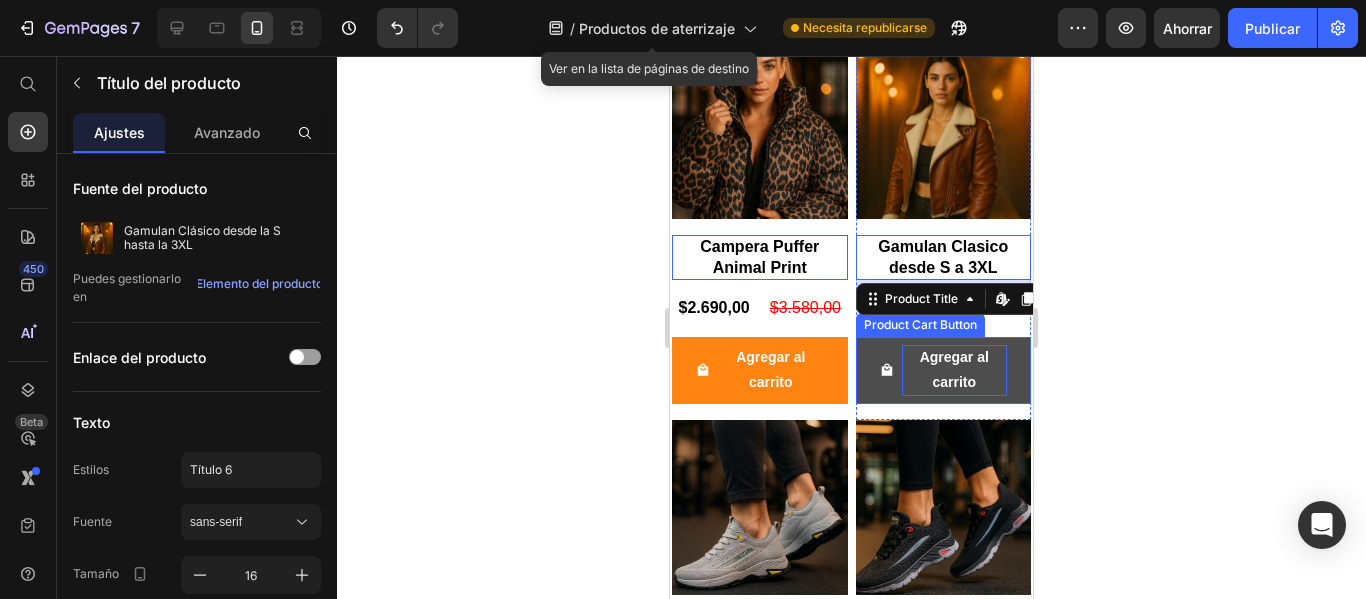 click on "Product Images Gamulan Clasico desde S a 3XL Product Title   Edit content in Shopify 16 $2.990,00 Product Price $3.990,00 Product Price Row Agregar al carrito Product Cart Button" at bounding box center [760, 231] 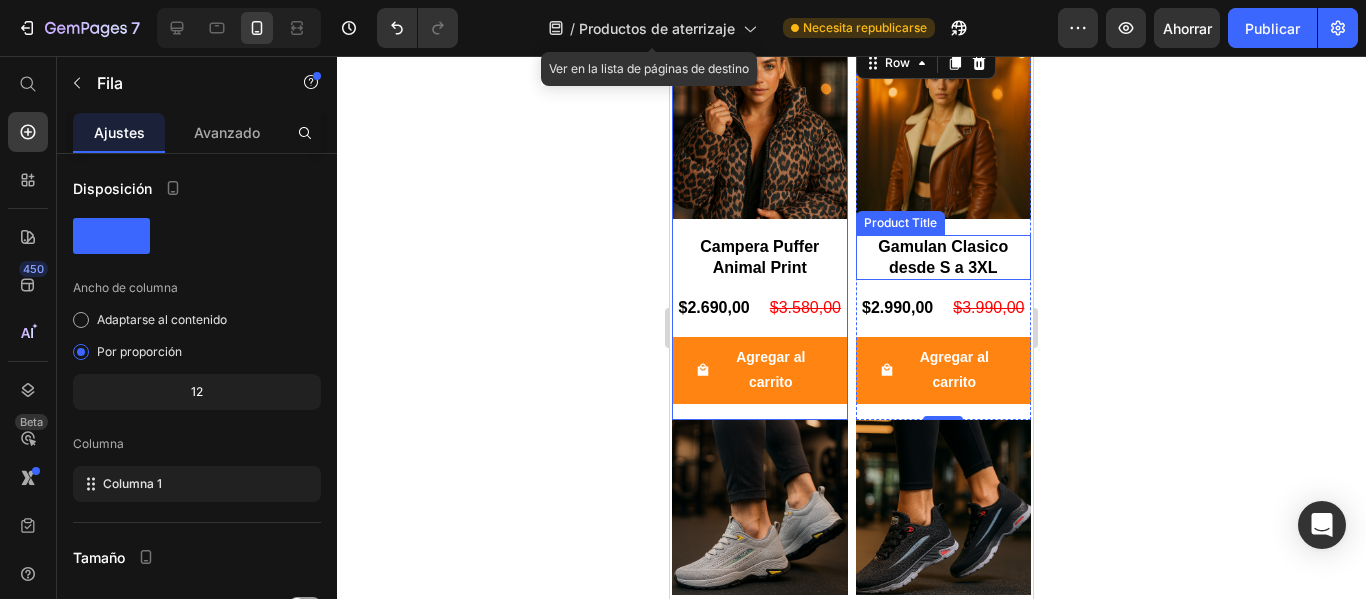 click on "Gamulan Clasico desde S a 3XL" at bounding box center (760, 258) 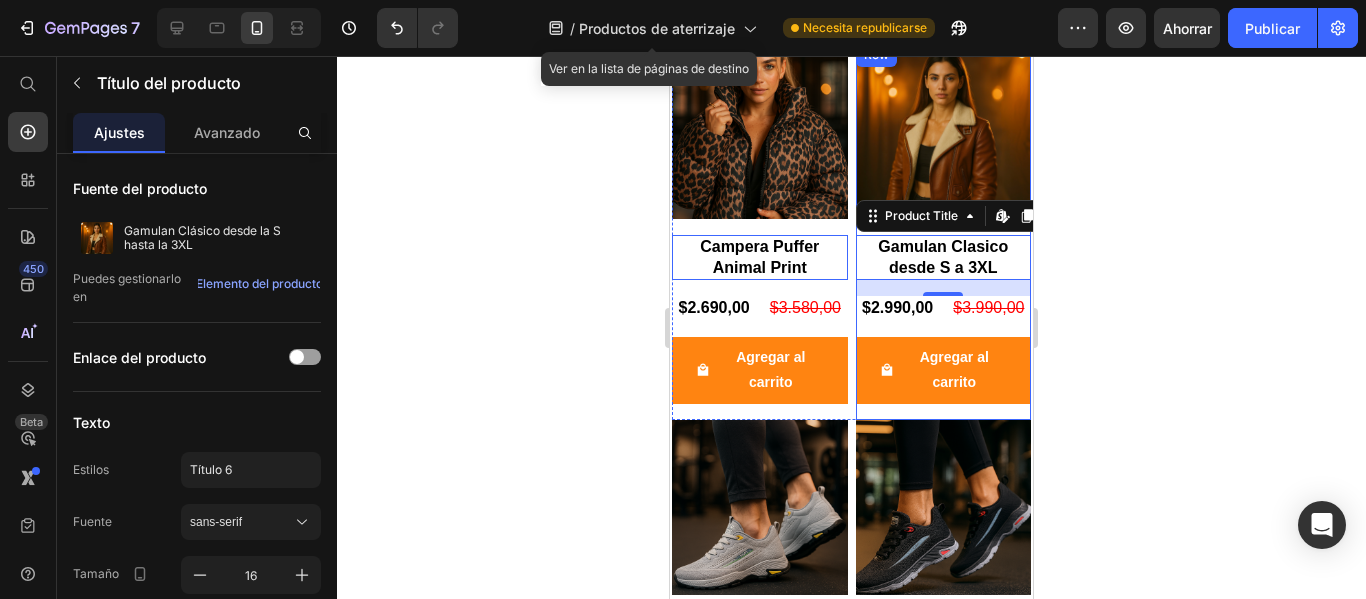 click on "Product Images Gamulan Clasico desde S a 3XL Product Title   Edit content in Shopify 16 $2.990,00 Product Price $3.990,00 Product Price Row Agregar al carrito Product Cart Button" at bounding box center (760, 231) 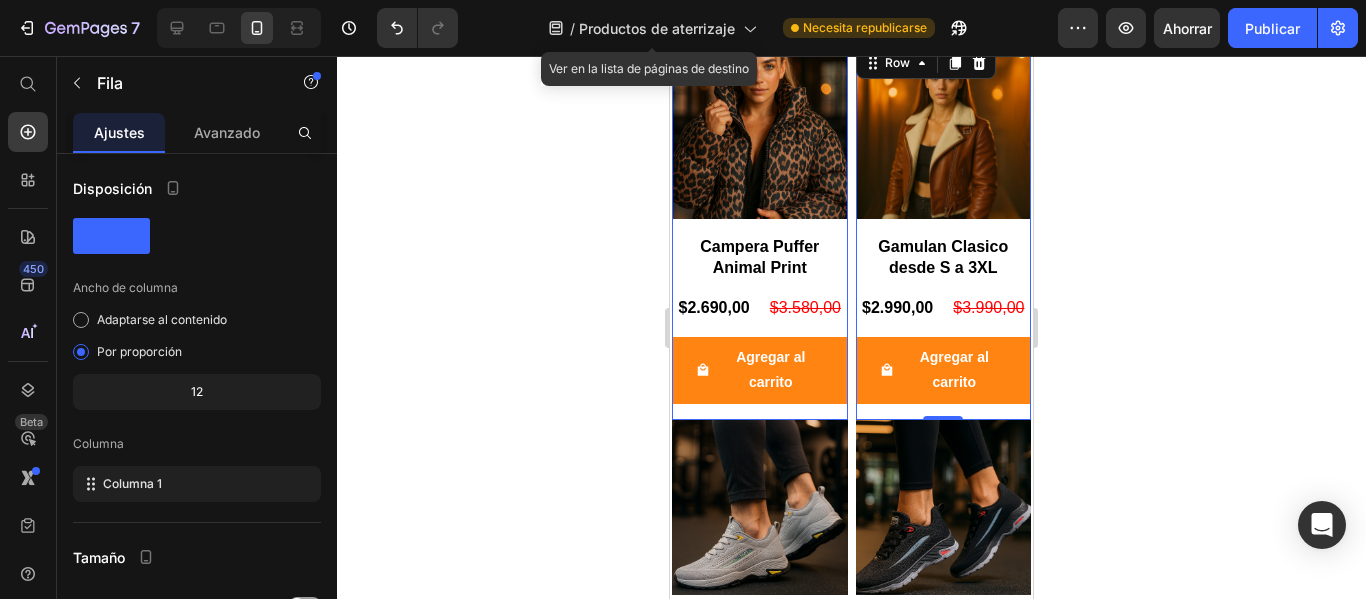 click on "Product Images Gamulan Clasico desde S a 3XL Product Title $2.990,00 Product Price $3.990,00 Product Price Row Agregar al carrito Product Cart Button" at bounding box center (760, 231) 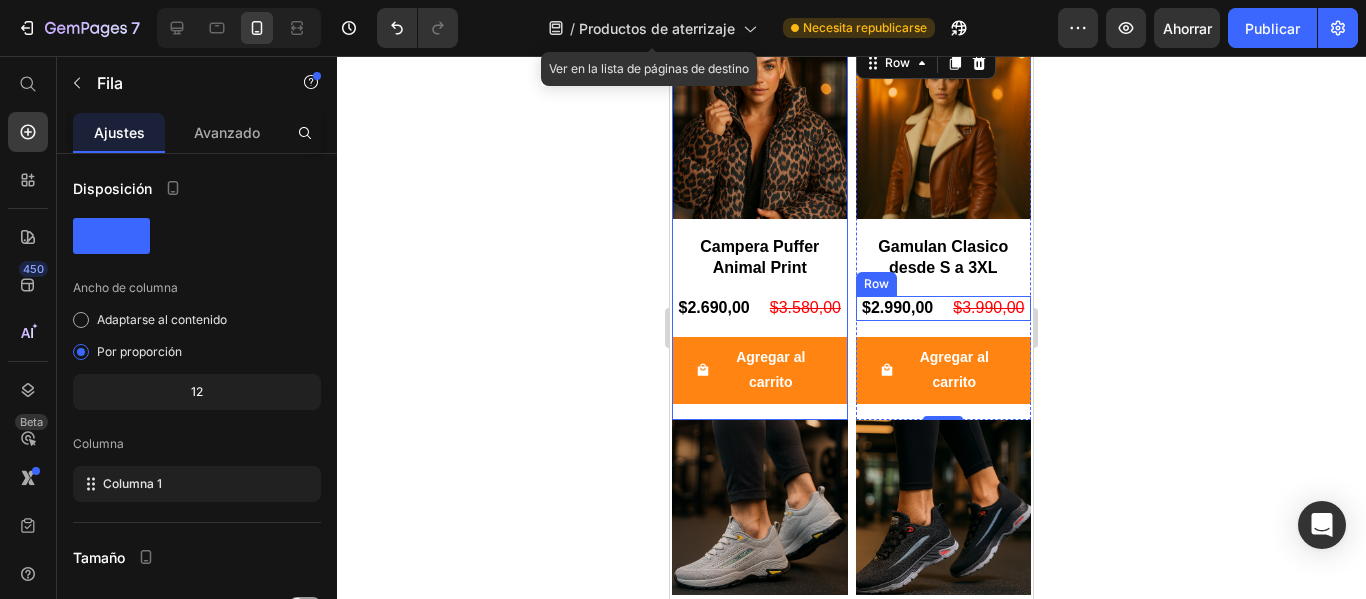 click on "$2.990,00 Product Price $3.990,00 Product Price Row" at bounding box center (760, 308) 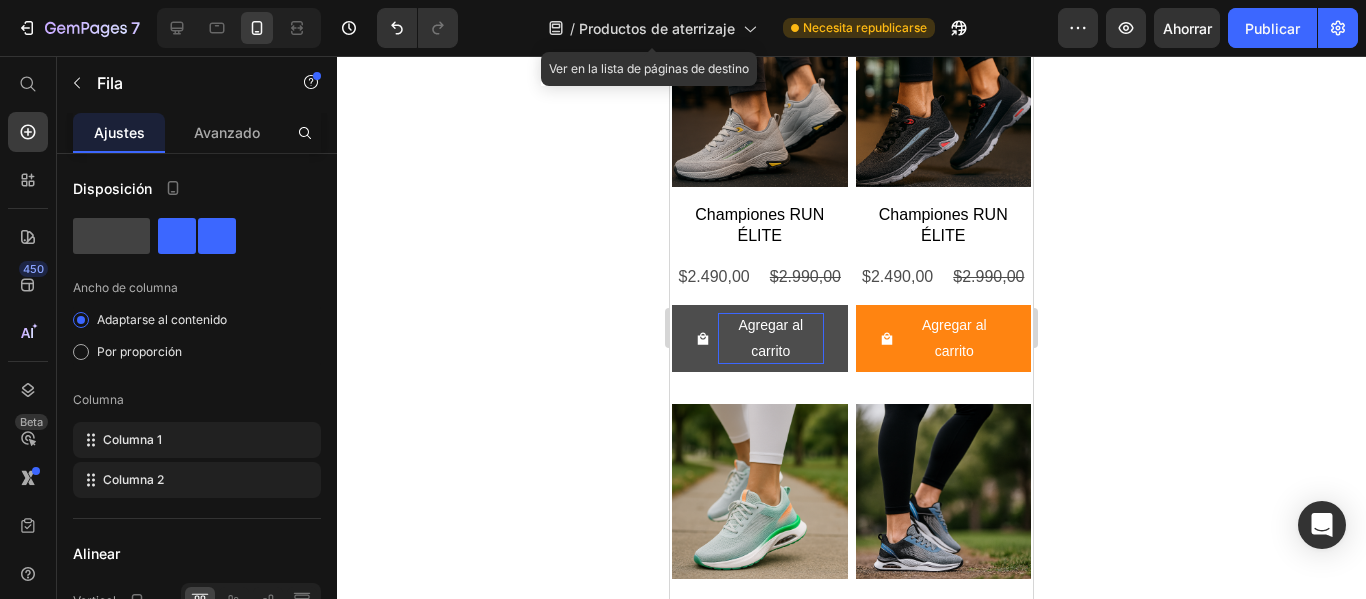 scroll, scrollTop: 4153, scrollLeft: 0, axis: vertical 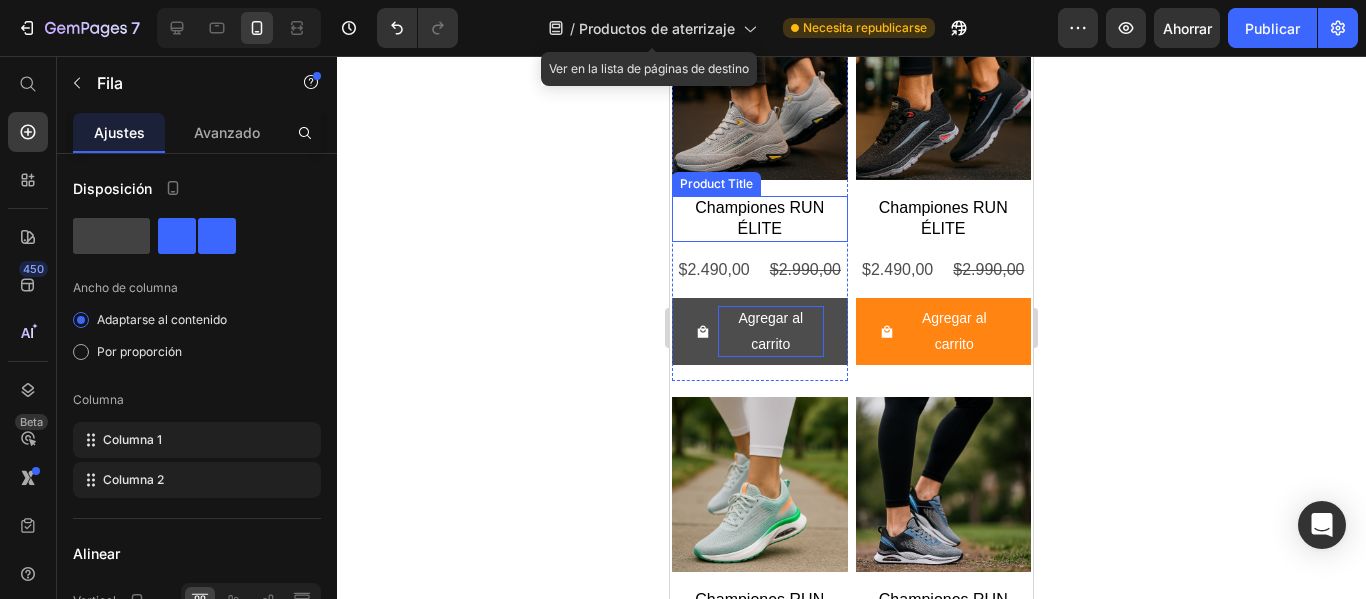 click on "Championes RUN ÉLITE" at bounding box center [760, 219] 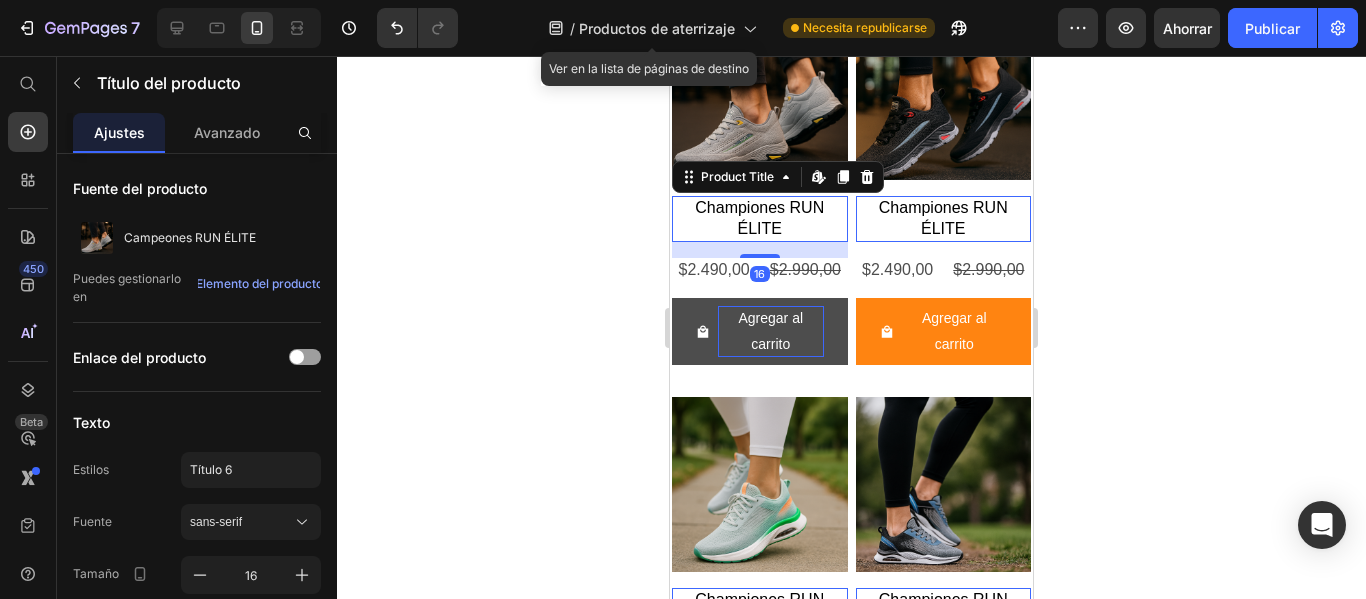 click on "Championes RUN ÉLITE" at bounding box center (760, 219) 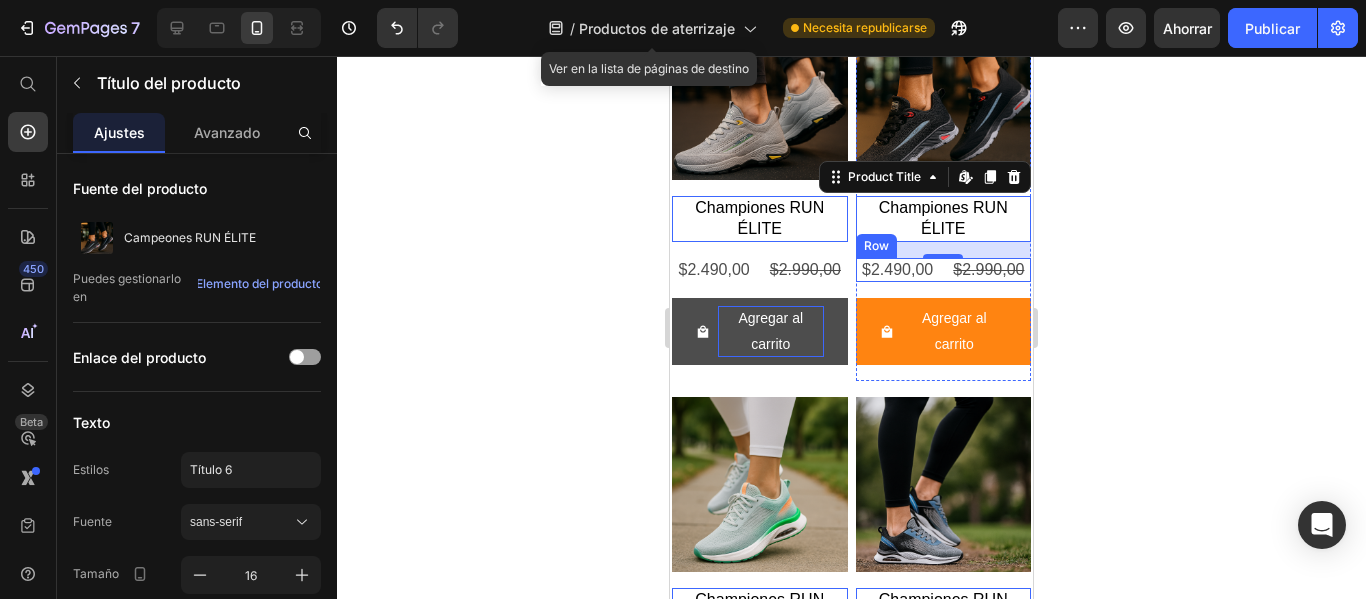 click on "$2.490,00 Product Price $2.990,00 Product Price Row" at bounding box center (760, 270) 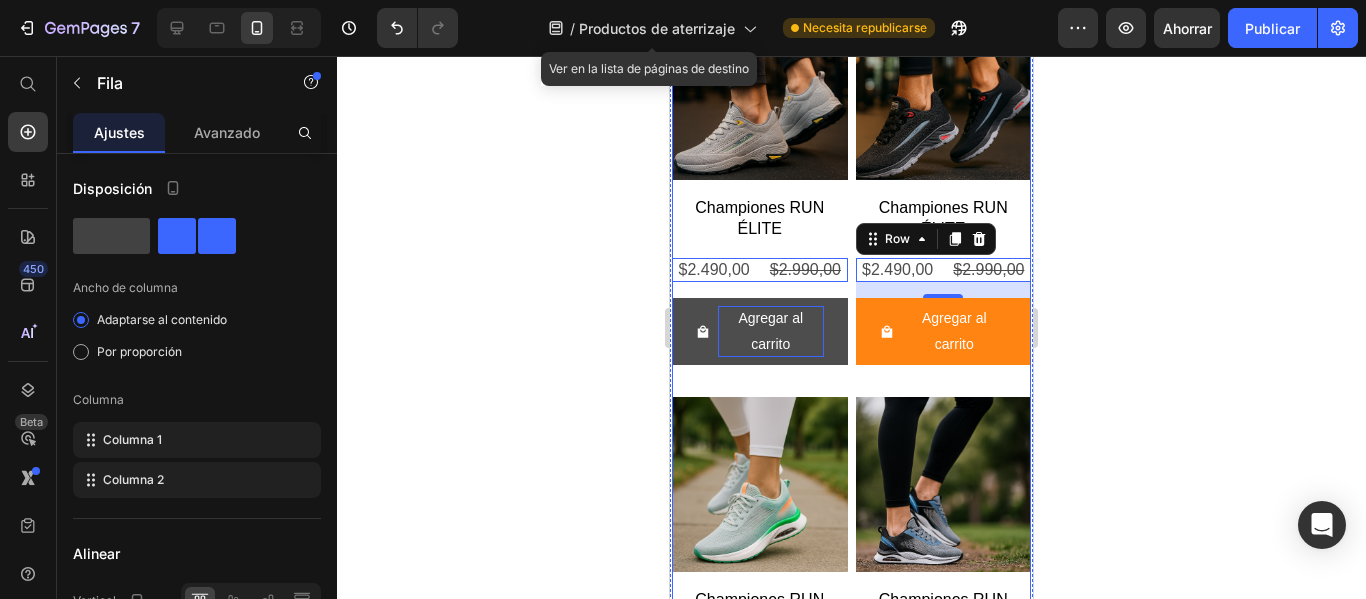 click on "Product Images Championes RUN ÉLITE Product Title $2.490,00 Product Price $2.990,00 Product Price Row   0 Agregar al carrito Product Cart Button Row Product Images Championes RUN ÉLITE Product Title $2.490,00 Product Price $2.990,00 Product Price Row   16 Agregar al carrito Product Cart Button Row Product Images Championes RUN ÉLITE Product Title $2.490,00 Product Price $2.990,00 Product Price Row   0 Agregar al carrito Product Cart Button Row Product Images Championes RUN ÉLITE Product Title $2.490,00 Product Price $2.990,00 Product Price Row   0 Agregar al carrito Product Cart Button Row" at bounding box center (851, 389) 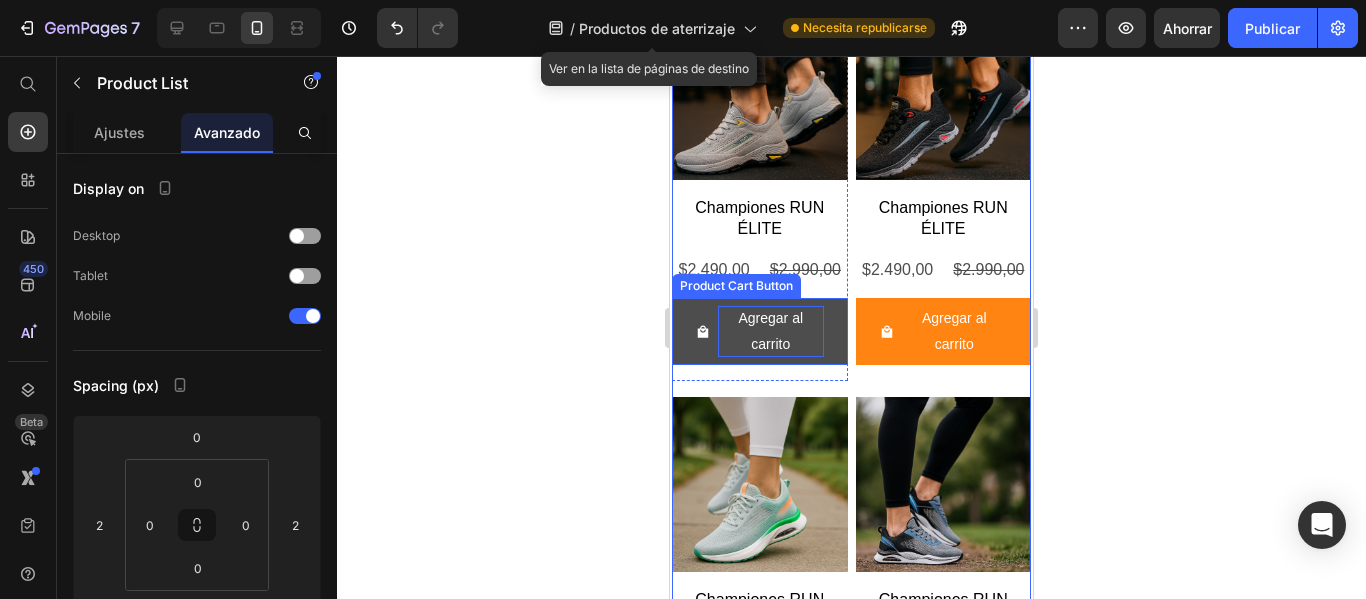 click on "Agregar al carrito" at bounding box center [771, 331] 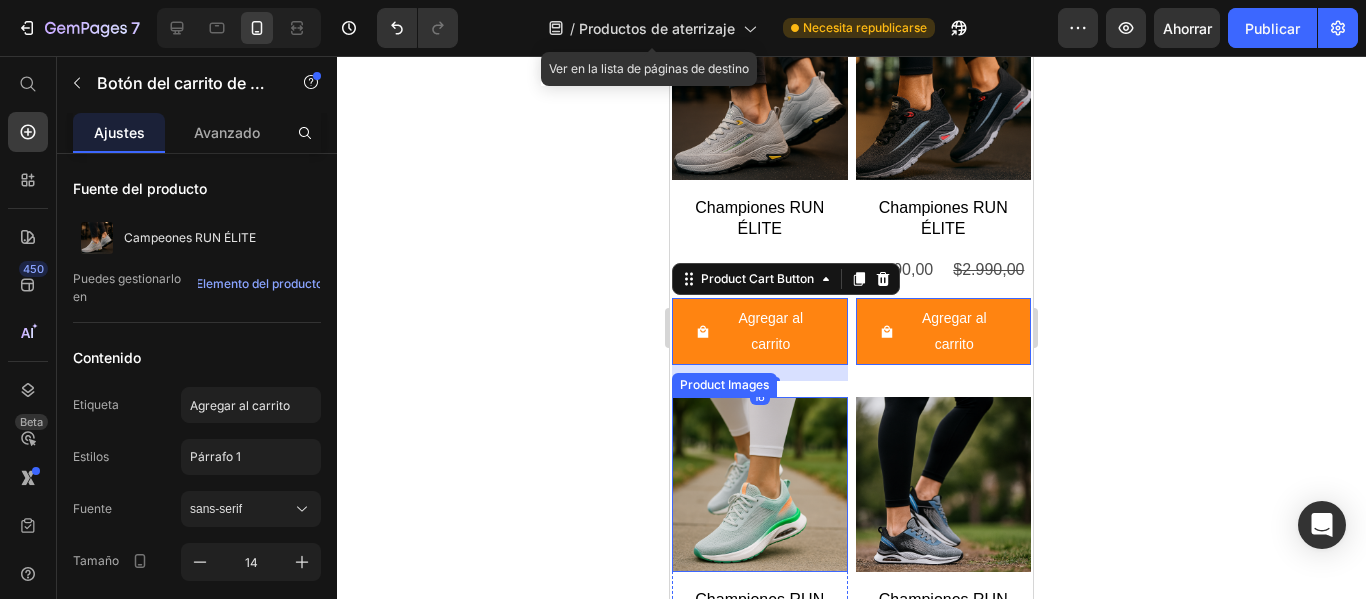 click at bounding box center (760, 485) 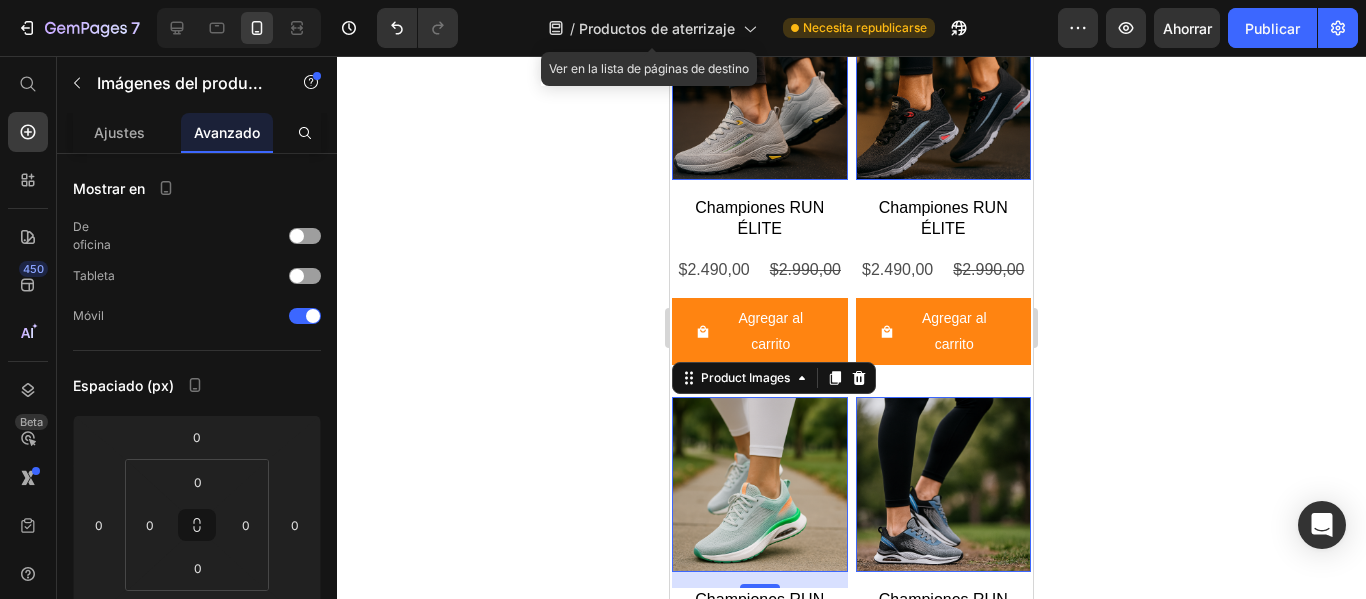 click at bounding box center [944, 485] 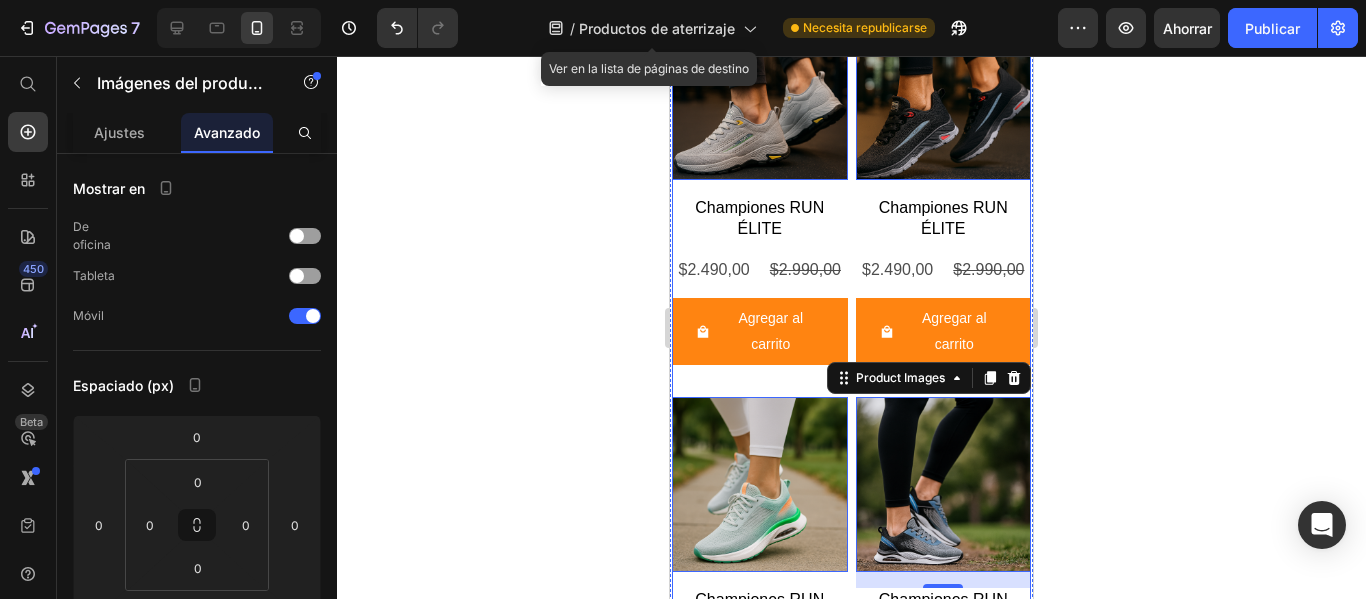 click on "Product Images   0 Championes RUN ÉLITE Product Title $2.490,00 Product Price $2.990,00 Product Price Row Agregar al carrito Product Cart Button Row Product Images   0 Championes RUN ÉLITE Product Title $2.490,00 Product Price $2.990,00 Product Price Row Agregar al carrito Product Cart Button Row Product Images   16 Championes RUN ÉLITE Product Title $2.490,00 Product Price $2.990,00 Product Price Row Agregar al carrito Product Cart Button Row Product Images   0 Championes RUN ÉLITE Product Title $2.490,00 Product Price $2.990,00 Product Price Row Agregar al carrito Product Cart Button Row" at bounding box center (851, 389) 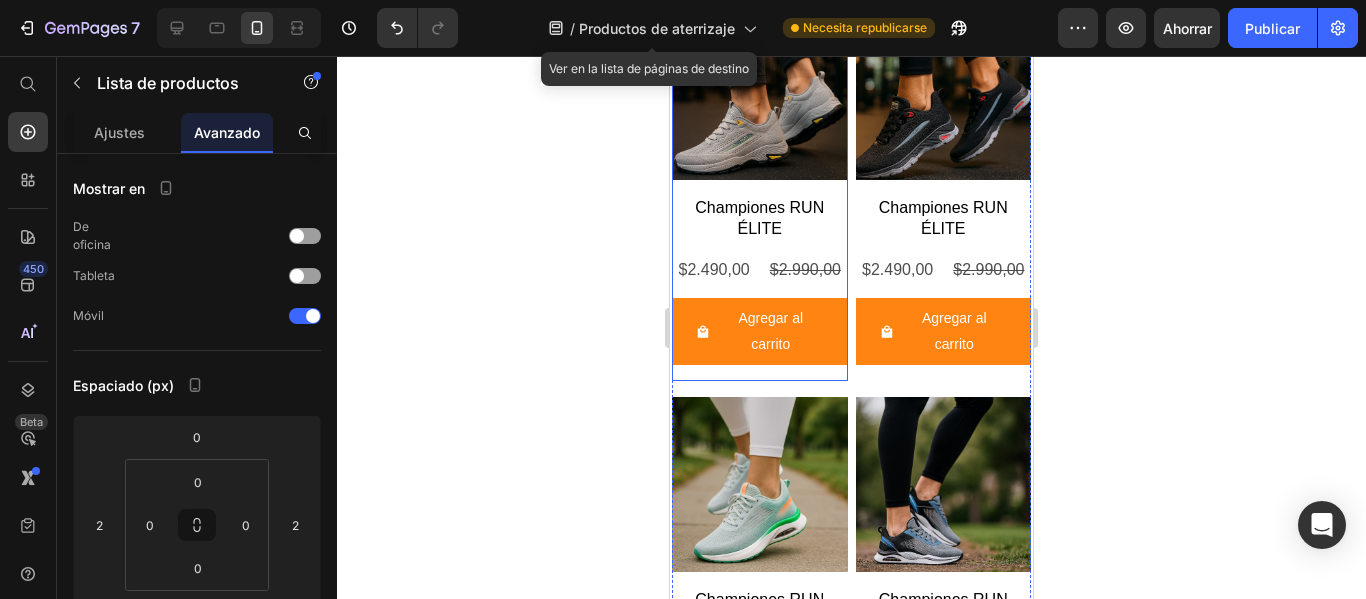 click on "Product Images Championes RUN ÉLITE Product Title $2.490,00 Product Price $2.990,00 Product Price Row Agregar al carrito Product Cart Button" at bounding box center (760, 193) 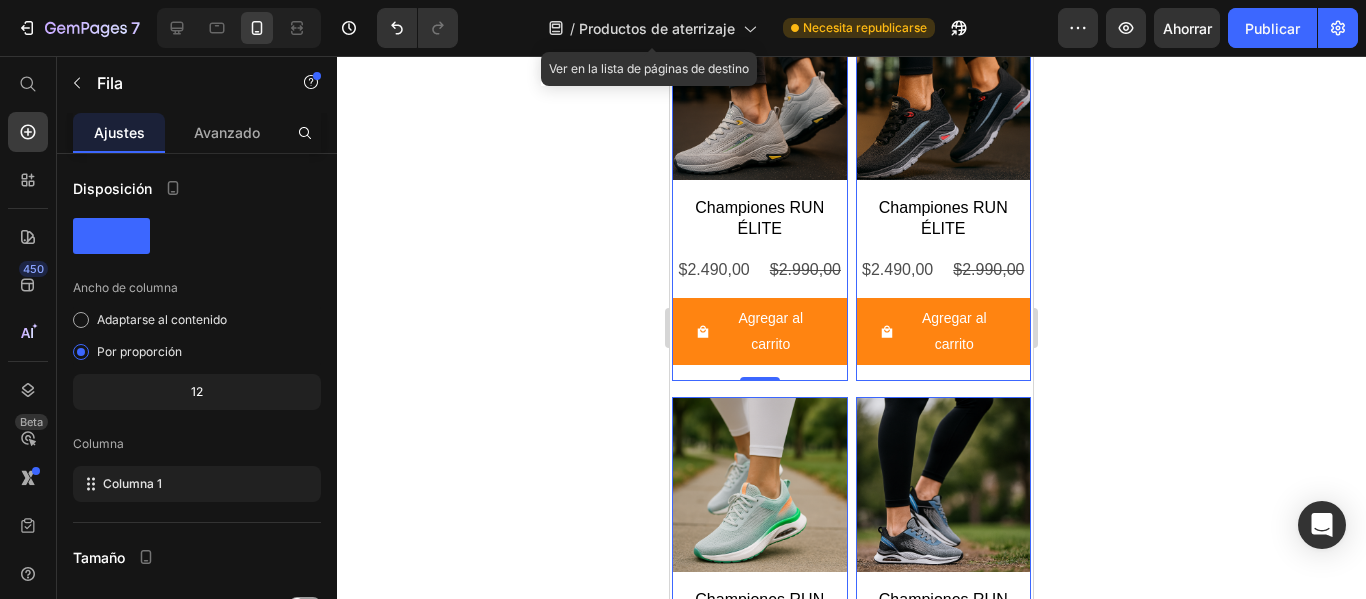 click on "0" at bounding box center [760, 381] 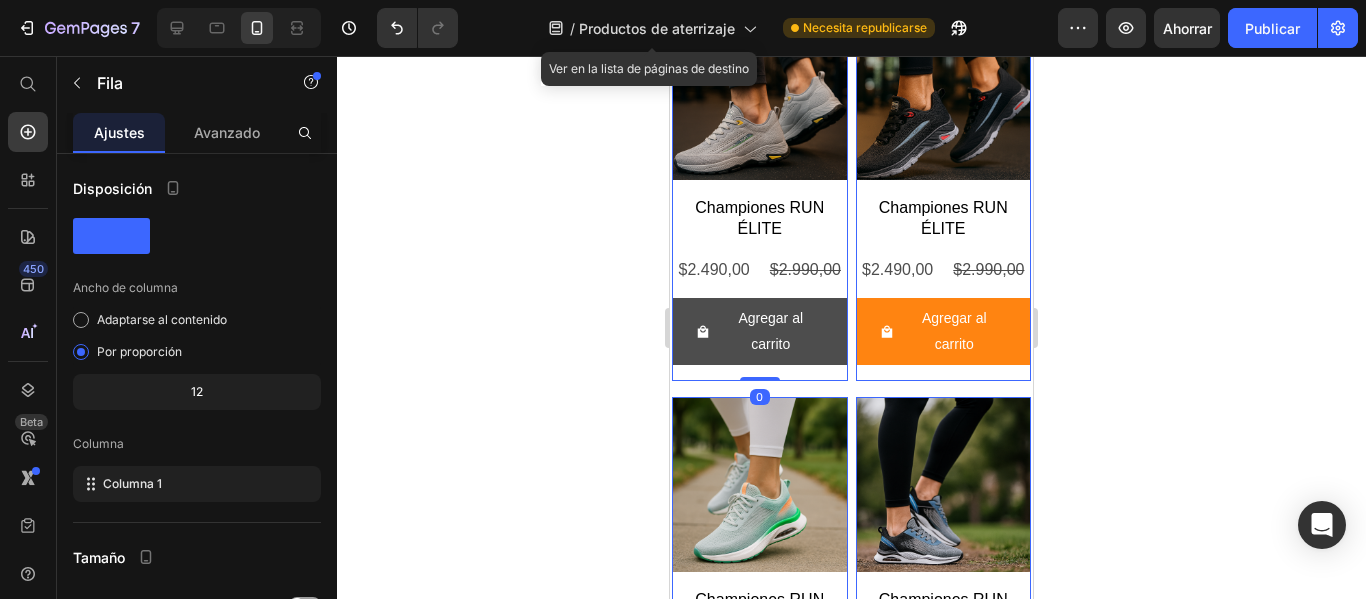 drag, startPoint x: 762, startPoint y: 377, endPoint x: 761, endPoint y: 359, distance: 18.027756 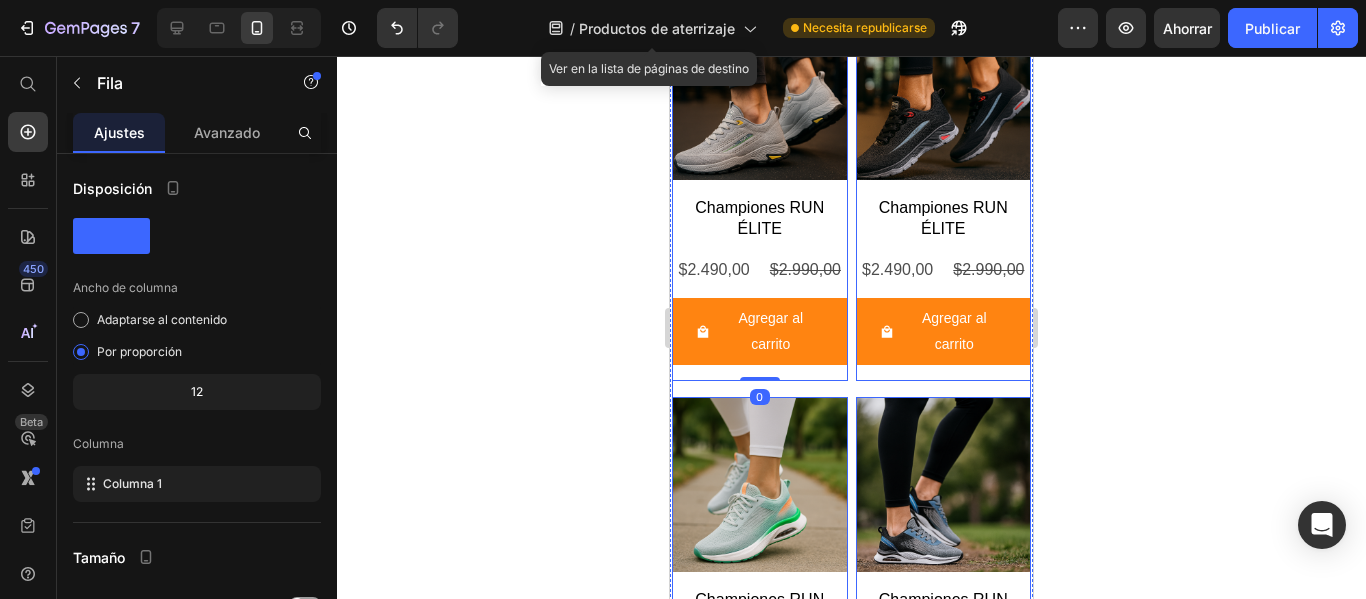 click on "Product Images Championes RUN ÉLITE Product Title $2.490,00 Product Price $2.990,00 Product Price Row Agregar al carrito Product Cart Button Row   0 Product Images Championes RUN ÉLITE Product Title $2.490,00 Product Price $2.990,00 Product Price Row Agregar al carrito Product Cart Button Row   0 Product Images Championes RUN ÉLITE Product Title $2.490,00 Product Price $2.990,00 Product Price Row Agregar al carrito Product Cart Button Row   0 Product Images Championes RUN ÉLITE Product Title $2.490,00 Product Price $2.990,00 Product Price Row Agregar al carrito Product Cart Button Row   0" at bounding box center [851, 389] 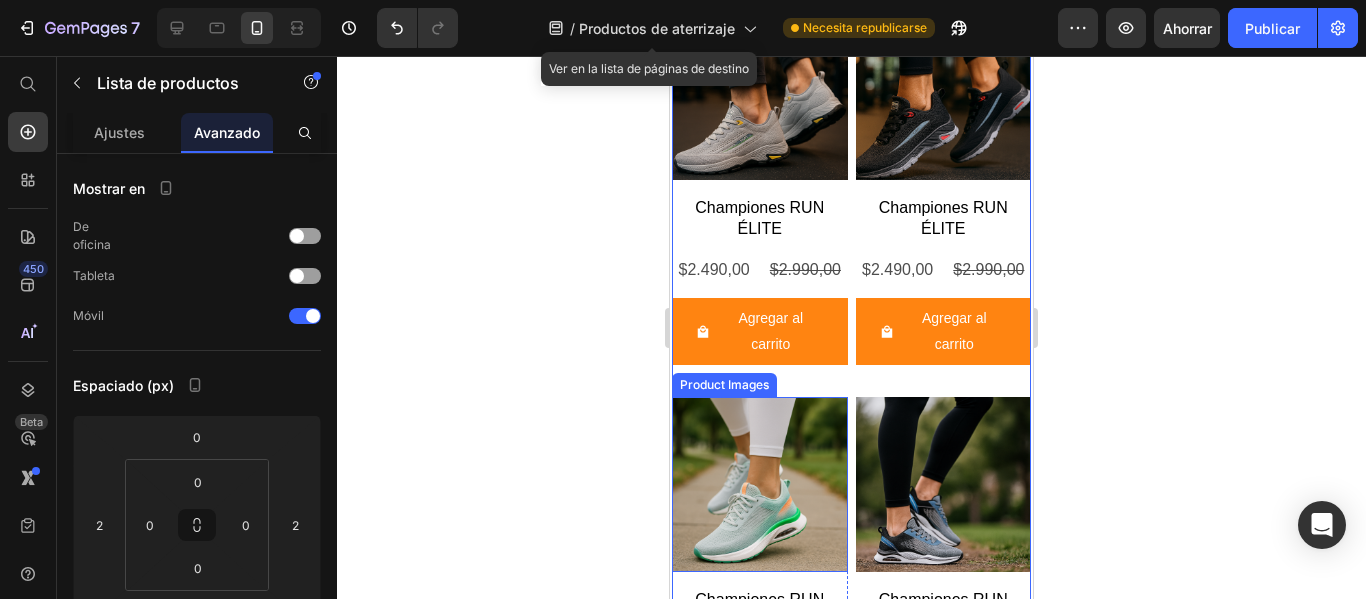 click at bounding box center [760, 485] 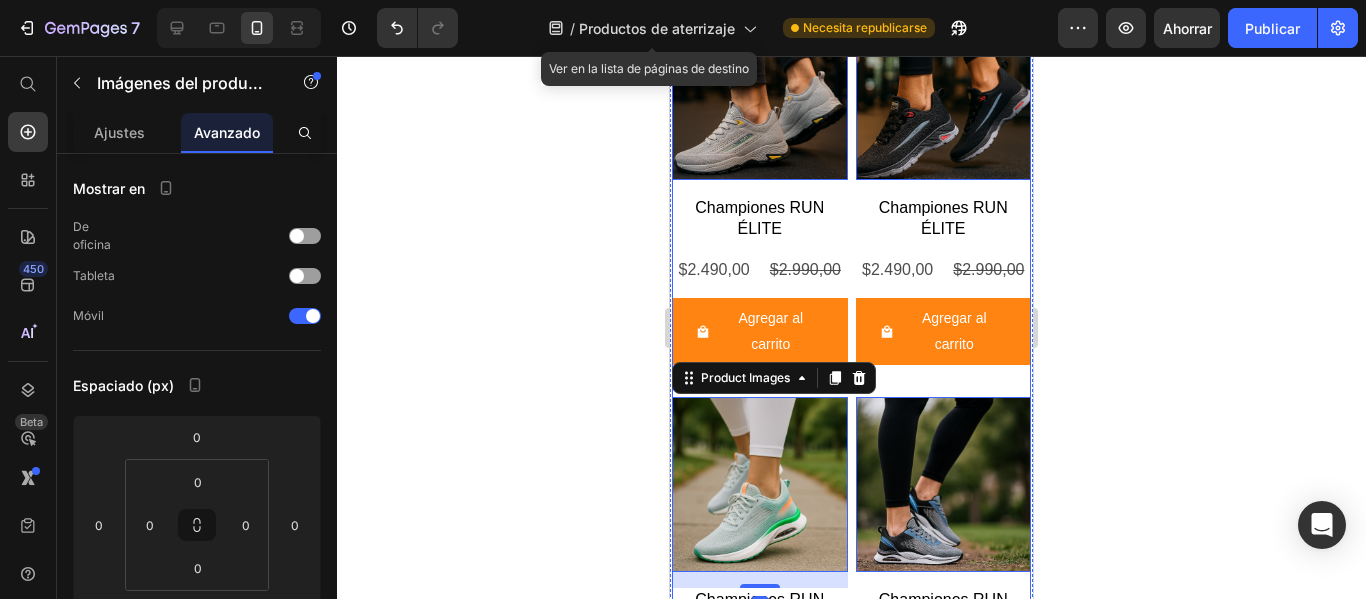 click on "Product Images   0 Championes RUN ÉLITE Product Title $2.490,00 Product Price $2.990,00 Product Price Row Agregar al carrito Product Cart Button Row Product Images   0 Championes RUN ÉLITE Product Title $2.490,00 Product Price $2.990,00 Product Price Row Agregar al carrito Product Cart Button Row Product Images   16 Championes RUN ÉLITE Product Title $2.490,00 Product Price $2.990,00 Product Price Row Agregar al carrito Product Cart Button Row Product Images   0 Championes RUN ÉLITE Product Title $2.490,00 Product Price $2.990,00 Product Price Row Agregar al carrito Product Cart Button Row" at bounding box center [851, 389] 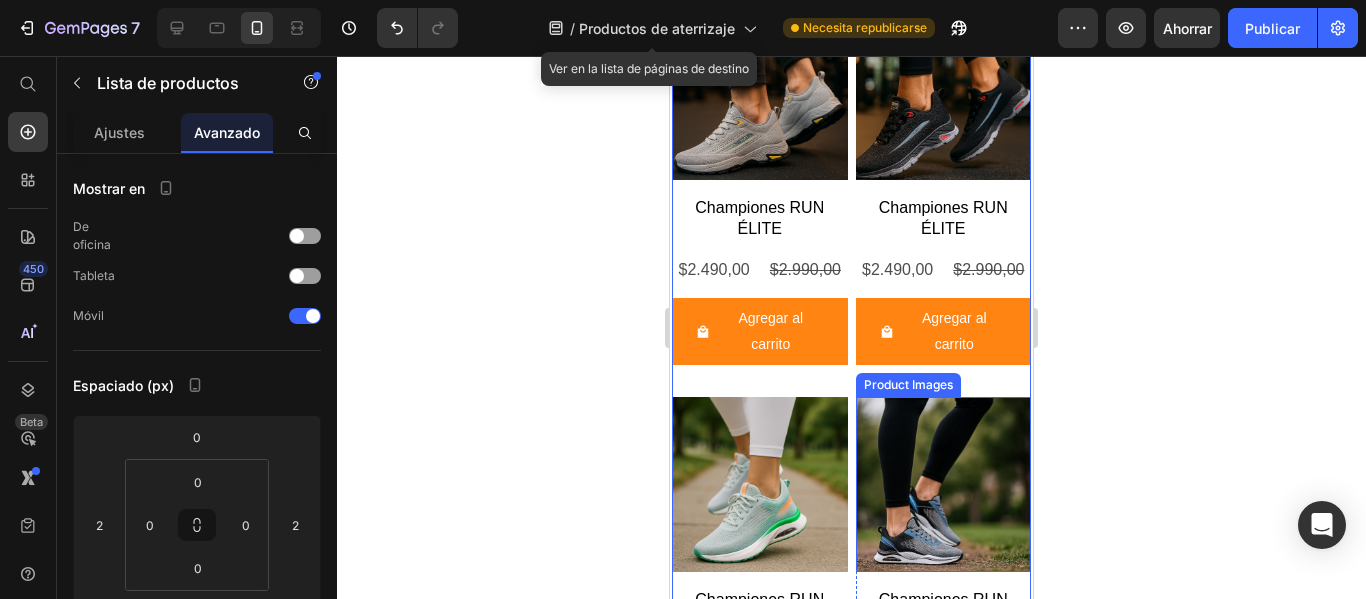 click at bounding box center (944, 485) 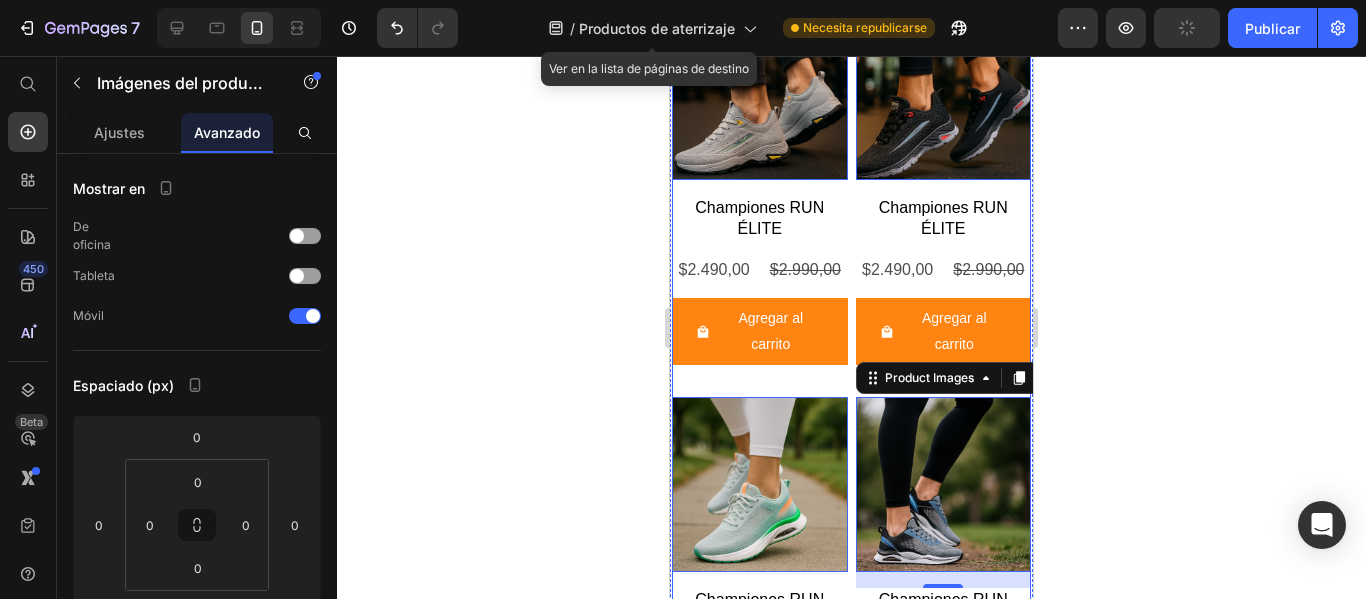 click on "Product Images   0 Championes RUN ÉLITE Product Title $2.490,00 Product Price $2.990,00 Product Price Row Agregar al carrito Product Cart Button Row Product Images   0 Championes RUN ÉLITE Product Title $2.490,00 Product Price $2.990,00 Product Price Row Agregar al carrito Product Cart Button Row Product Images   0 Championes RUN ÉLITE Product Title $2.490,00 Product Price $2.990,00 Product Price Row Agregar al carrito Product Cart Button Row Product Images   16 Championes RUN ÉLITE Product Title $2.490,00 Product Price $2.990,00 Product Price Row Agregar al carrito Product Cart Button Row" at bounding box center [851, 389] 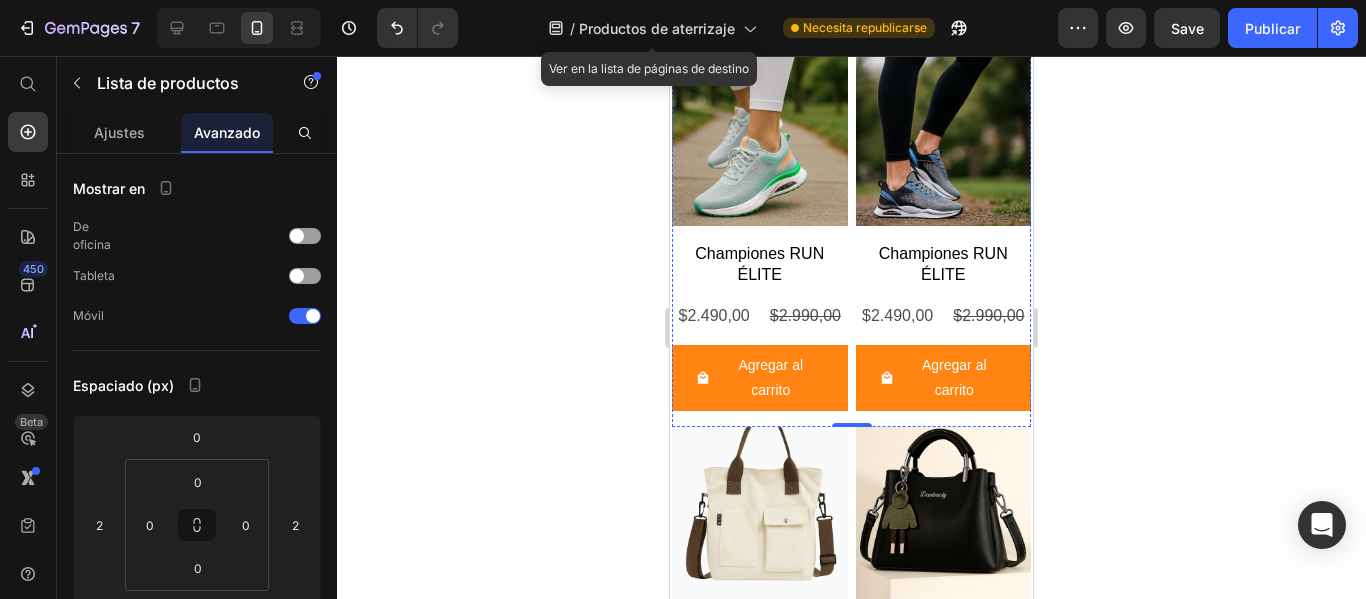 scroll, scrollTop: 4500, scrollLeft: 0, axis: vertical 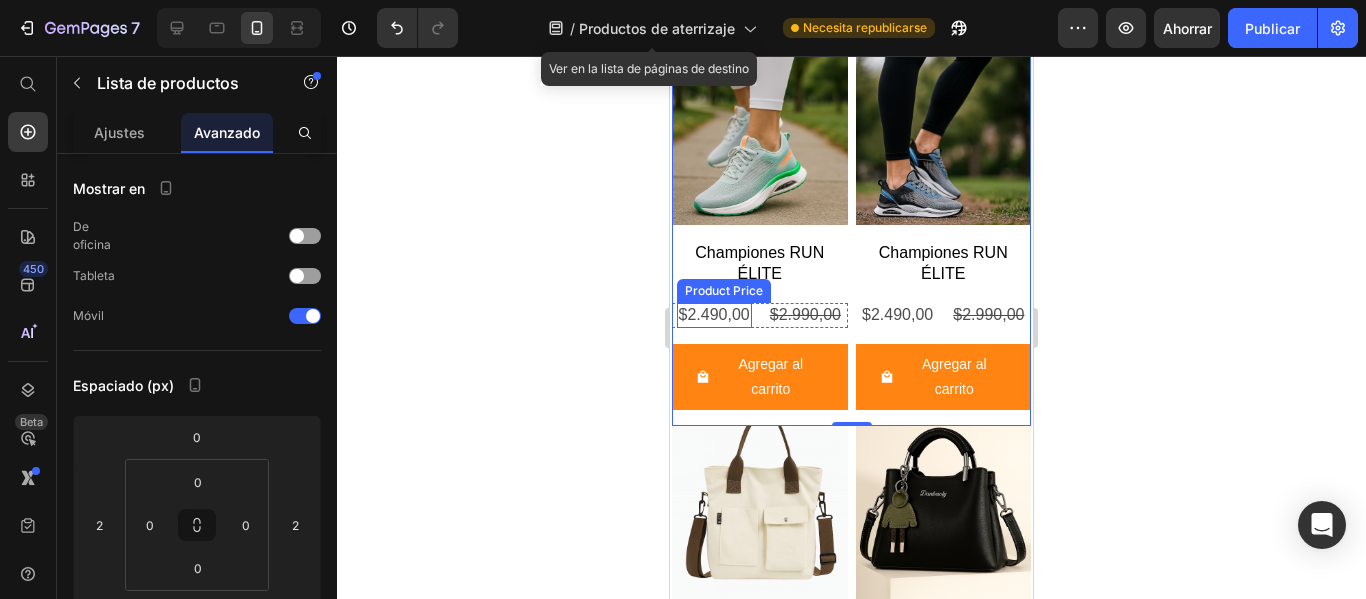 click on "$2.490,00" at bounding box center (714, -77) 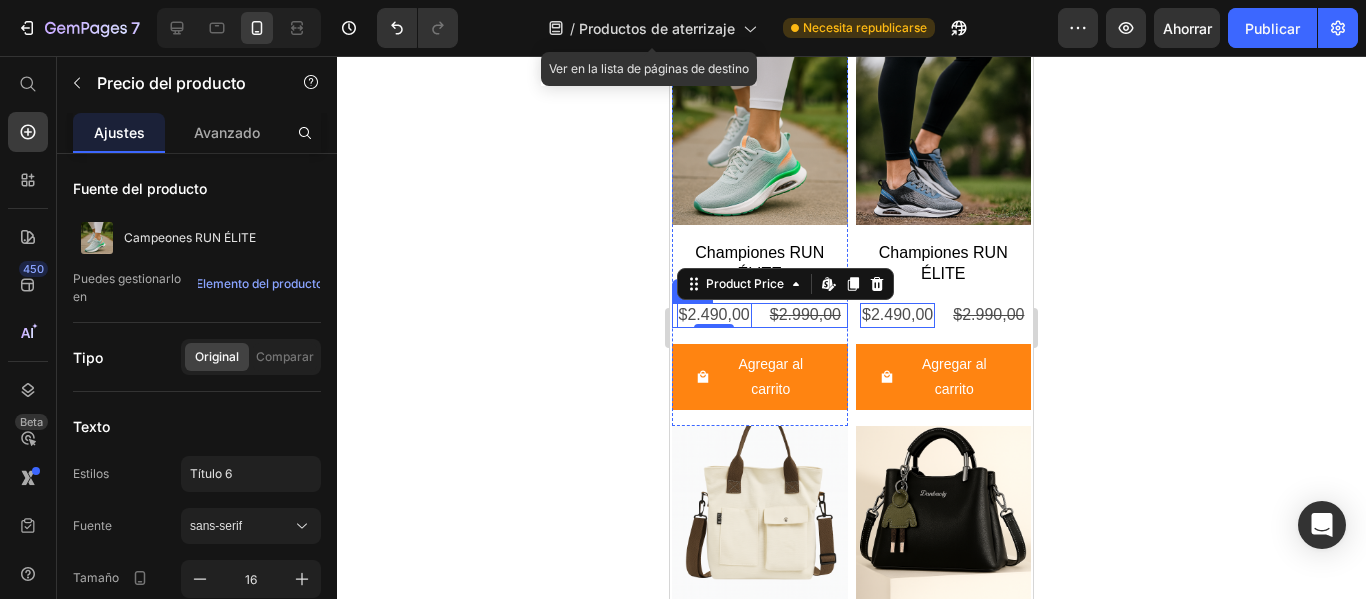click on "$2.490,00 Product Price   Edit content in Shopify 0 $2.990,00 Product Price Row" at bounding box center (760, -77) 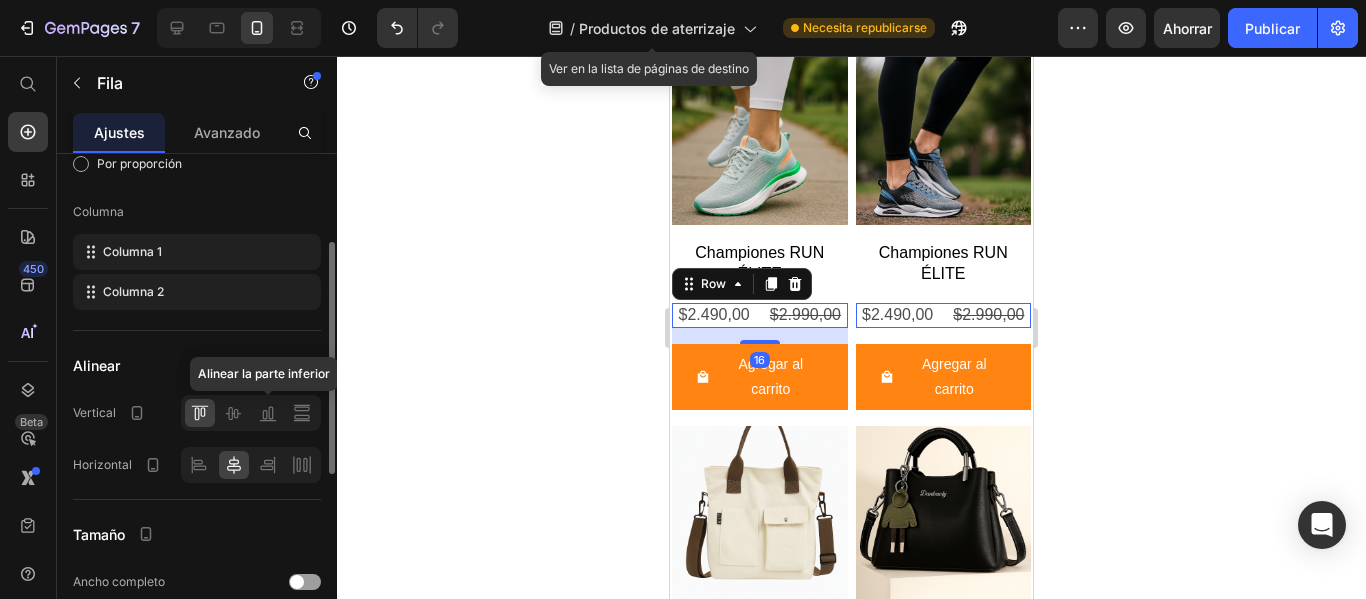 scroll, scrollTop: 189, scrollLeft: 0, axis: vertical 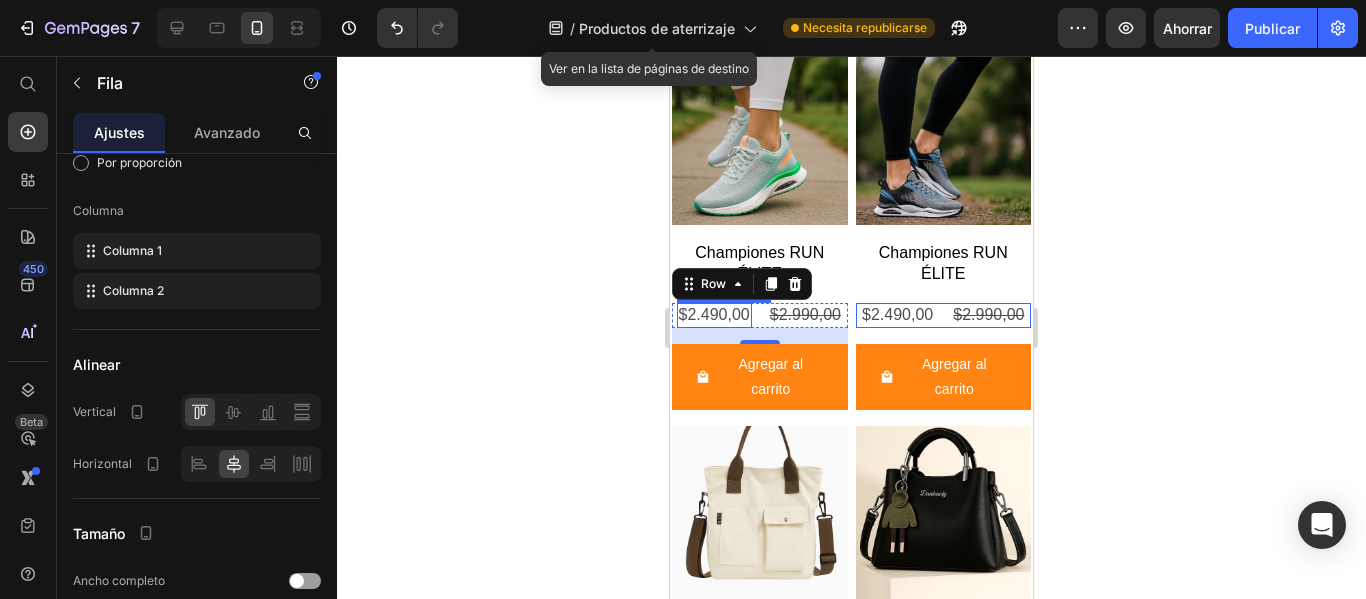 click on "$2.490,00" at bounding box center [714, -77] 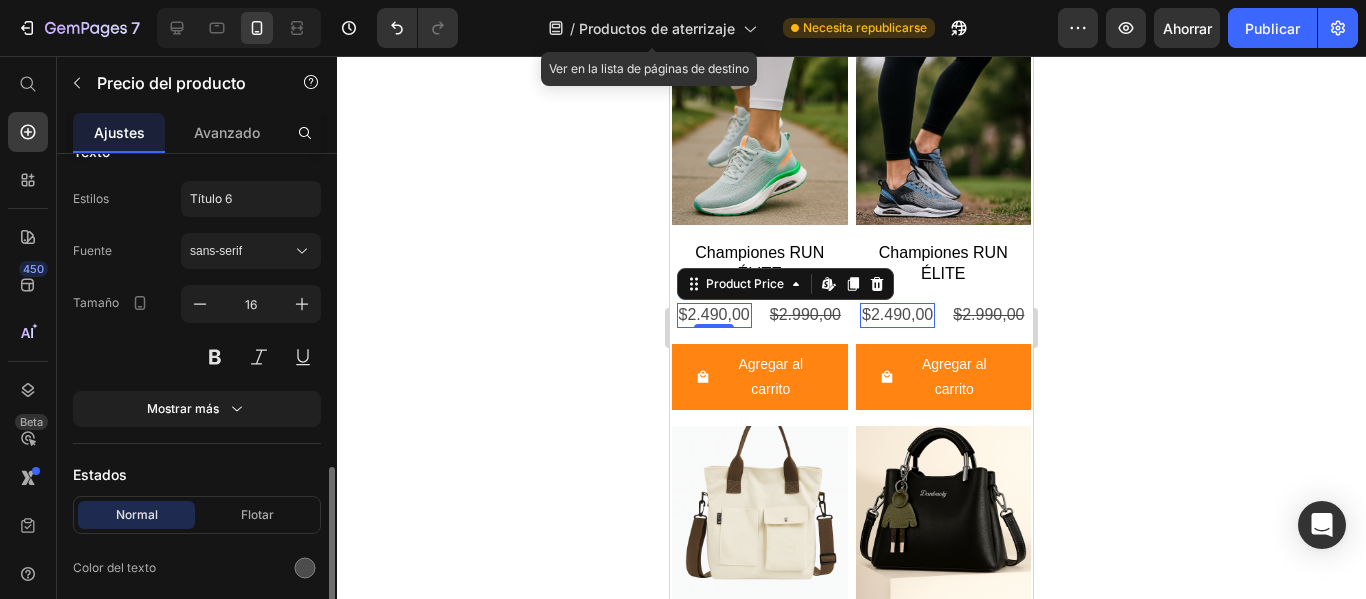 scroll, scrollTop: 422, scrollLeft: 0, axis: vertical 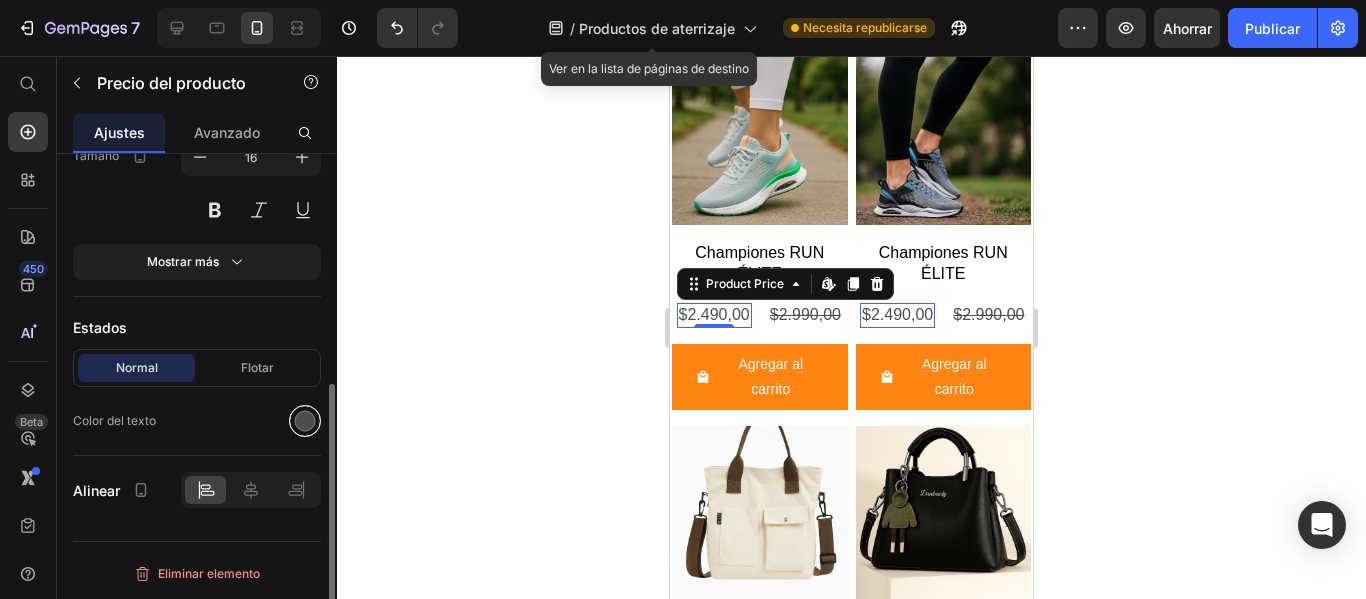 click at bounding box center (305, 421) 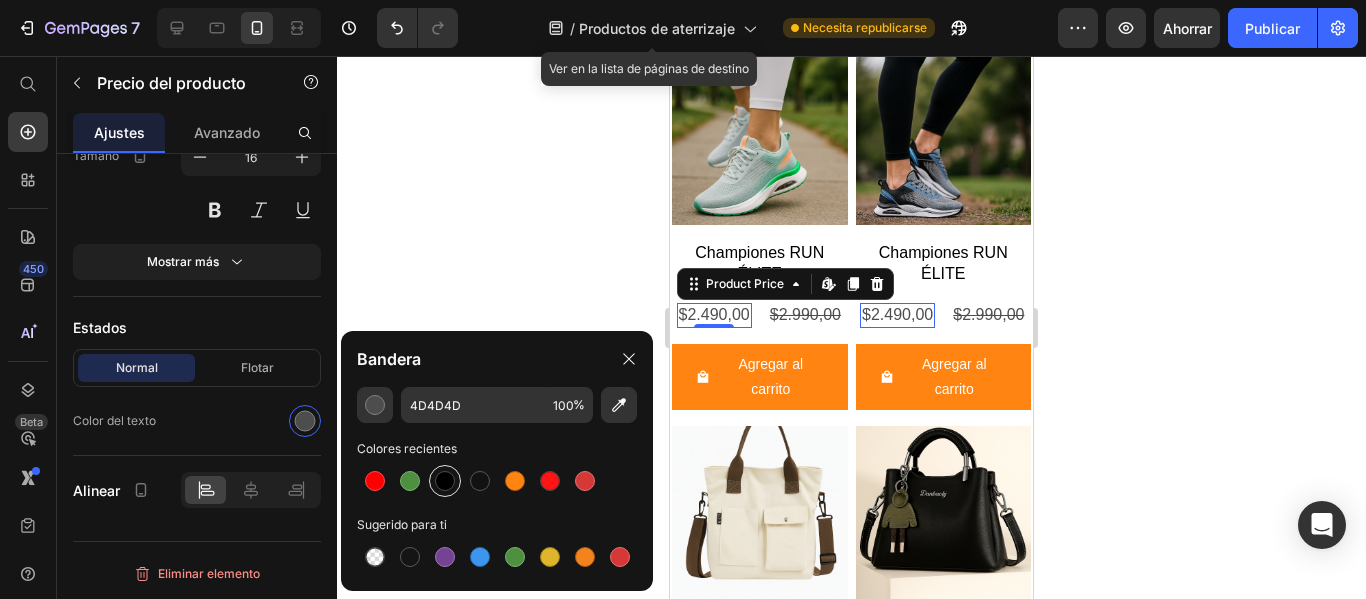 click at bounding box center (445, 481) 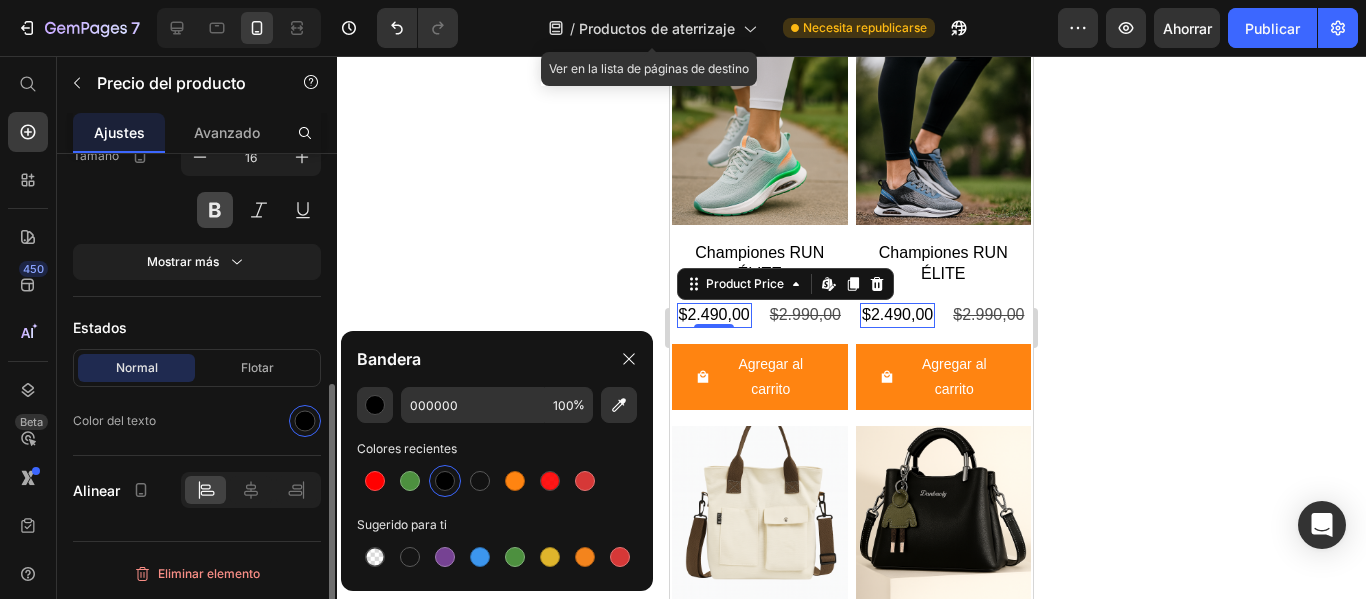 click at bounding box center [215, 210] 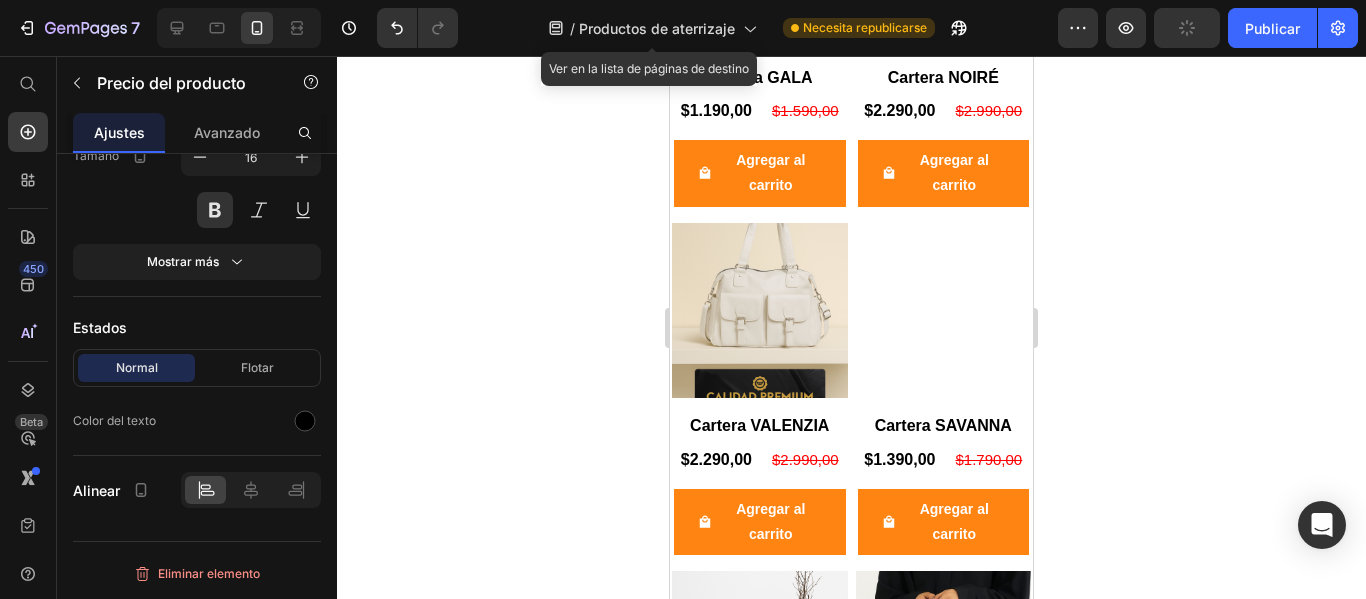 scroll, scrollTop: 5055, scrollLeft: 0, axis: vertical 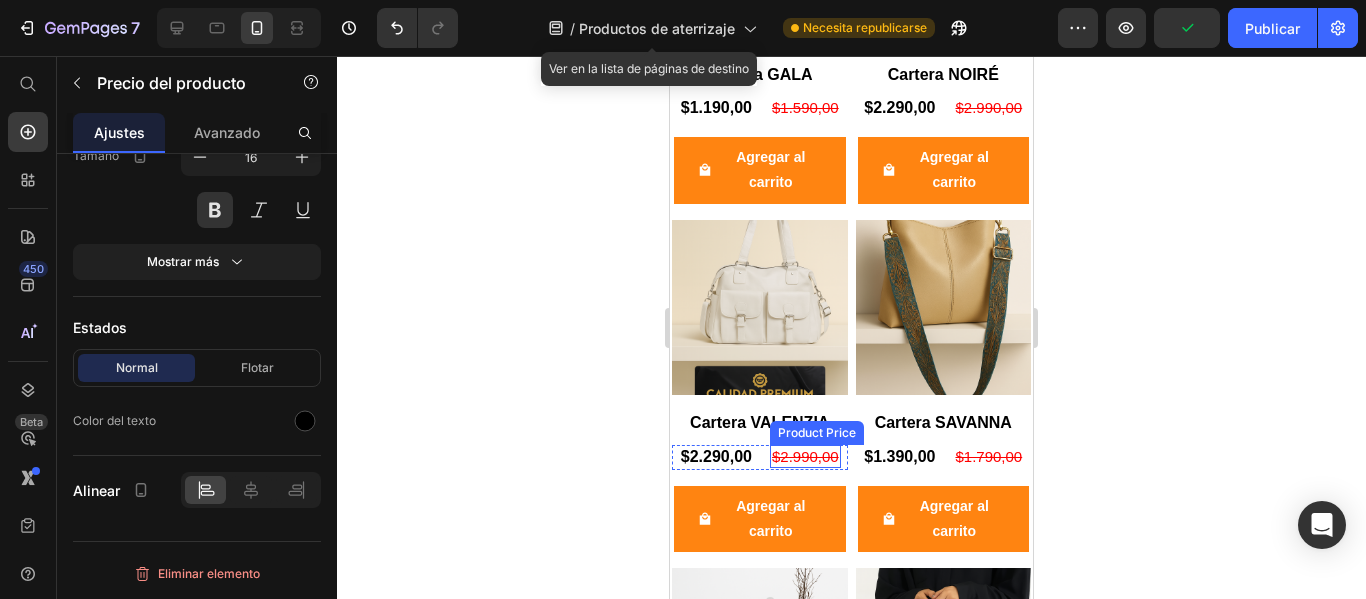 click on "$2.990,00" at bounding box center [805, 108] 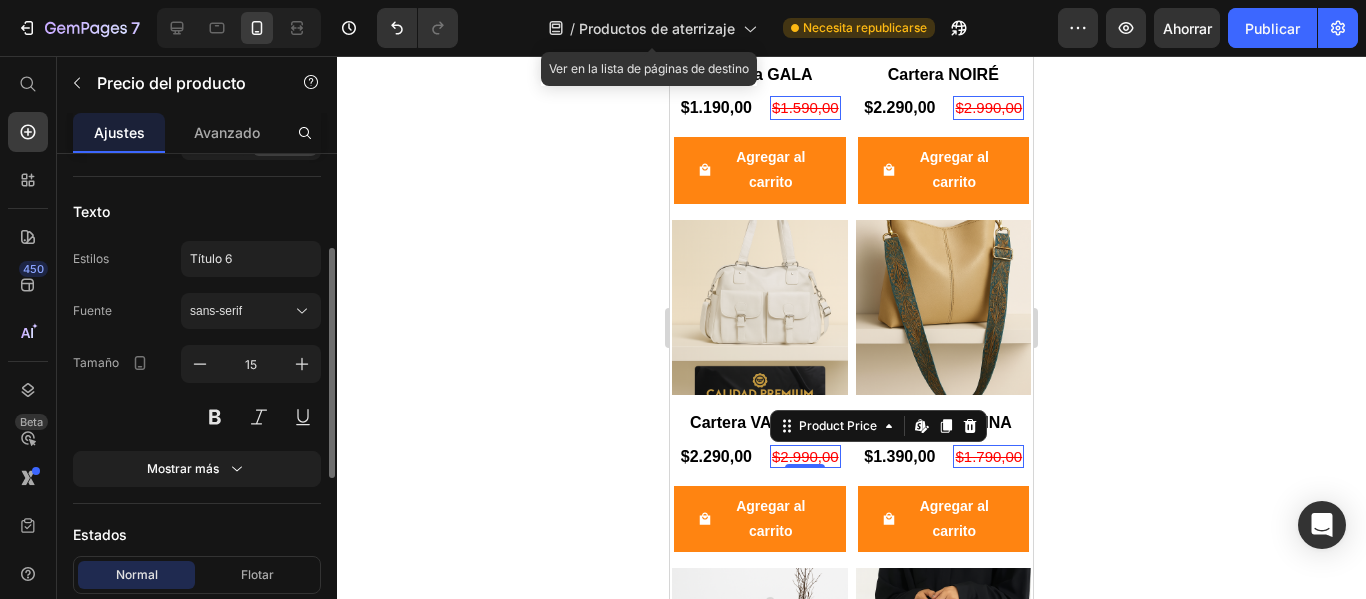 scroll, scrollTop: 212, scrollLeft: 0, axis: vertical 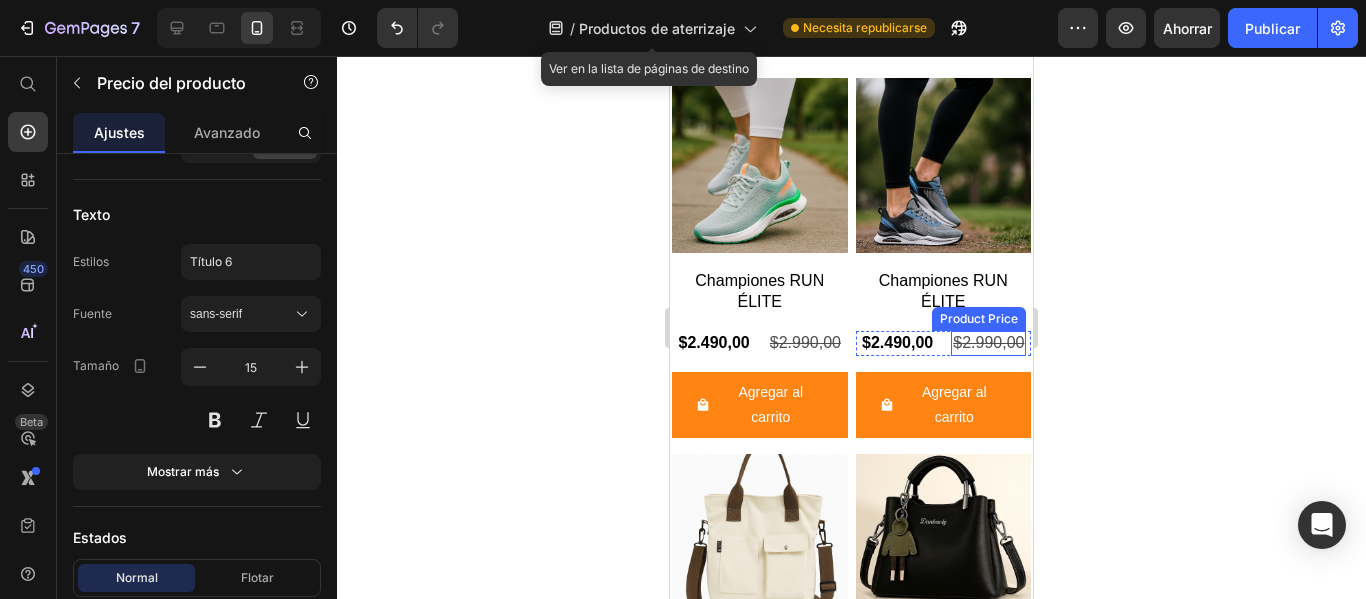 click on "$2.990,00" at bounding box center (805, -49) 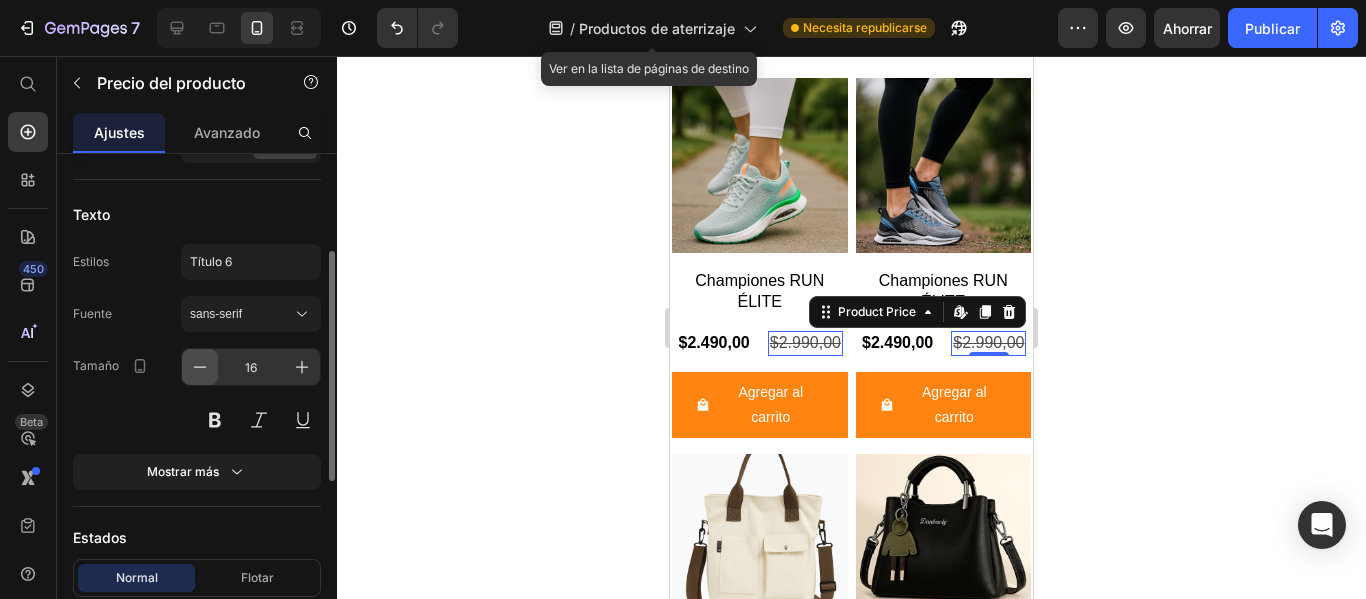 click 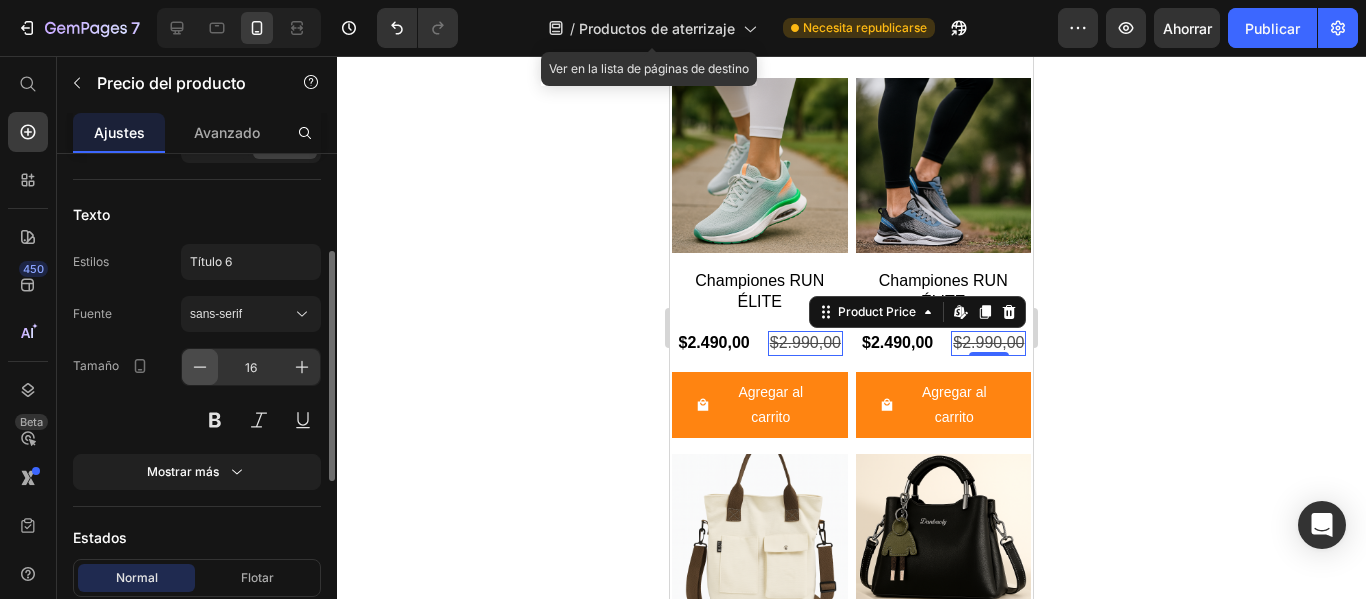 type on "15" 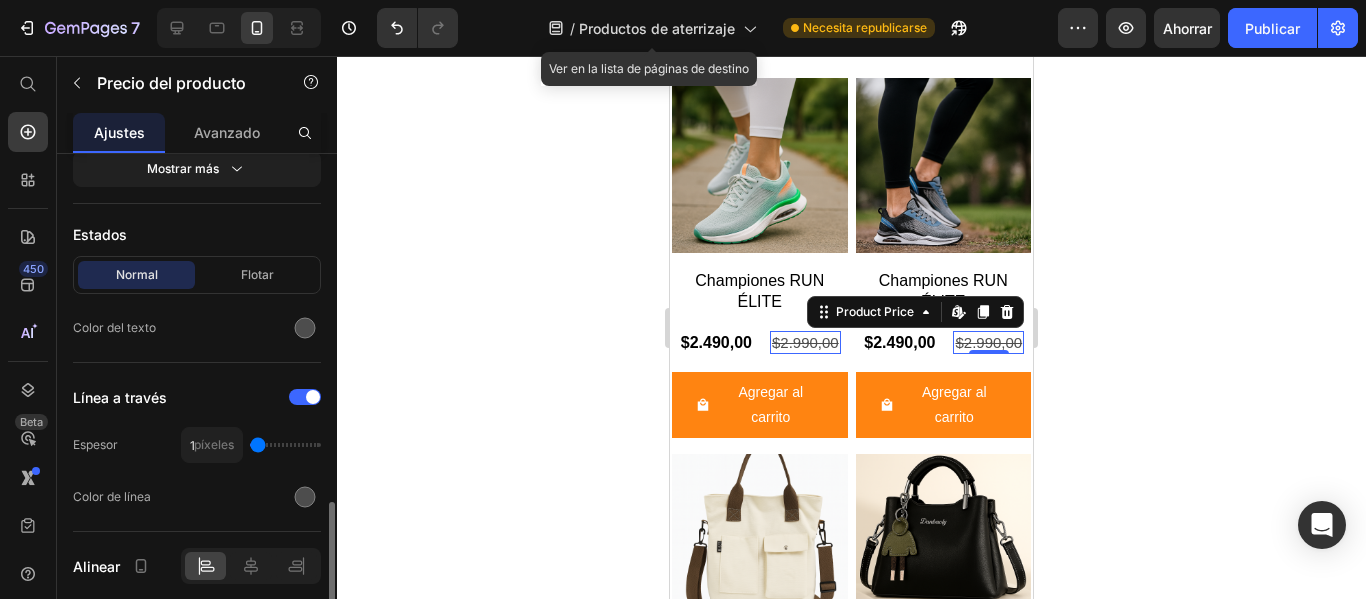 scroll, scrollTop: 591, scrollLeft: 0, axis: vertical 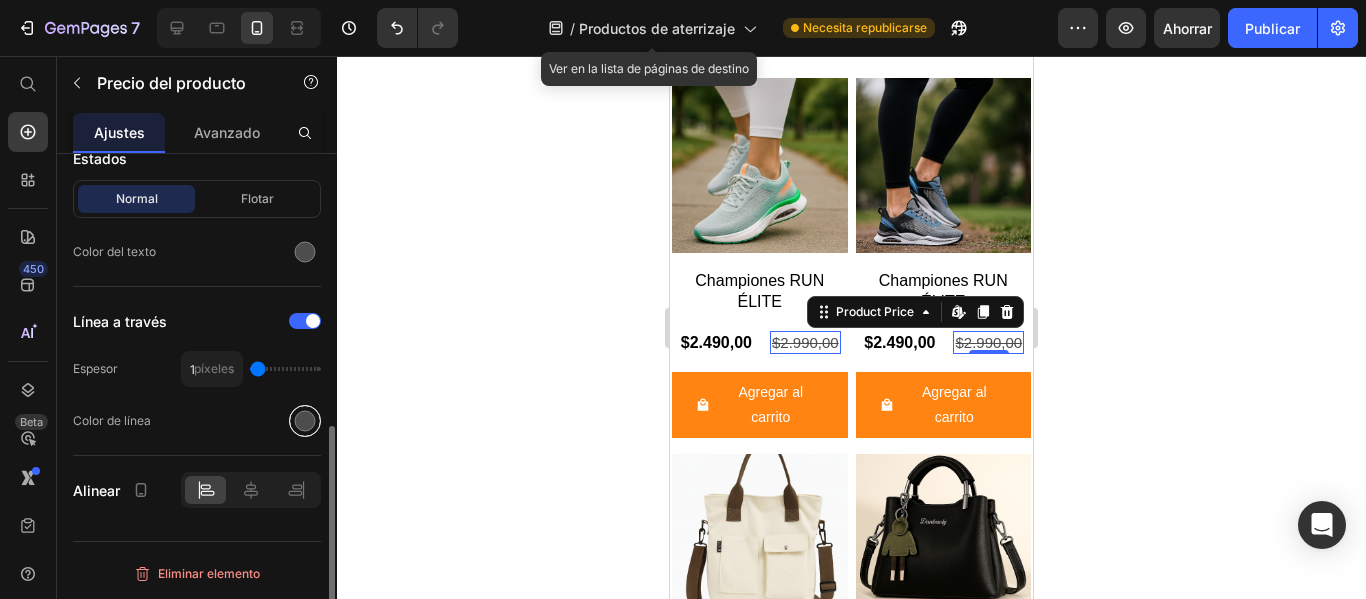 click at bounding box center (305, 421) 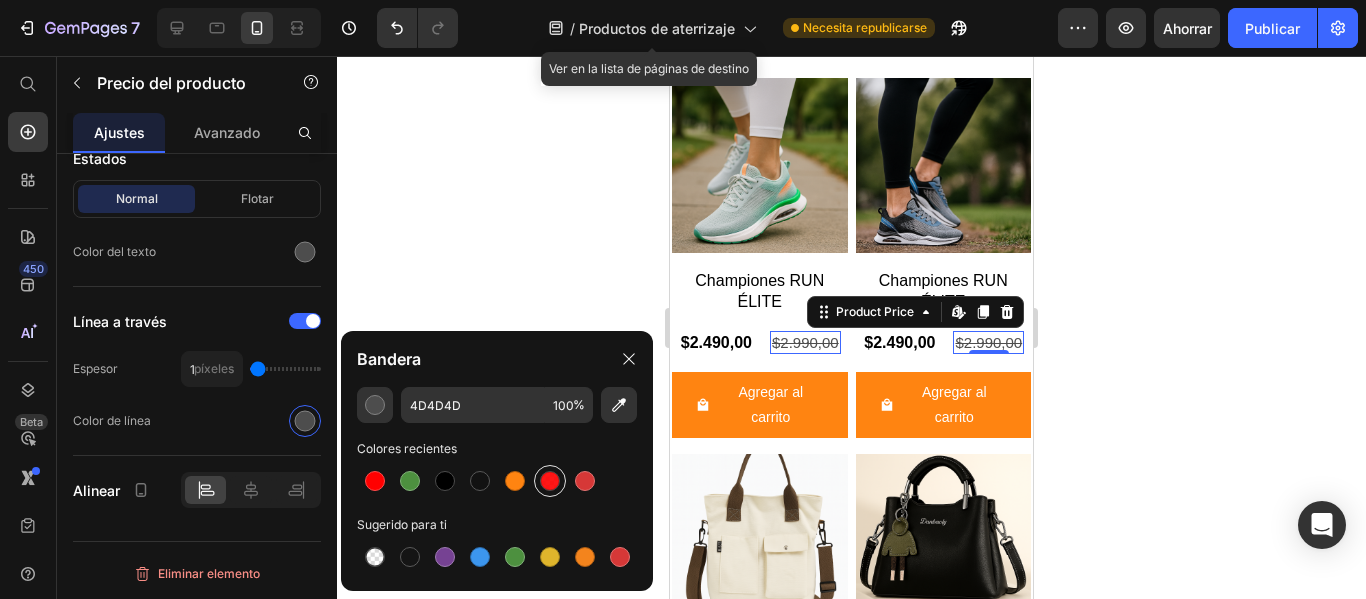 click at bounding box center [550, 481] 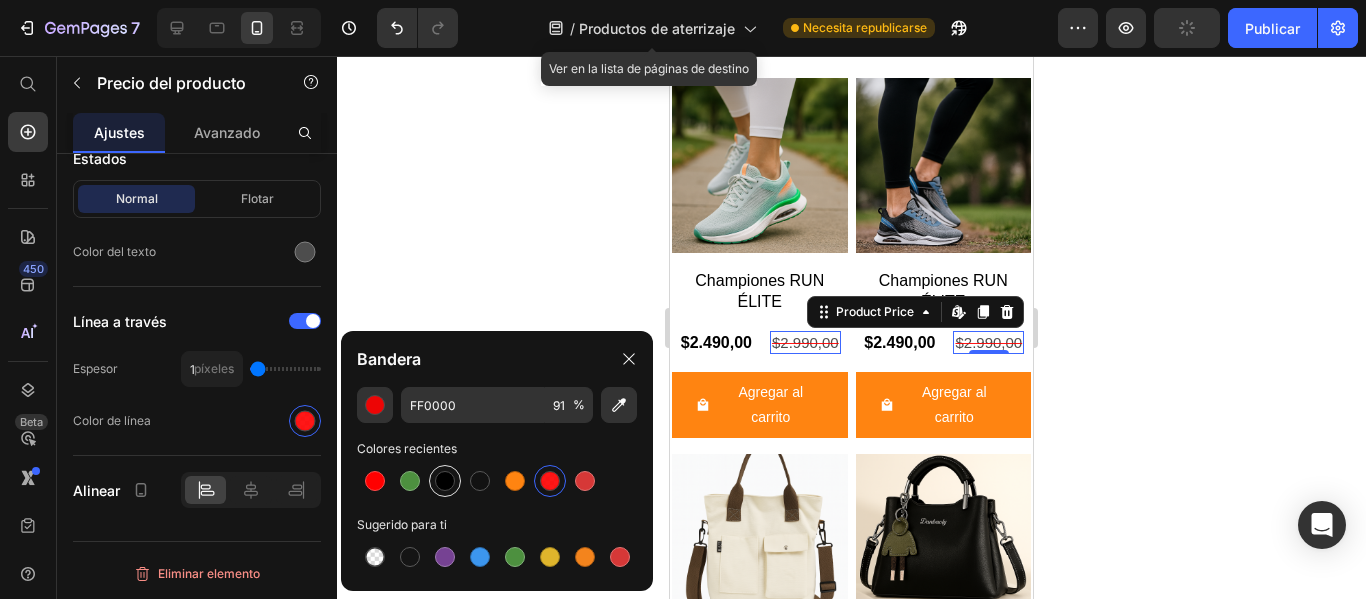 click at bounding box center [445, 481] 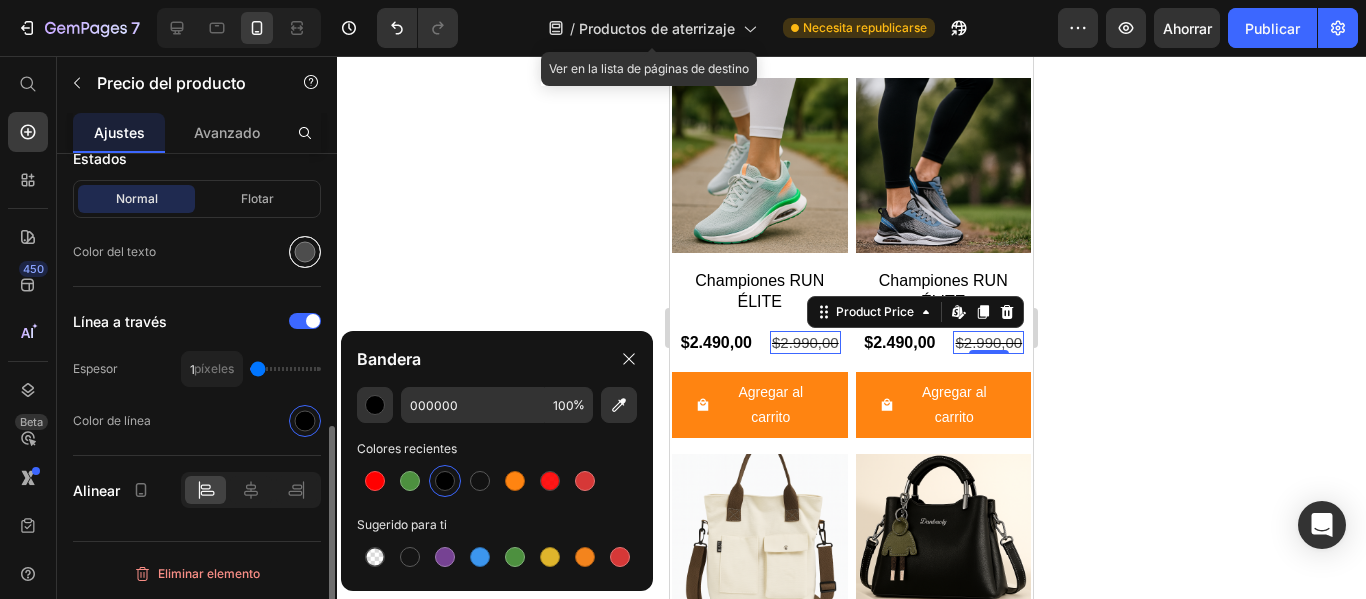 click at bounding box center (305, 252) 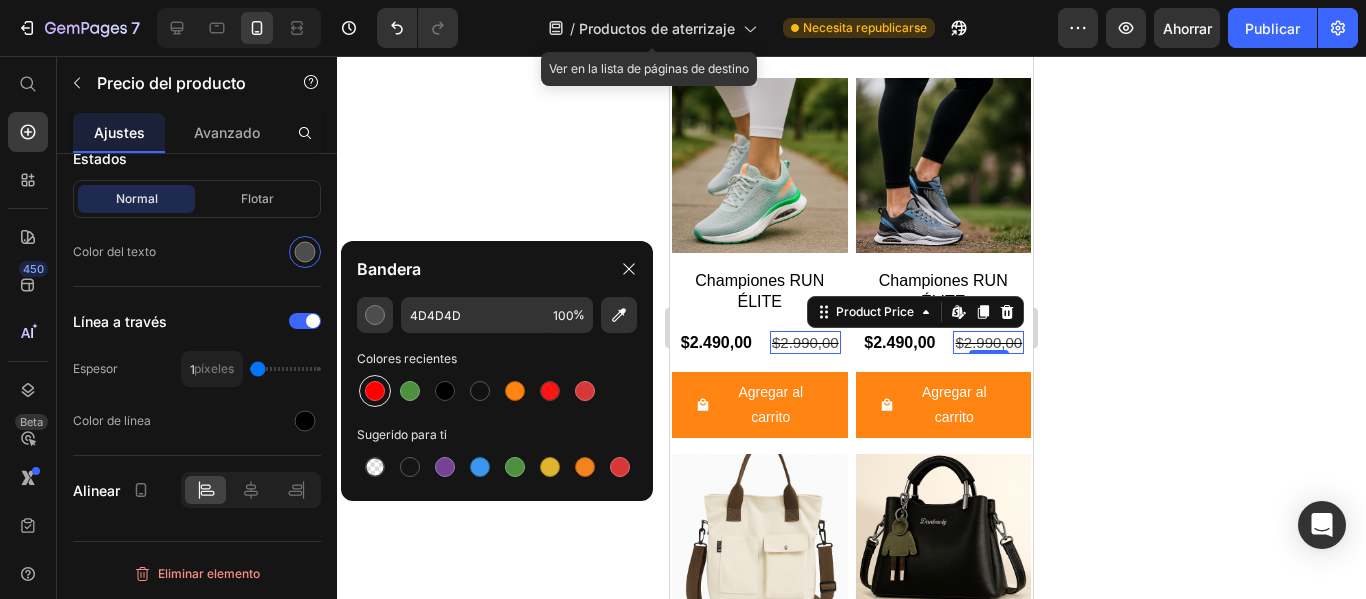 click at bounding box center (375, 391) 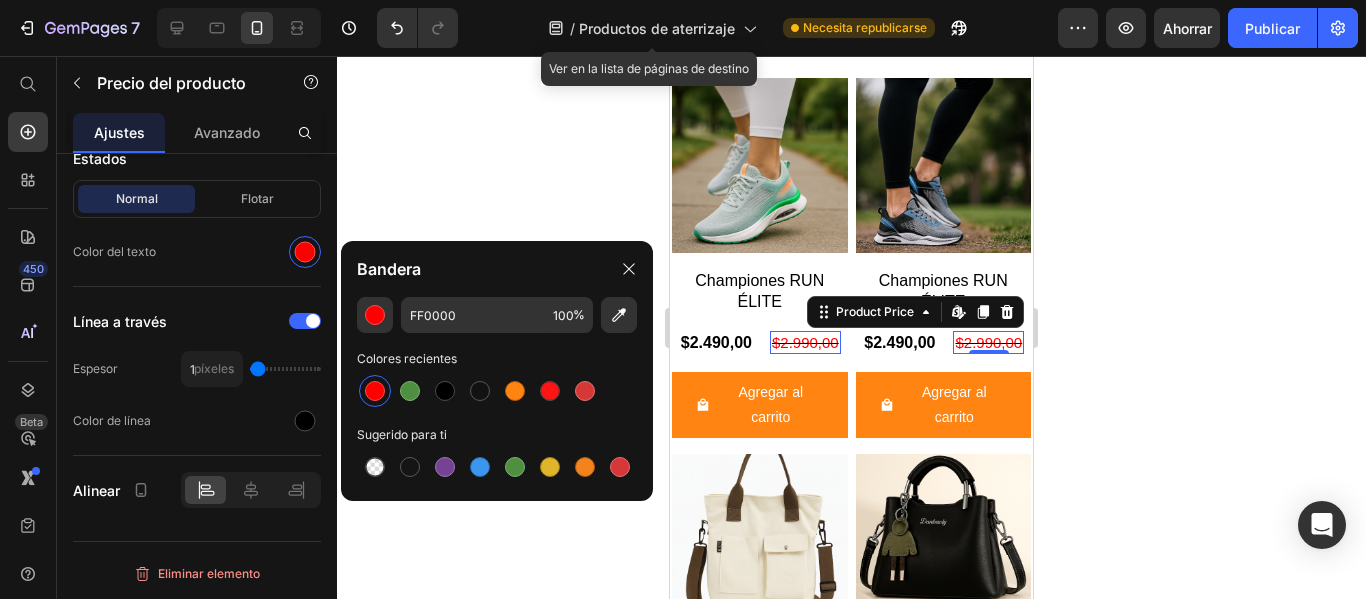 click 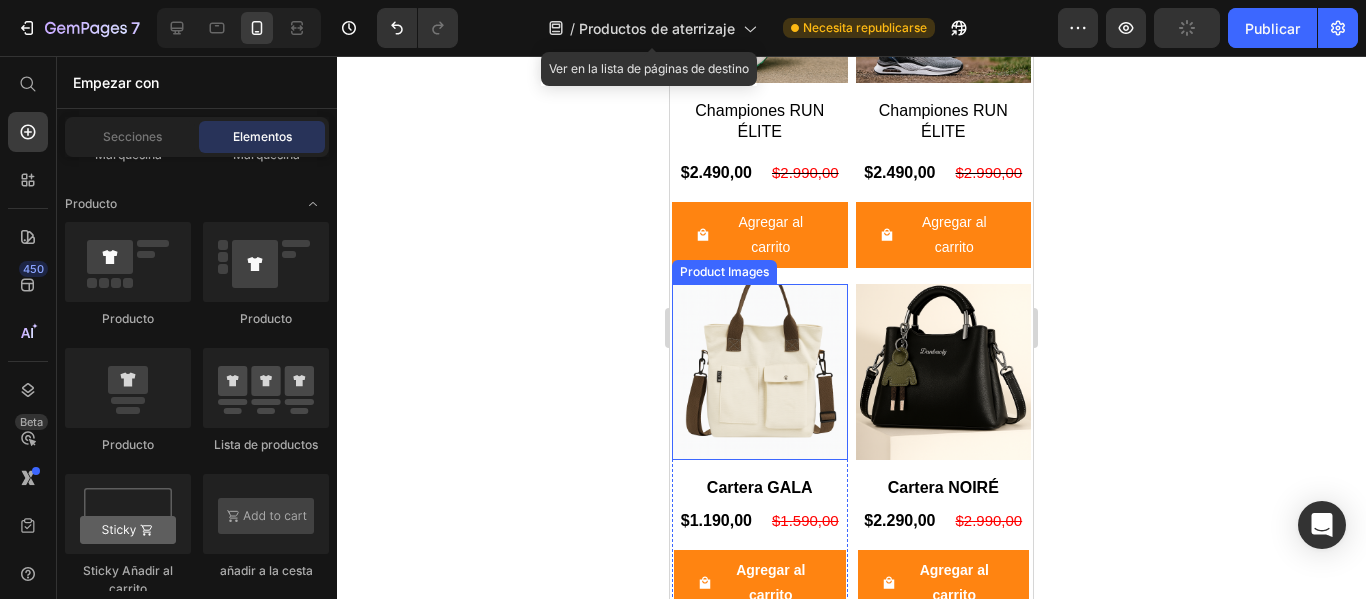 scroll, scrollTop: 4644, scrollLeft: 0, axis: vertical 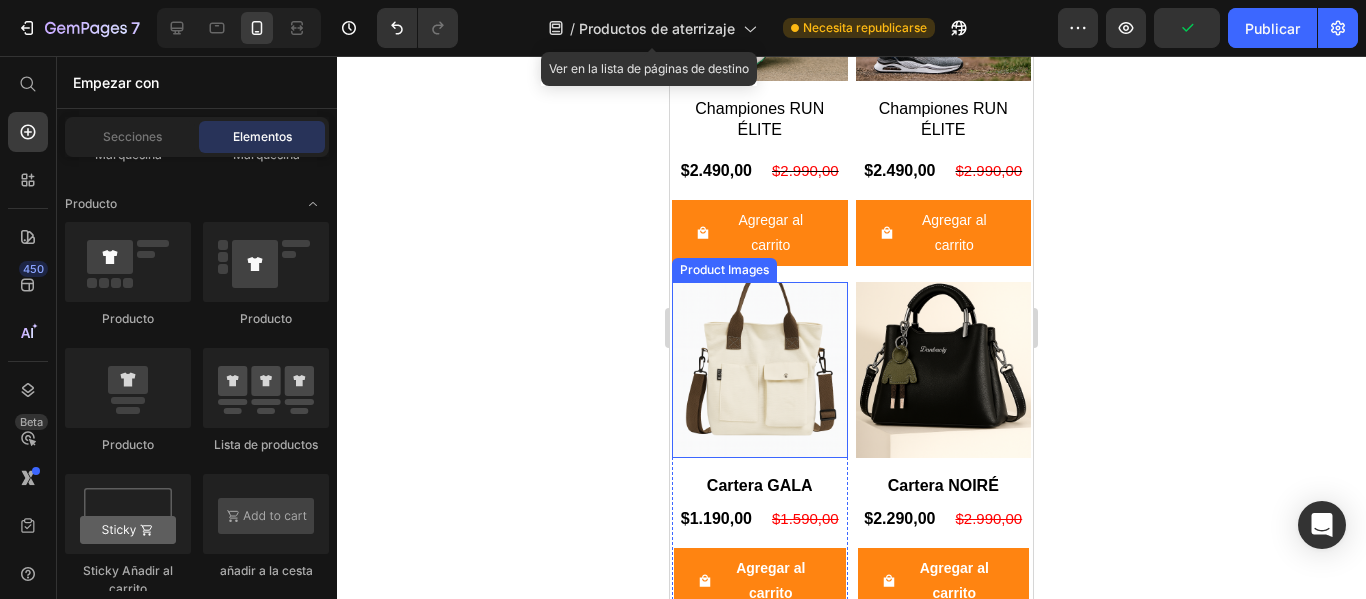click at bounding box center [760, 370] 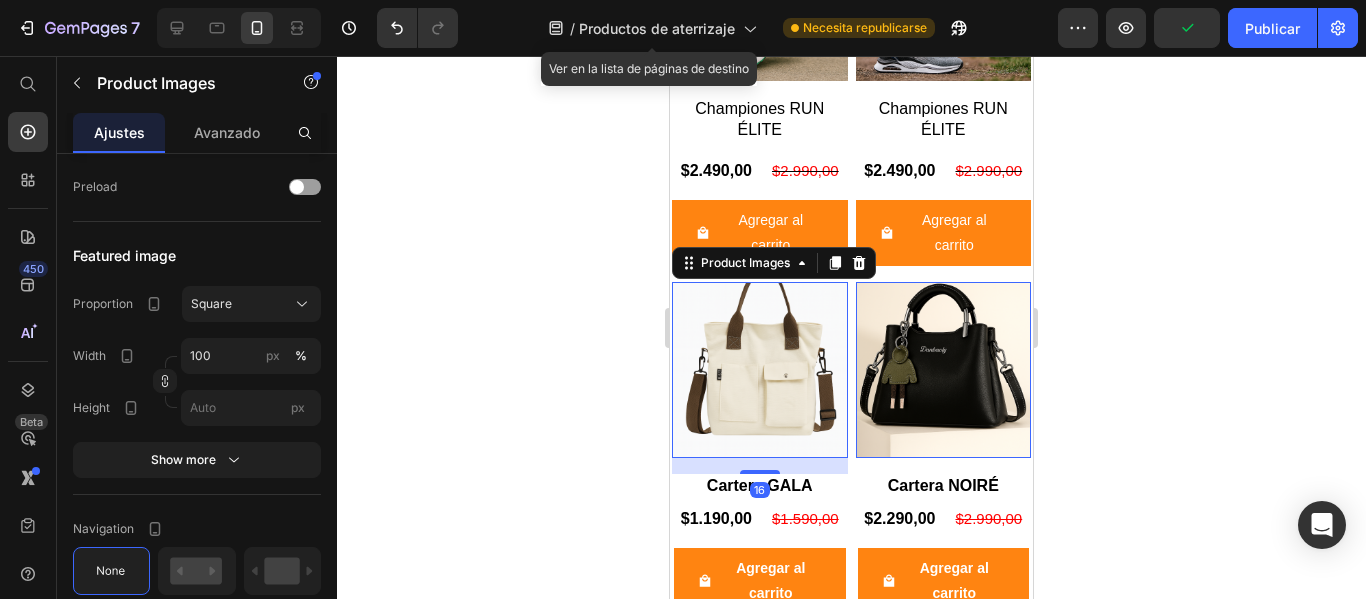 scroll, scrollTop: 0, scrollLeft: 0, axis: both 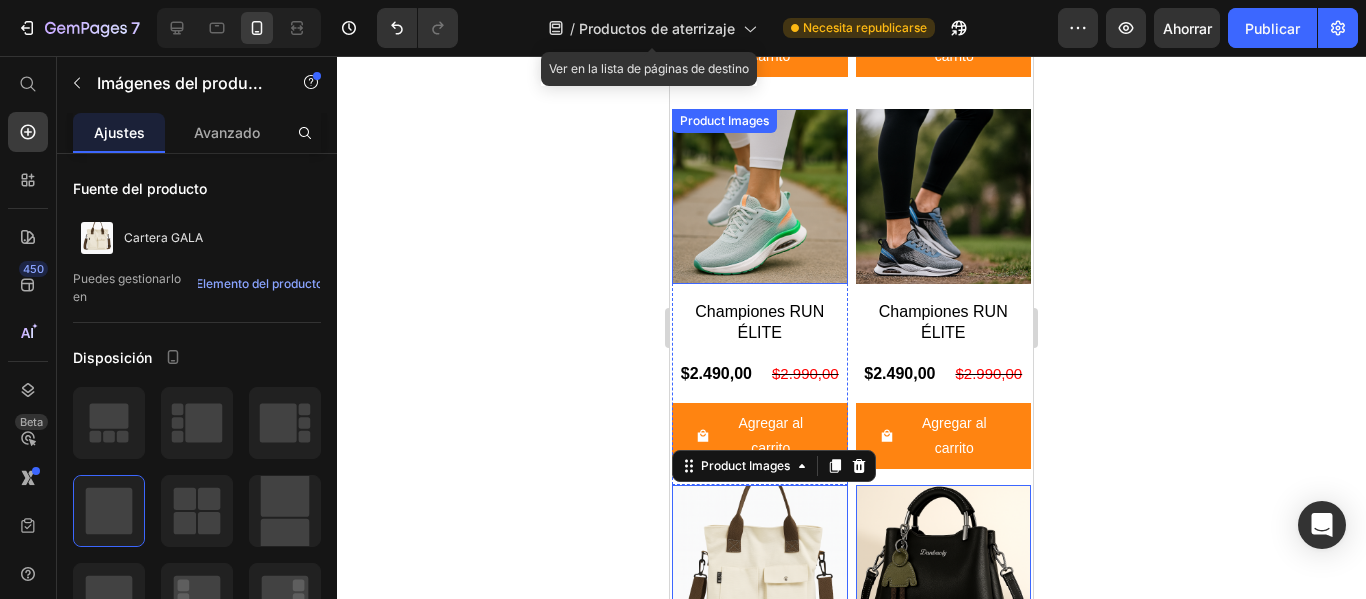 click at bounding box center [760, 197] 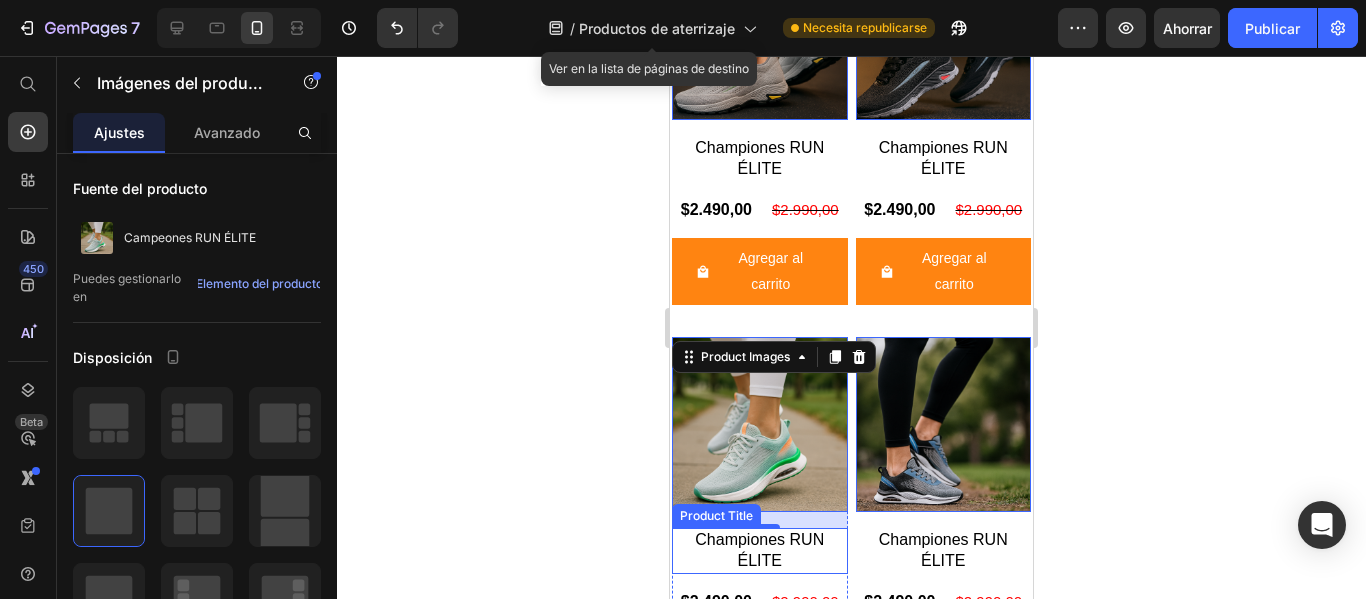 scroll, scrollTop: 4210, scrollLeft: 0, axis: vertical 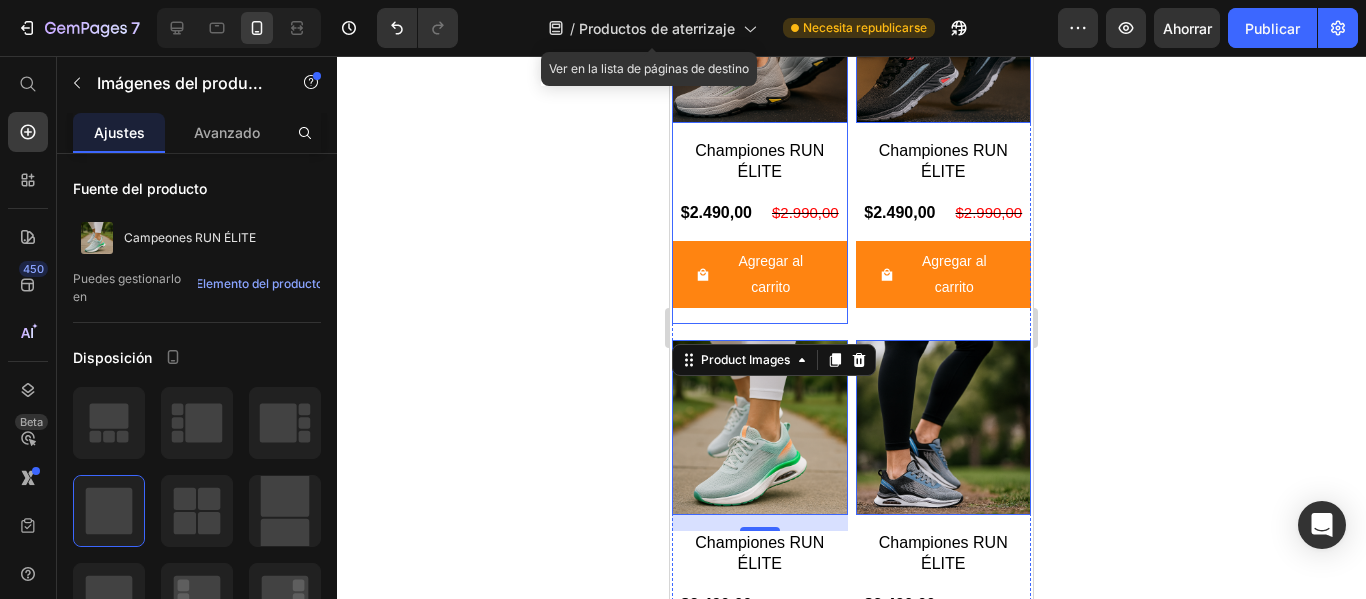click on "Product Images   0 Championes RUN ÉLITE Product Title $2.490,00 Product Price $2.990,00 Product Price Row Agregar al carrito Product Cart Button" at bounding box center [760, 136] 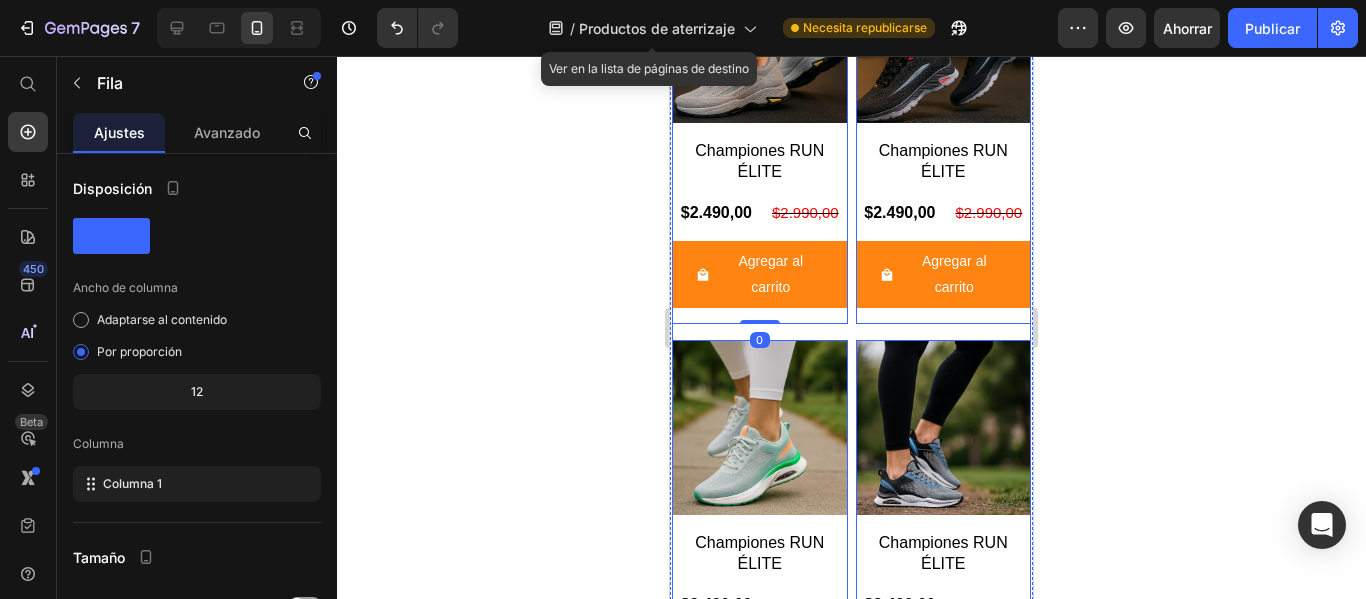 click on "Product Images Championes RUN ÉLITE Product Title $2.490,00 Product Price $2.990,00 Product Price Row Agregar al carrito Product Cart Button Row   0 Product Images Championes RUN ÉLITE Product Title $2.490,00 Product Price $2.990,00 Product Price Row Agregar al carrito Product Cart Button Row   0 Product Images Championes RUN ÉLITE Product Title $2.490,00 Product Price $2.990,00 Product Price Row Agregar al carrito Product Cart Button Row   0 Product Images Championes RUN ÉLITE Product Title $2.490,00 Product Price $2.990,00 Product Price Row Agregar al carrito Product Cart Button Row   0" at bounding box center (851, 332) 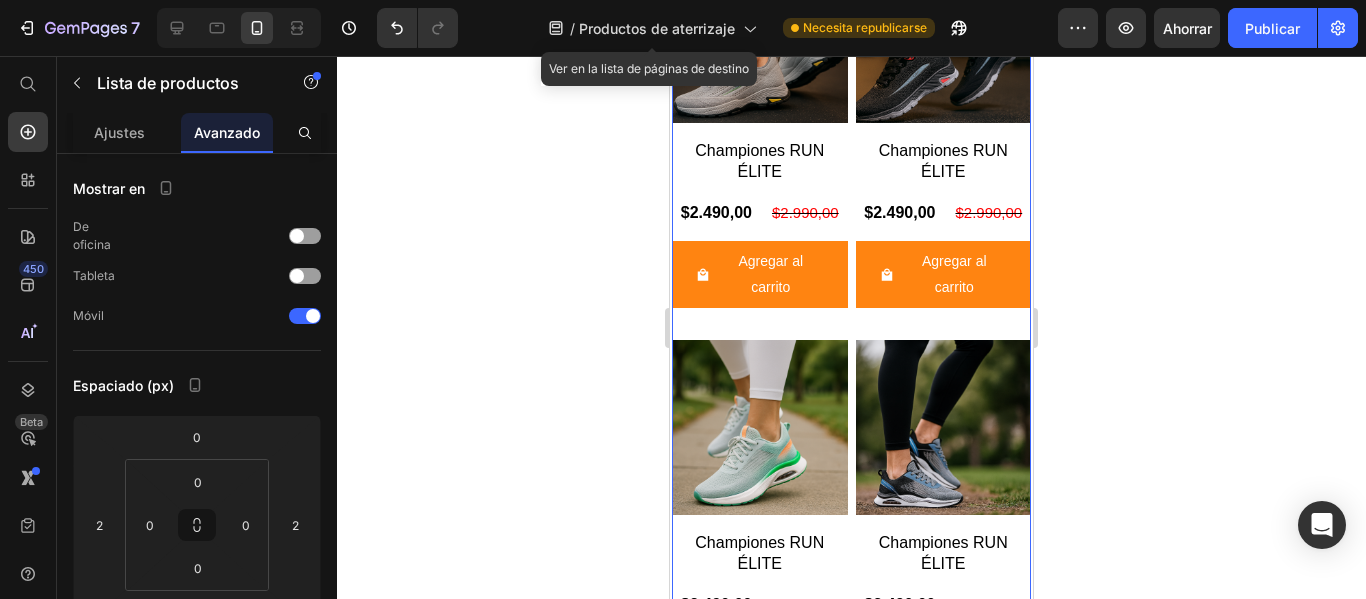 click on "Product Images Championes RUN ÉLITE Product Title $2.490,00 Product Price $2.990,00 Product Price Row Agregar al carrito Product Cart Button Row Product Images Championes RUN ÉLITE Product Title $2.490,00 Product Price $2.990,00 Product Price Row Agregar al carrito Product Cart Button Row Product Images Championes RUN ÉLITE Product Title $2.490,00 Product Price $2.990,00 Product Price Row Agregar al carrito Product Cart Button Row Product Images Championes RUN ÉLITE Product Title $2.490,00 Product Price $2.990,00 Product Price Row Agregar al carrito Product Cart Button Row" at bounding box center [851, 332] 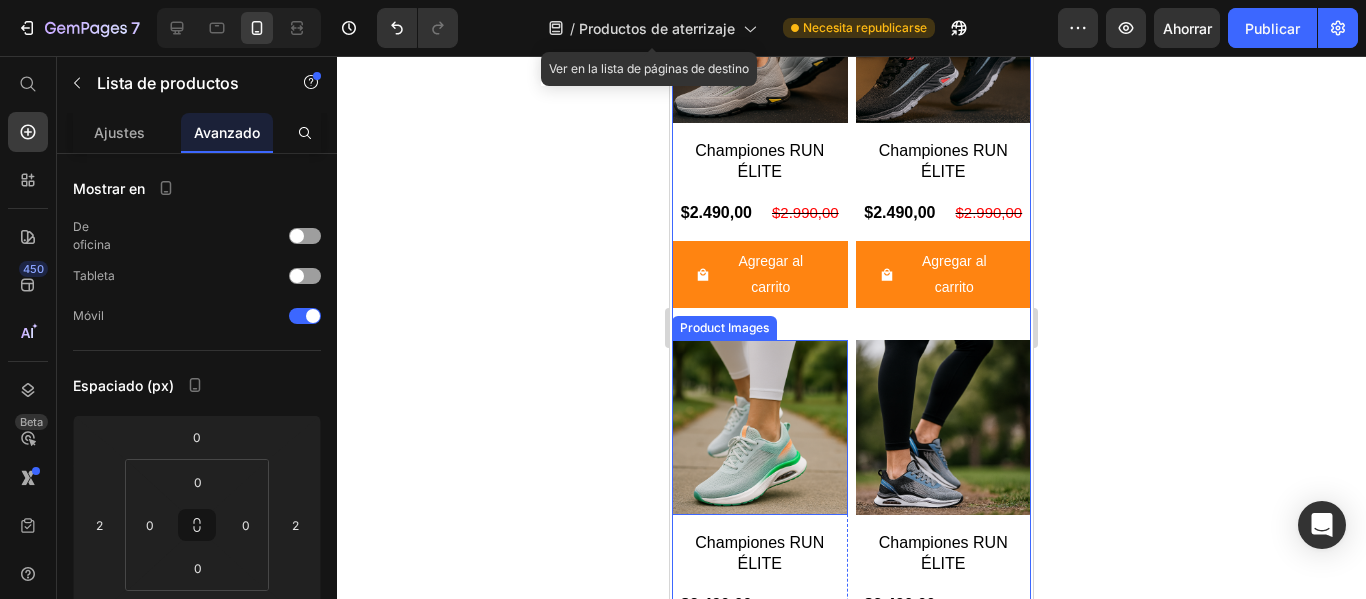 click at bounding box center (760, 428) 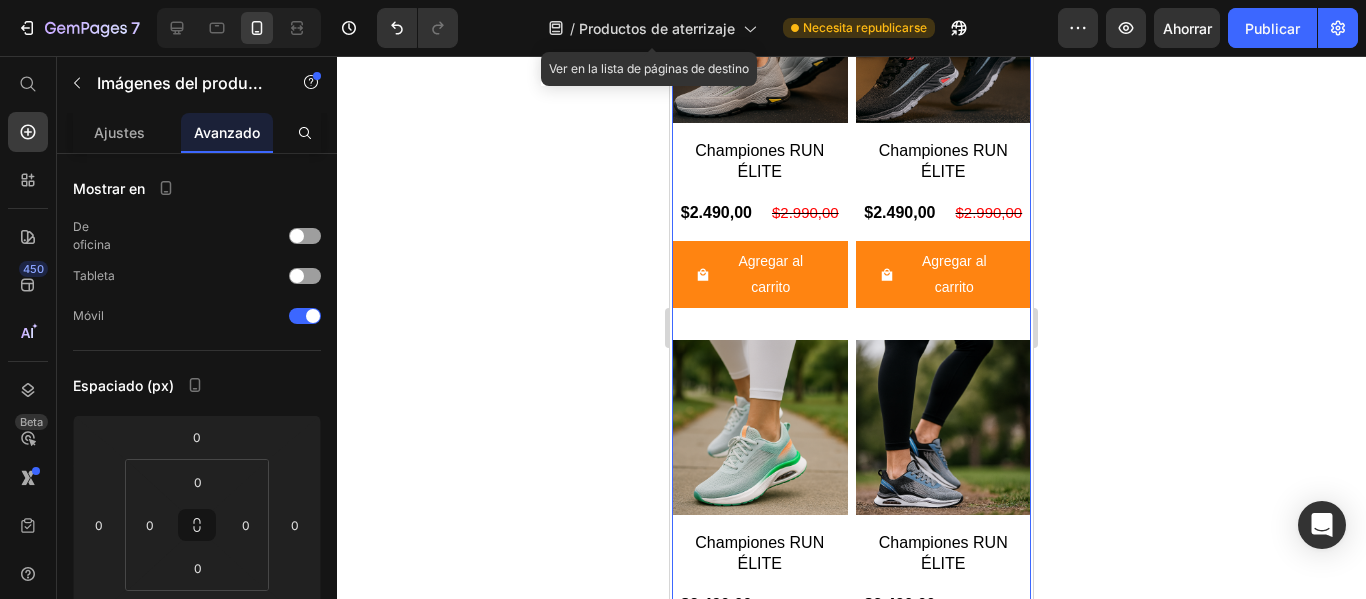 click on "Product Images Championes RUN ÉLITE Product Title $2.490,00 Product Price $2.990,00 Product Price Row Agregar al carrito Product Cart Button Row Product Images Championes RUN ÉLITE Product Title $2.490,00 Product Price $2.990,00 Product Price Row Agregar al carrito Product Cart Button Row Product Images Championes RUN ÉLITE Product Title $2.490,00 Product Price $2.990,00 Product Price Row Agregar al carrito Product Cart Button Row Product Images Championes RUN ÉLITE Product Title $2.490,00 Product Price $2.990,00 Product Price Row Agregar al carrito Product Cart Button Row" at bounding box center [851, 332] 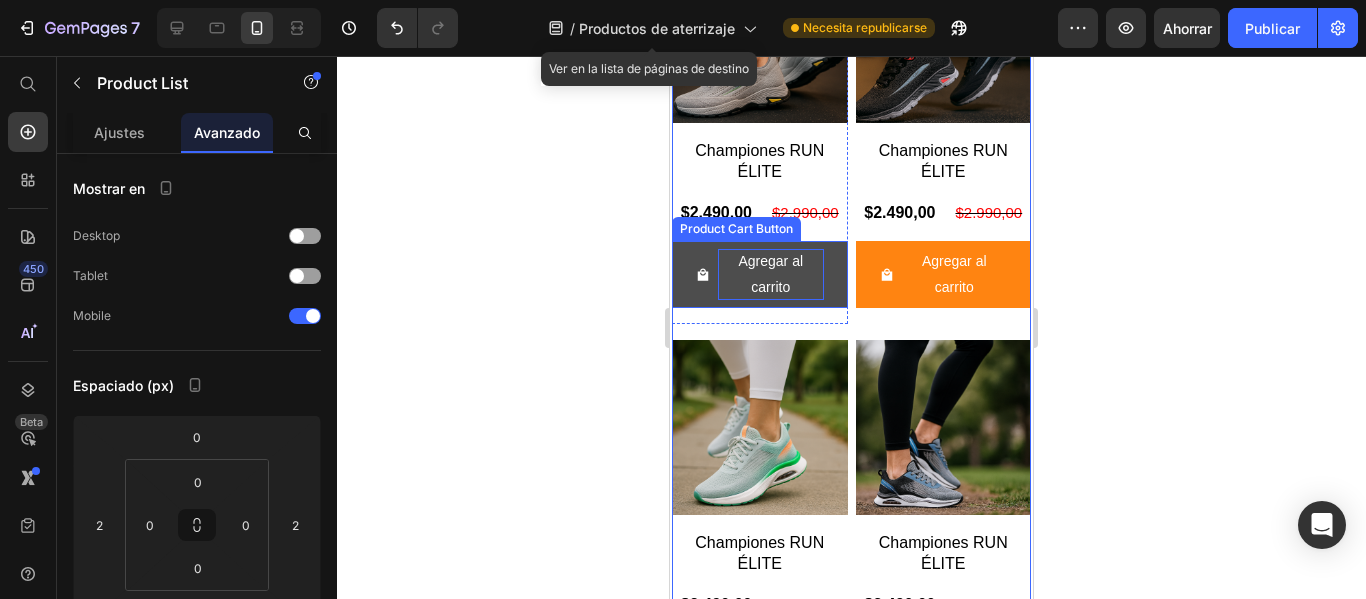 click on "Agregar al carrito" at bounding box center (771, 274) 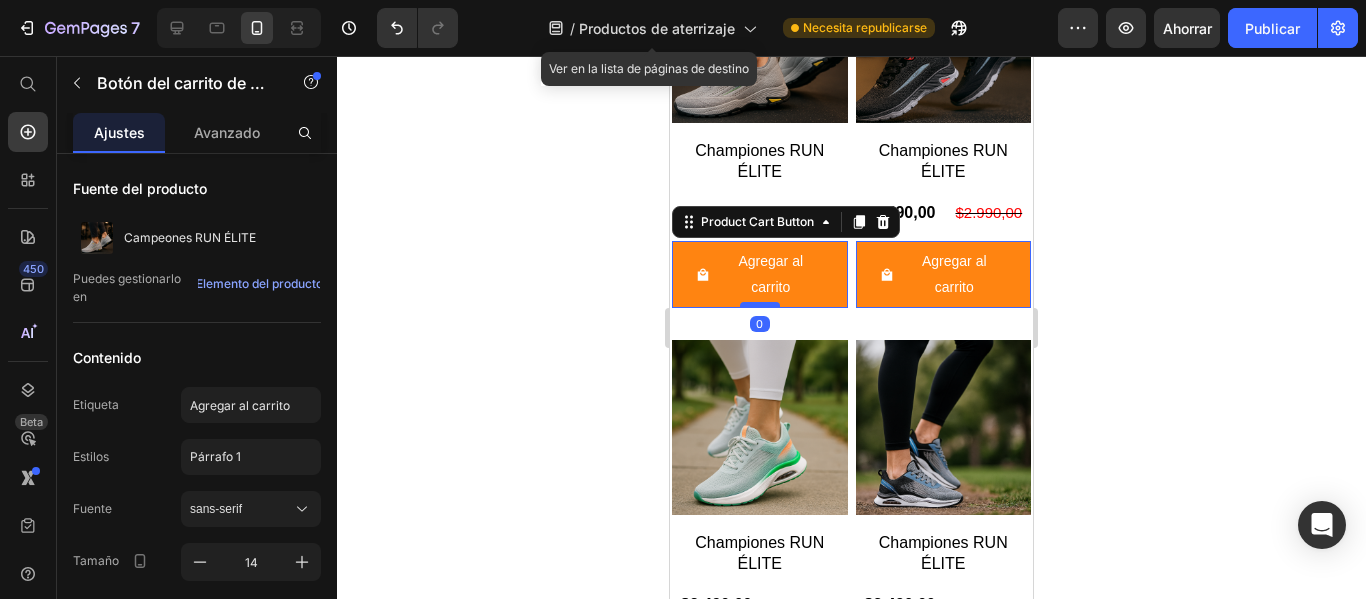 drag, startPoint x: 749, startPoint y: 321, endPoint x: 749, endPoint y: 303, distance: 18 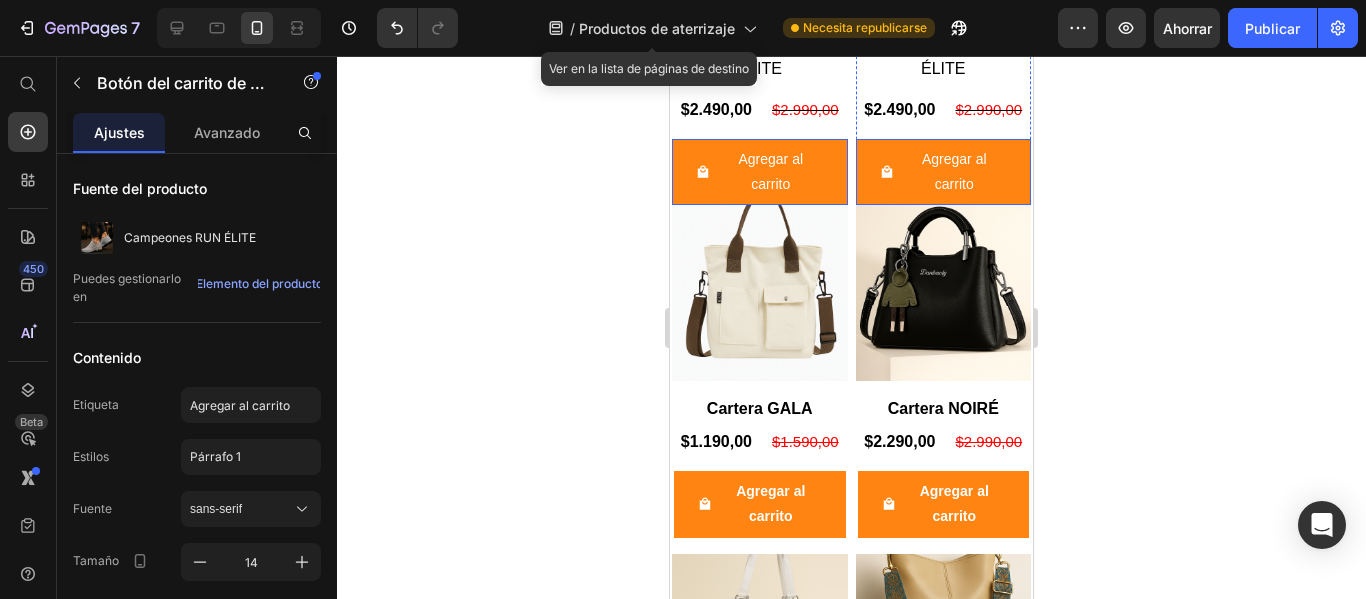 scroll, scrollTop: 4685, scrollLeft: 0, axis: vertical 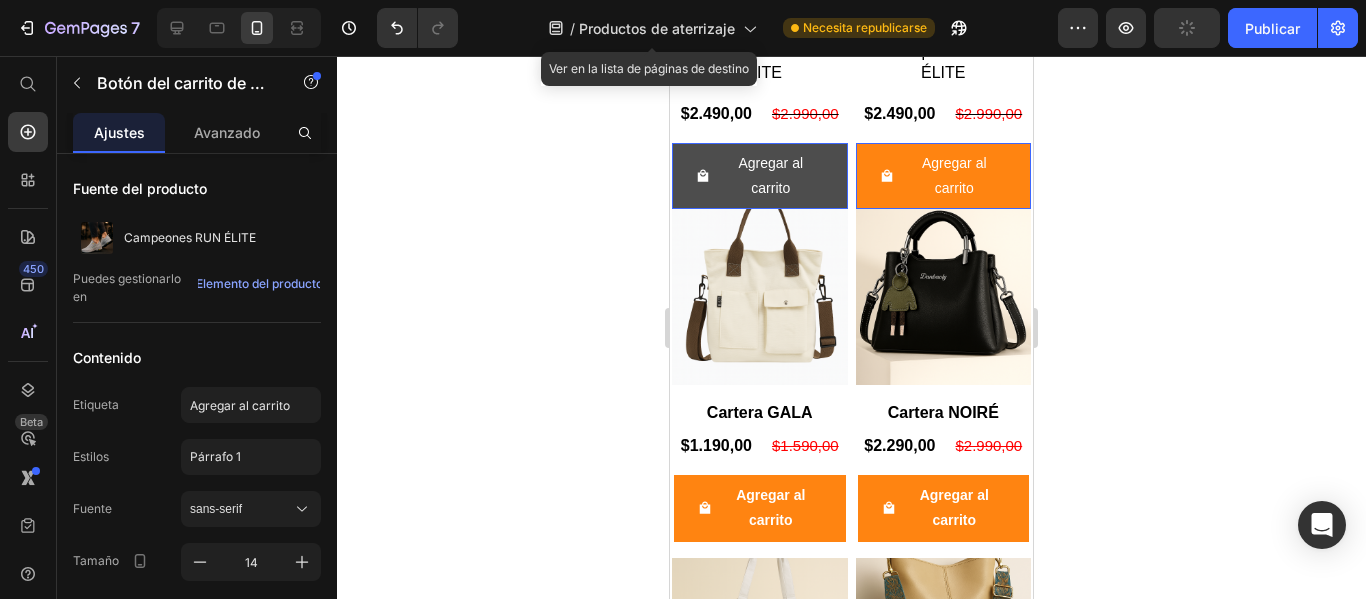 click on "Agregar al carrito" at bounding box center (760, -201) 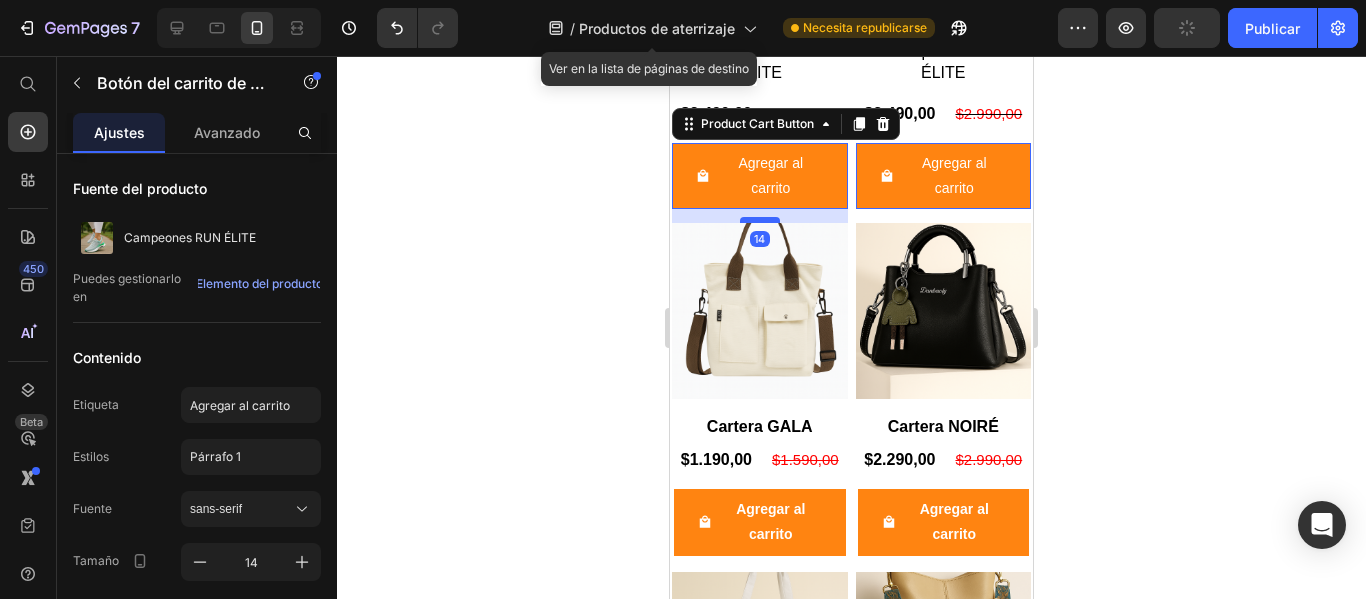 drag, startPoint x: 748, startPoint y: 208, endPoint x: 747, endPoint y: 222, distance: 14.035668 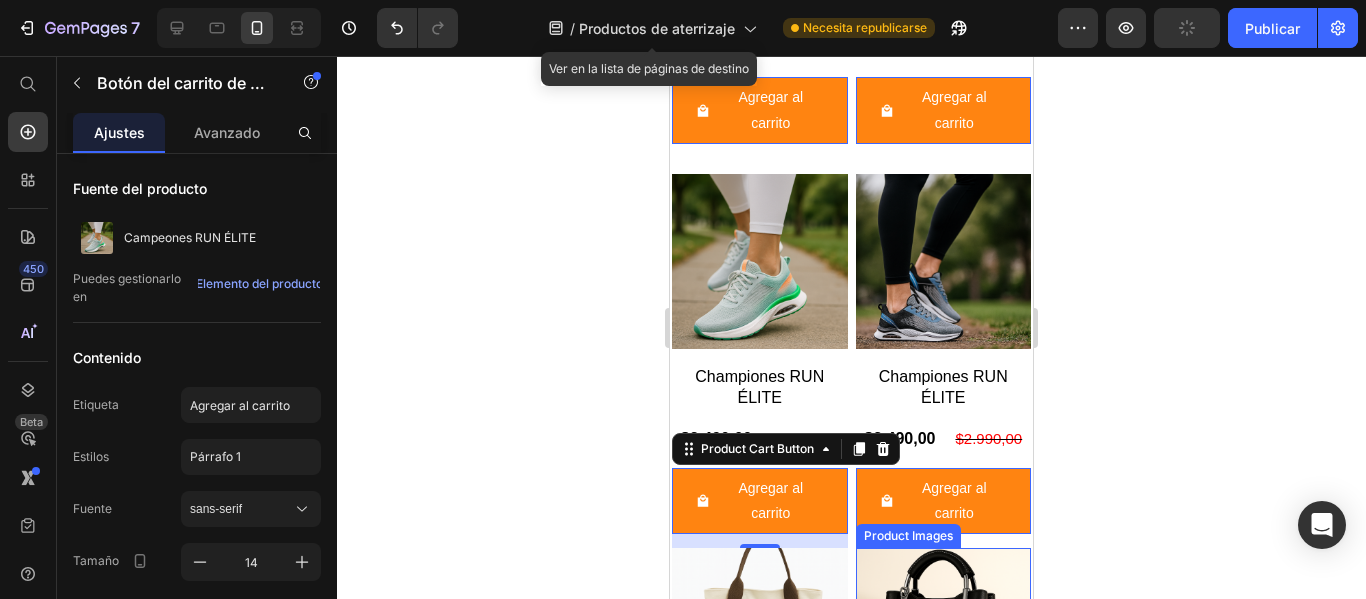 scroll, scrollTop: 4364, scrollLeft: 0, axis: vertical 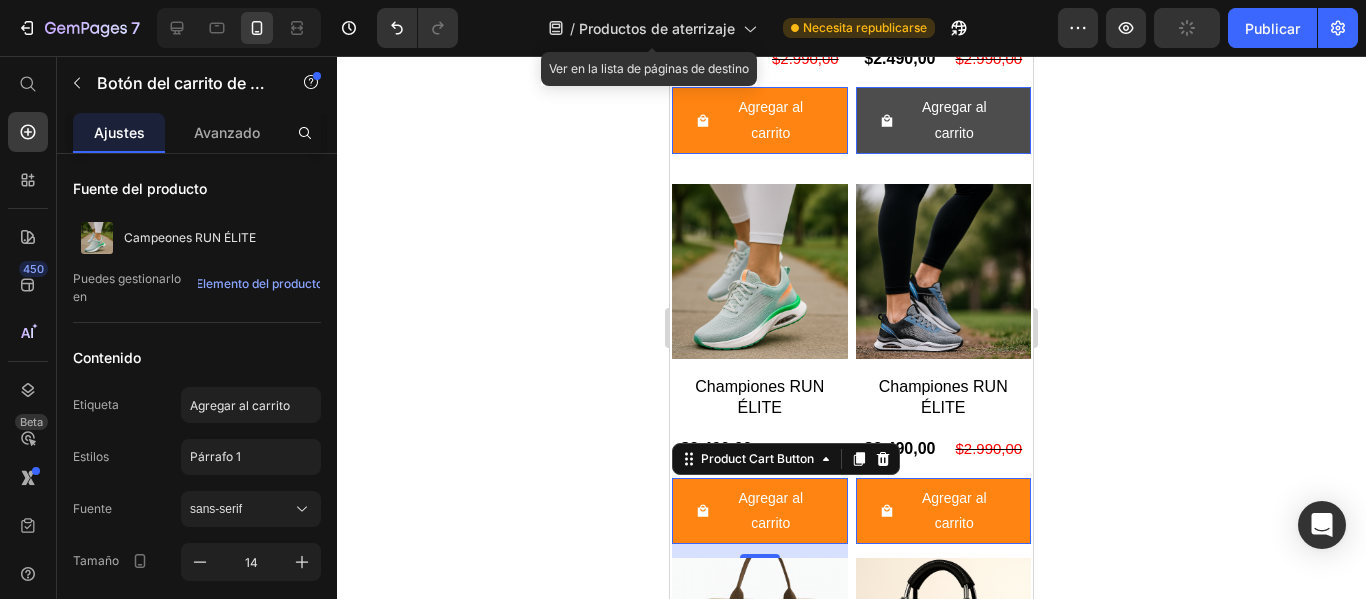 click on "Agregar al carrito" at bounding box center (760, 120) 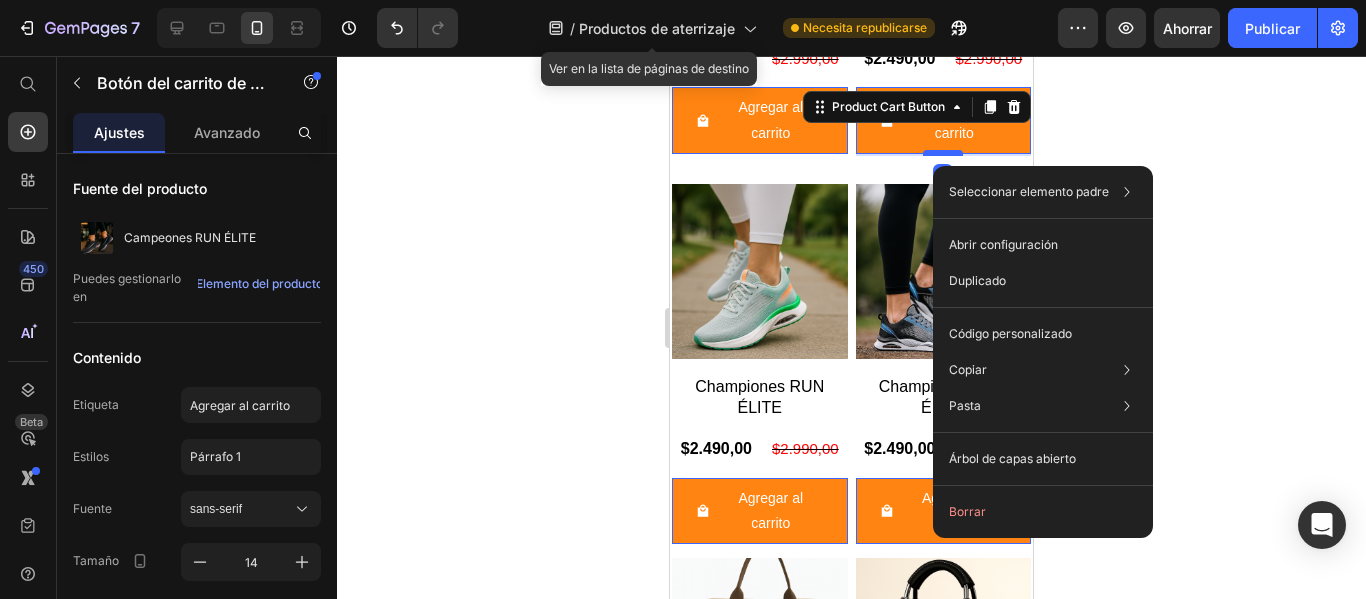 drag, startPoint x: 933, startPoint y: 166, endPoint x: 934, endPoint y: 154, distance: 12.0415945 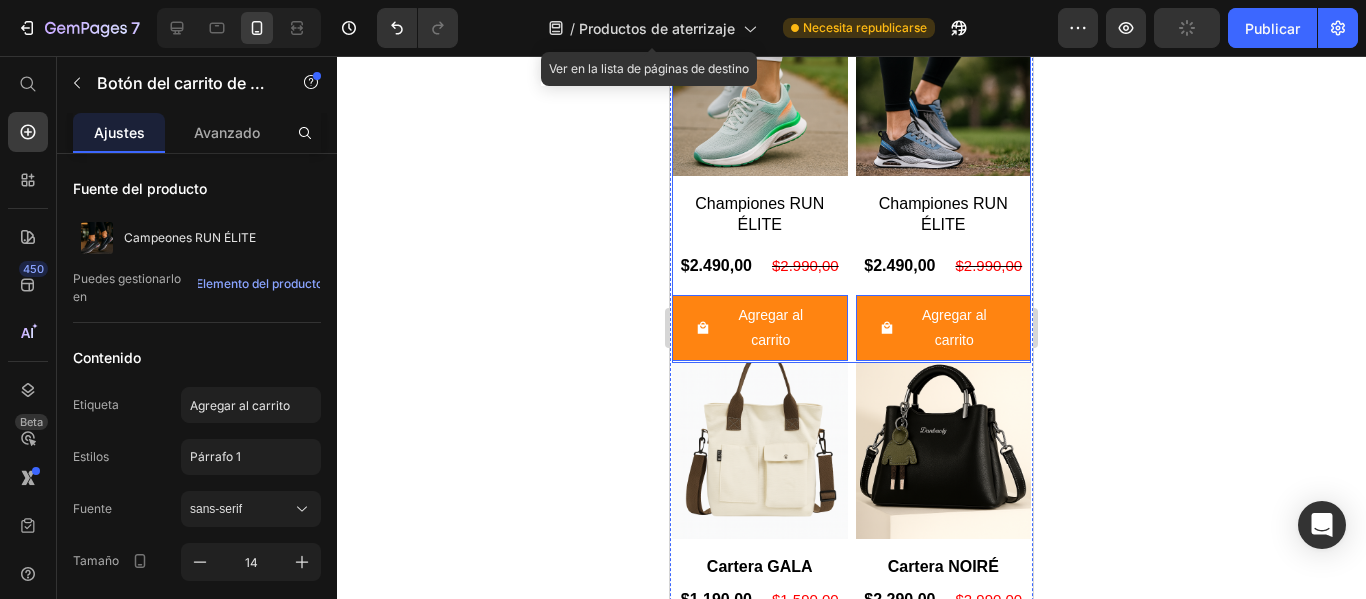 scroll, scrollTop: 4538, scrollLeft: 0, axis: vertical 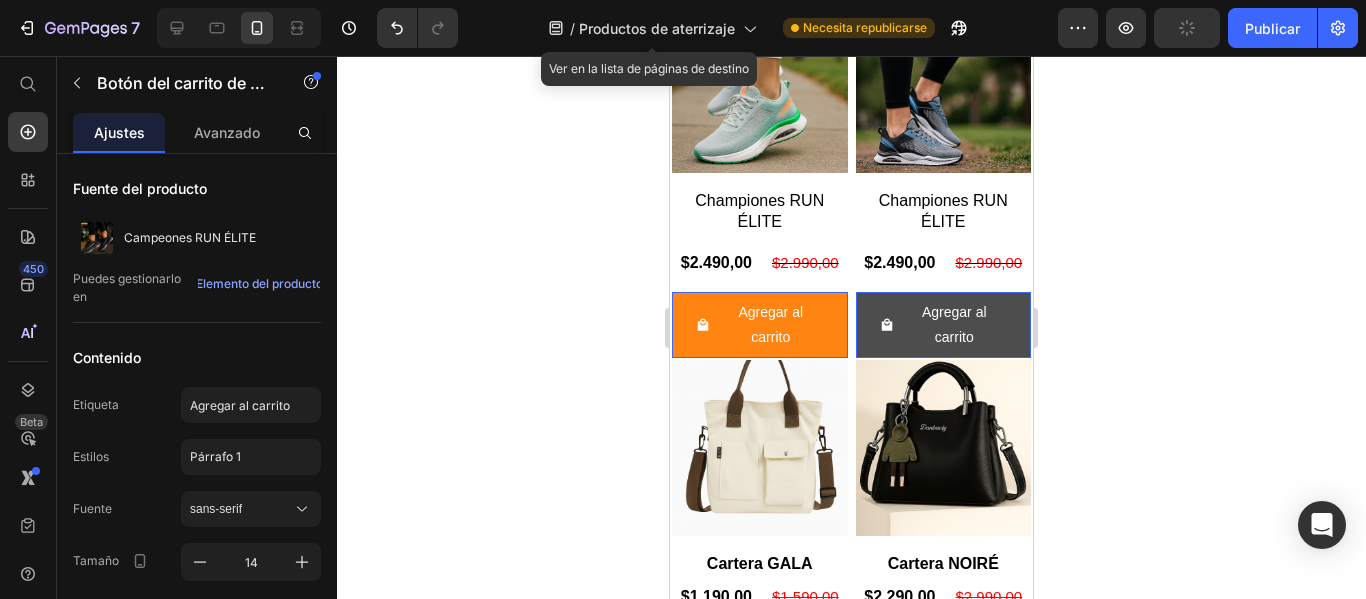 click on "Agregar al carrito" at bounding box center (760, -54) 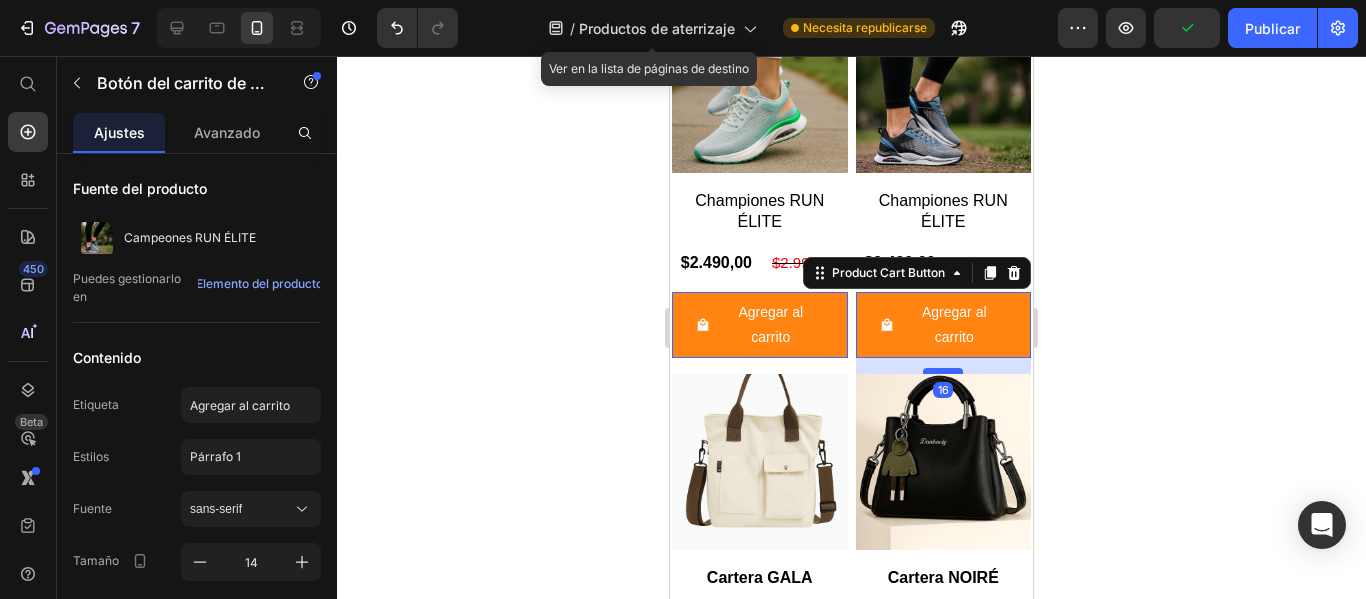 drag, startPoint x: 947, startPoint y: 355, endPoint x: 947, endPoint y: 369, distance: 14 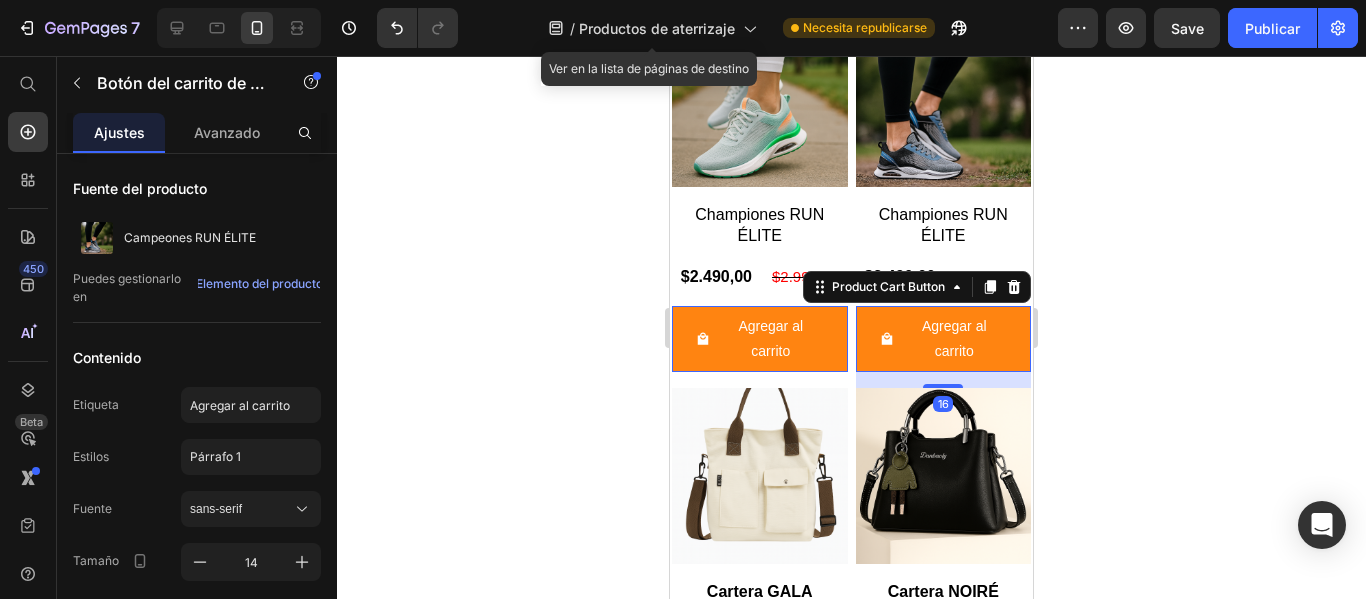 scroll, scrollTop: 4552, scrollLeft: 0, axis: vertical 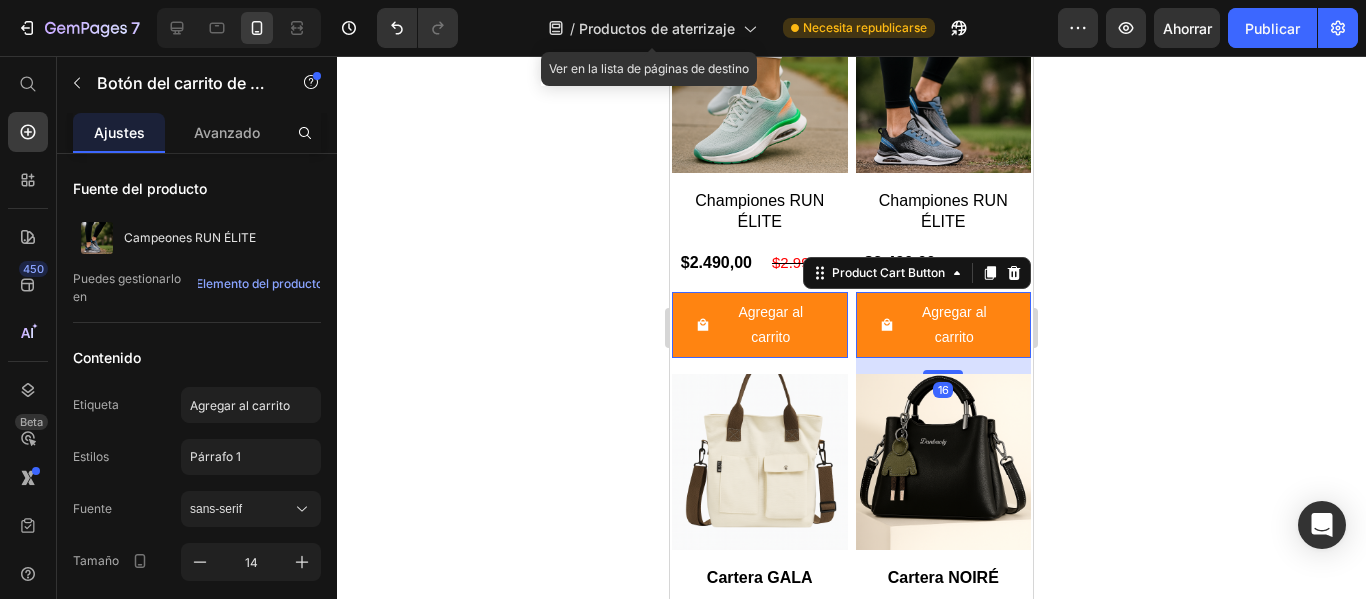 click 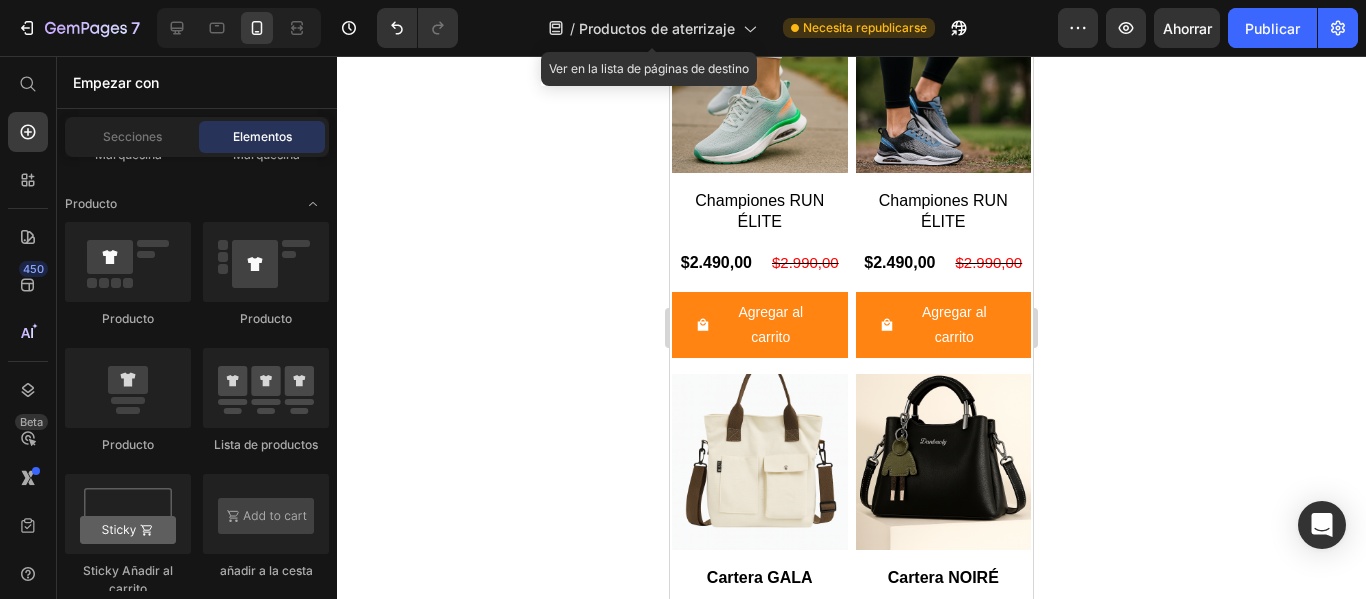 click 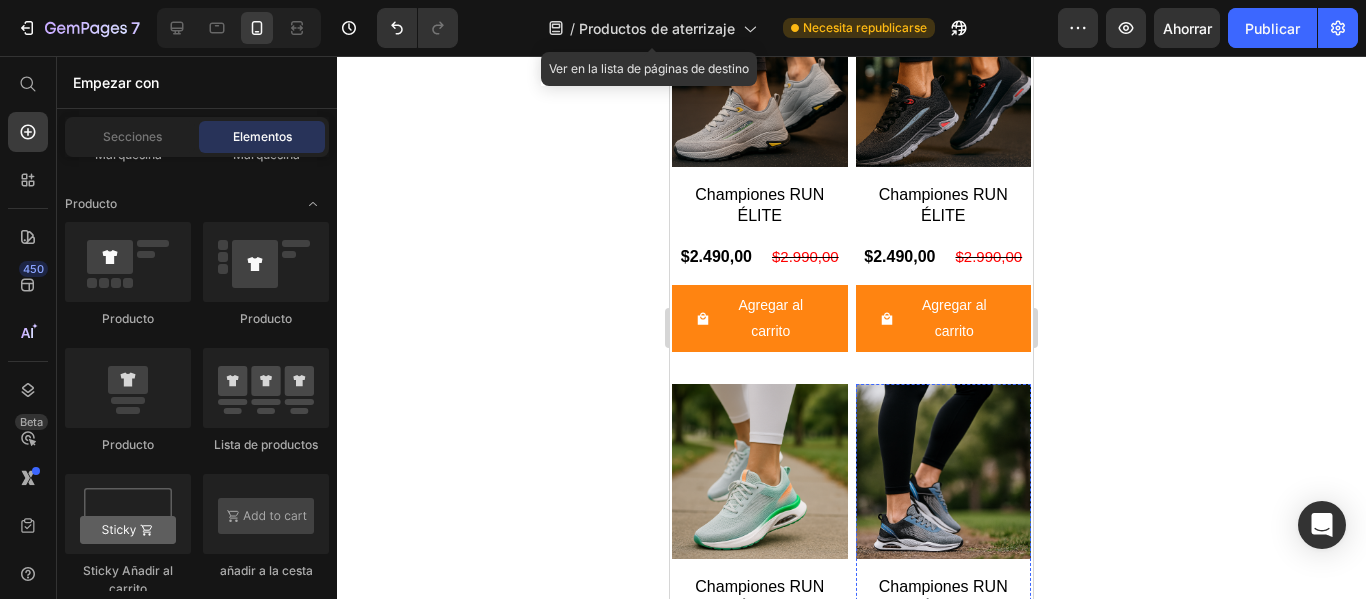 scroll, scrollTop: 4158, scrollLeft: 0, axis: vertical 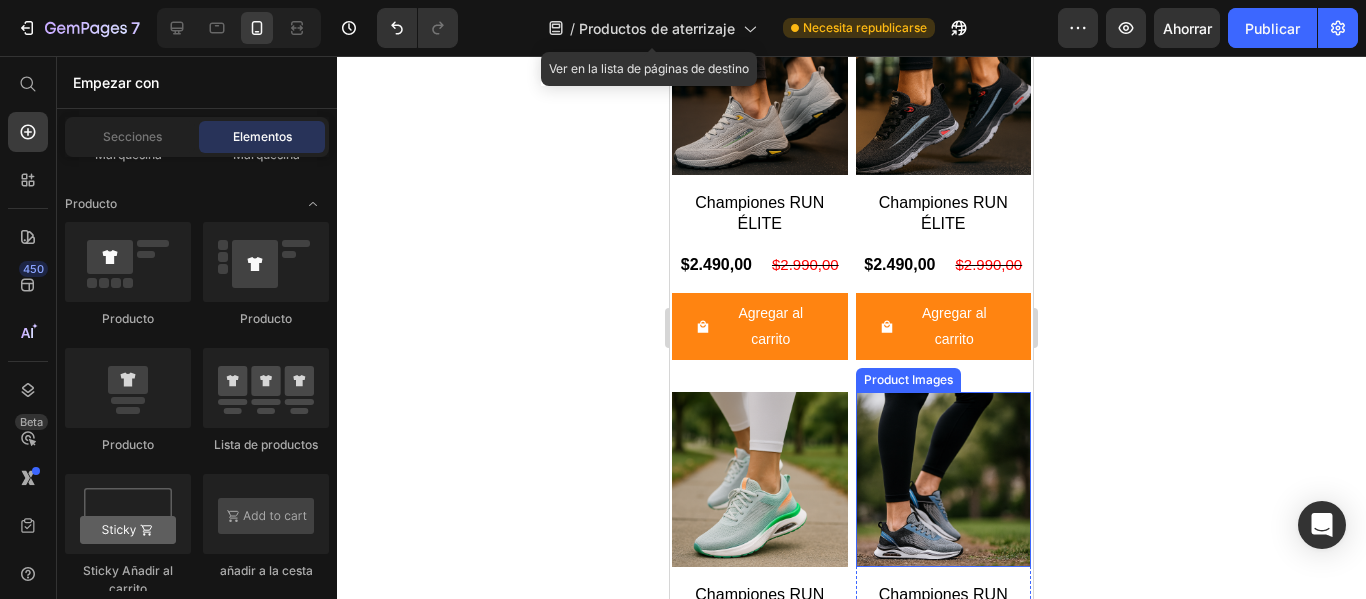 click at bounding box center [944, 480] 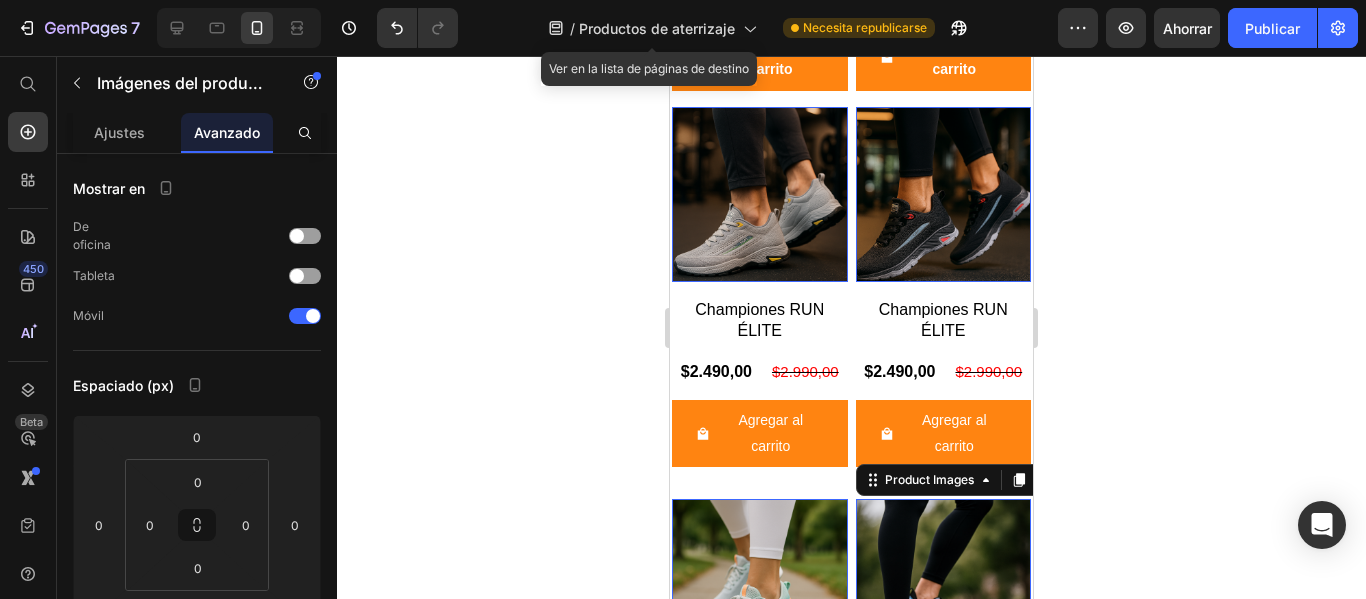 scroll, scrollTop: 4059, scrollLeft: 0, axis: vertical 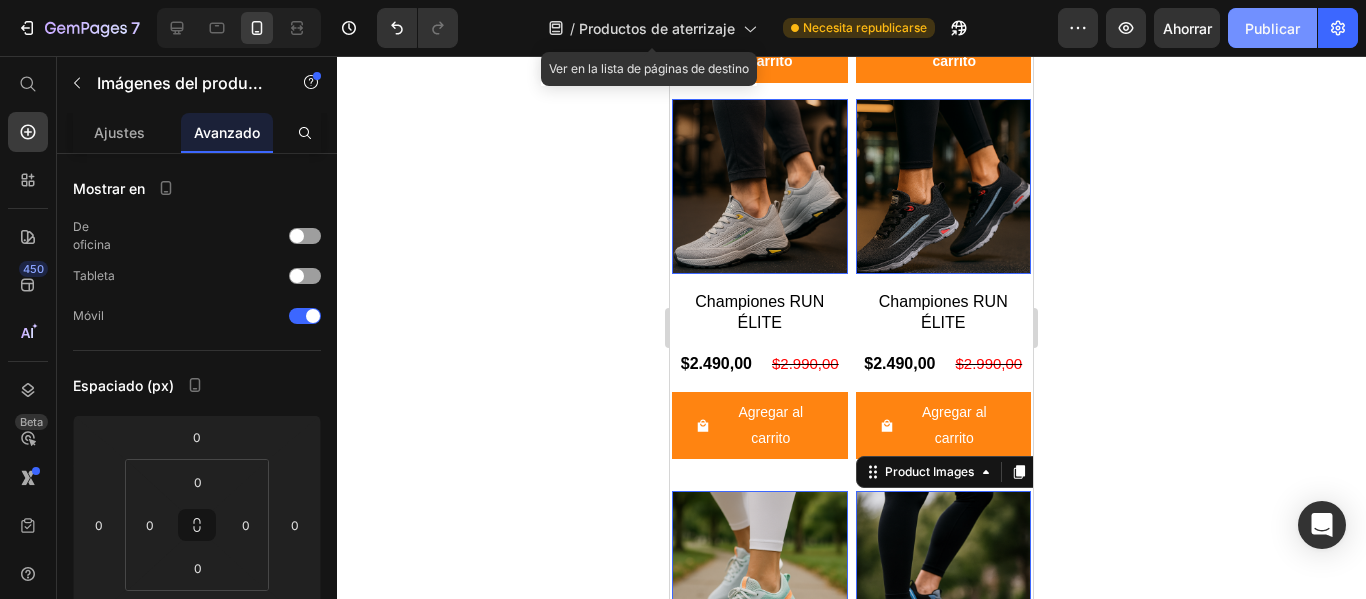 click on "Publicar" at bounding box center (1272, 28) 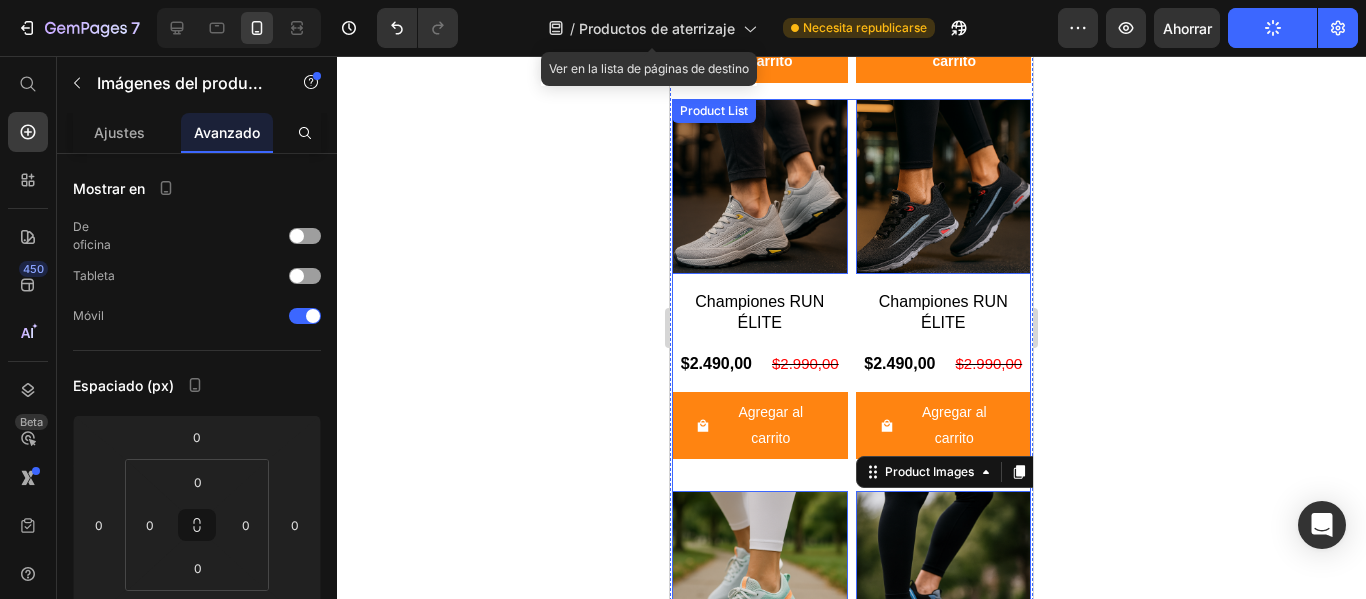 click on "Product Images   0 Championes RUN ÉLITE Product Title $2.490,00 Product Price $2.990,00 Product Price Row Agregar al carrito Product Cart Button Row Product Images   0 Championes RUN ÉLITE Product Title $2.490,00 Product Price $2.990,00 Product Price Row Agregar al carrito Product Cart Button Row Product Images   0 Championes RUN ÉLITE Product Title $2.490,00 Product Price $2.990,00 Product Price Row Agregar al carrito Product Cart Button Row Product Images   16 Championes RUN ÉLITE Product Title $2.490,00 Product Price $2.990,00 Product Price Row Agregar al carrito Product Cart Button Row" at bounding box center [851, 483] 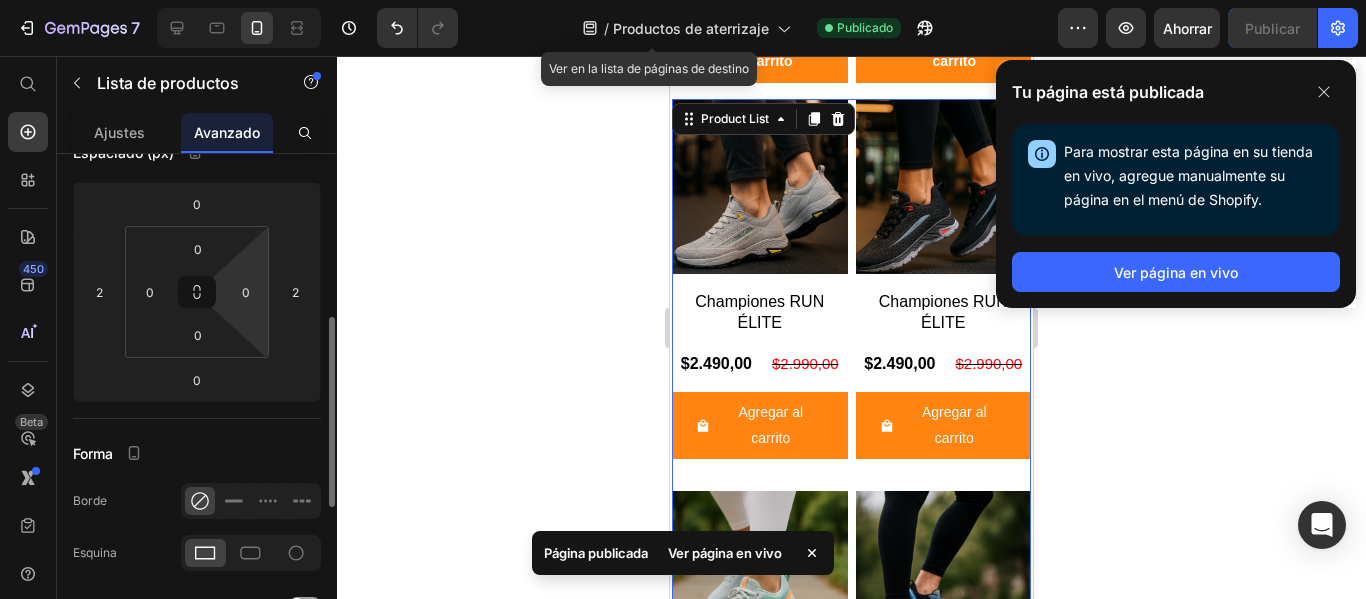 scroll, scrollTop: 287, scrollLeft: 0, axis: vertical 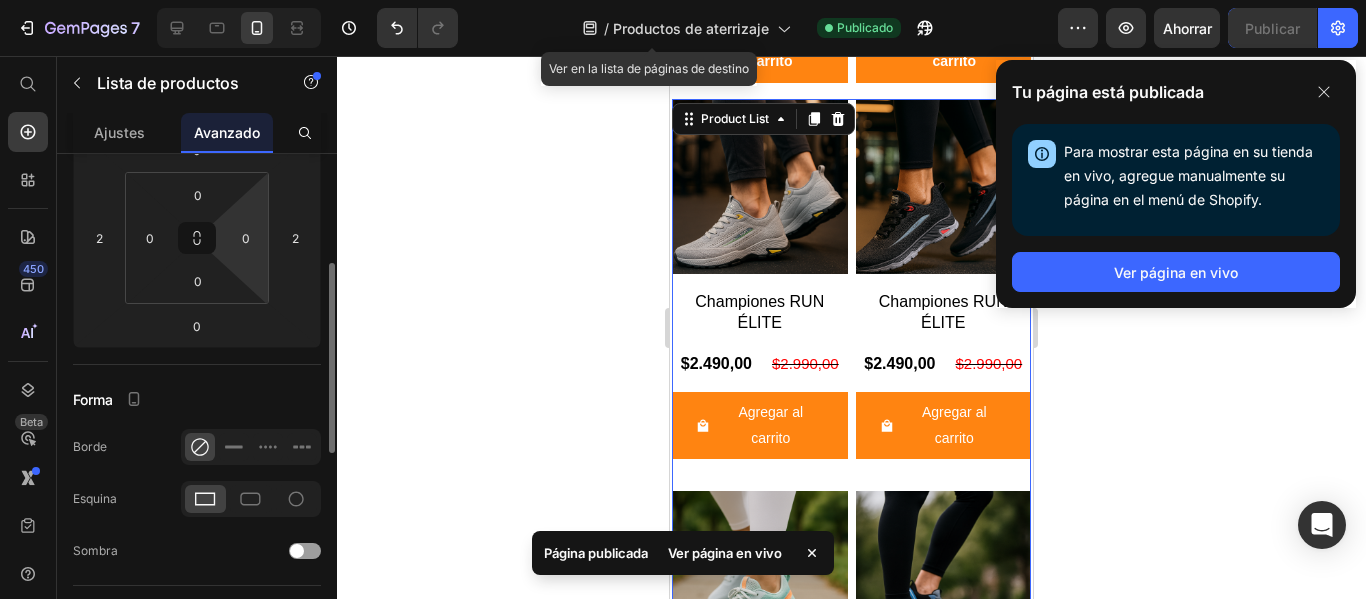 click on "7 / Productos de aterrizaje Ver en la lista de páginas de destino Publicado Avance Ahorrar Publicar 450 Beta Empezar con Secciones Elementos Sección de héroes Detalle del producto Marcas Insignias de confianza Garantizar Desglose del producto Cómo utilizar Testimonios Comparar Manojo Preguntas frecuentes Prueba social Historia de la marca Lista de productos Recopilación Lista de blogs Contacto Sticky Añadir al carrito Pie de página personalizado Explorar la biblioteca 450 Disposición
Fila
Fila
Fila
Fila Texto
Título
Bloque de texto Botón
Botón
Botón" at bounding box center (683, 0) 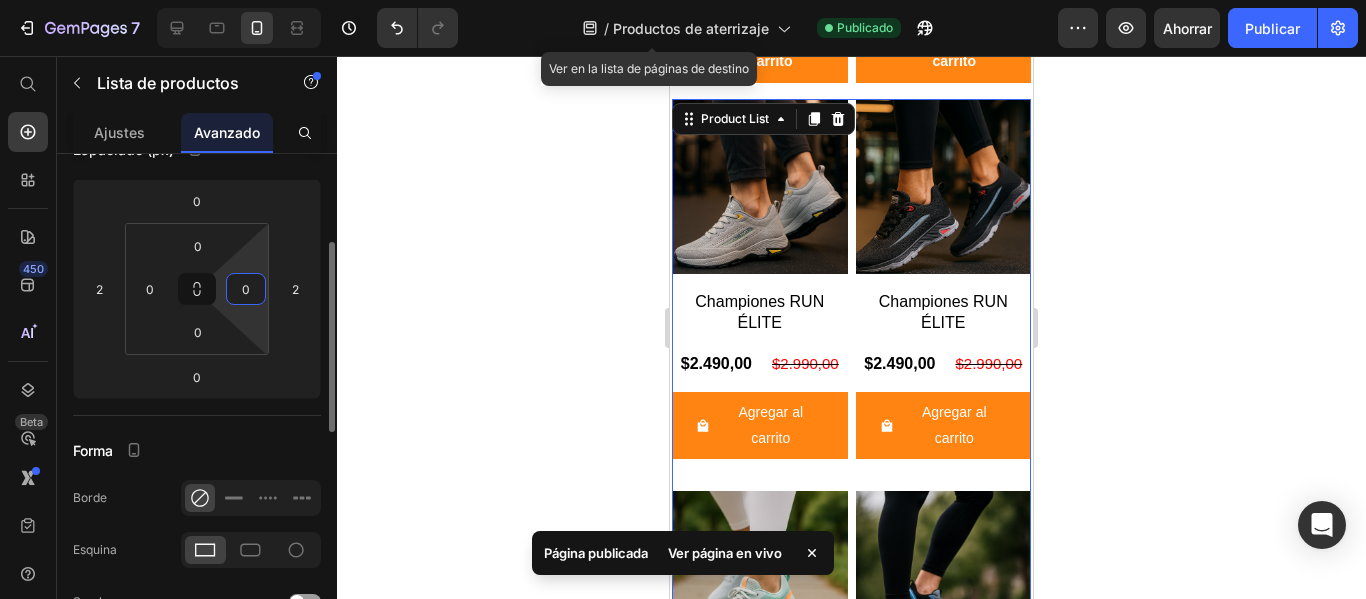 scroll, scrollTop: 235, scrollLeft: 0, axis: vertical 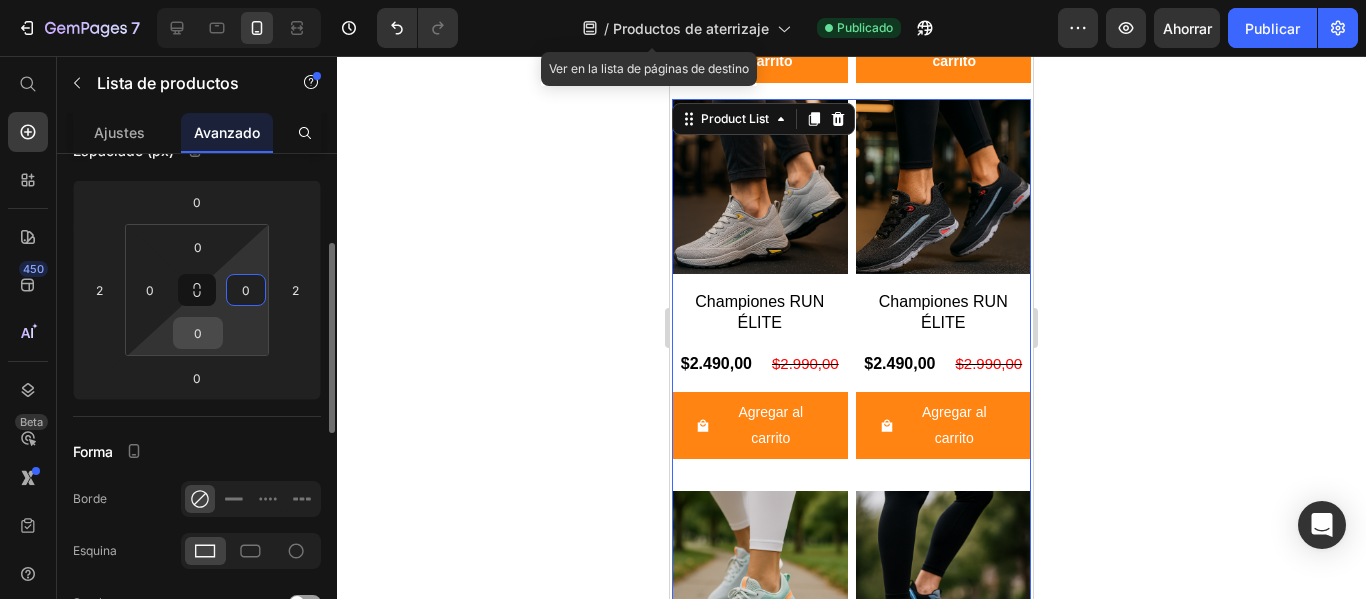 click on "0" at bounding box center (198, 333) 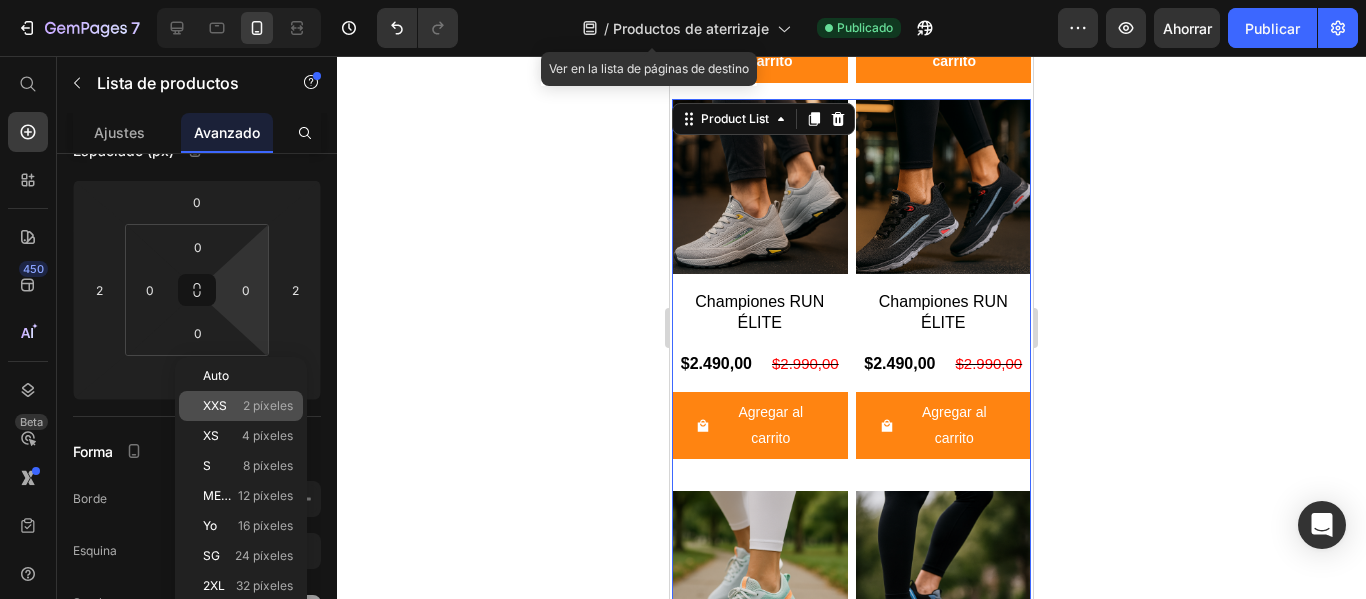click on "XXS 2 píxeles" at bounding box center (248, 406) 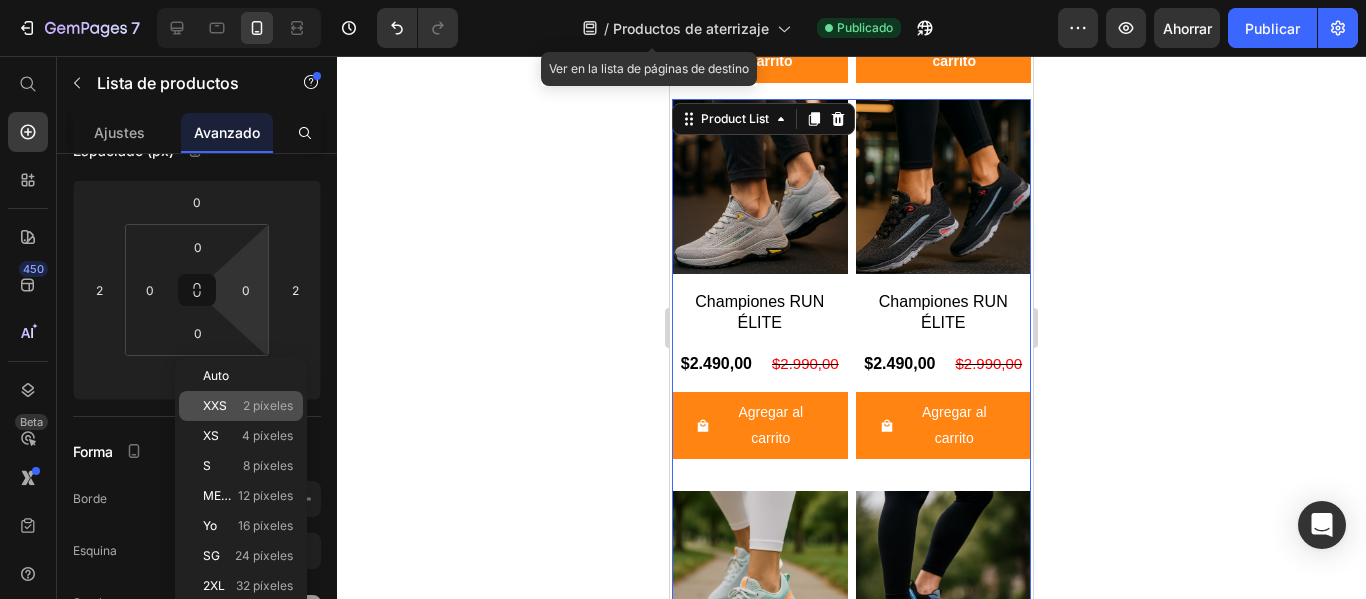 type on "2" 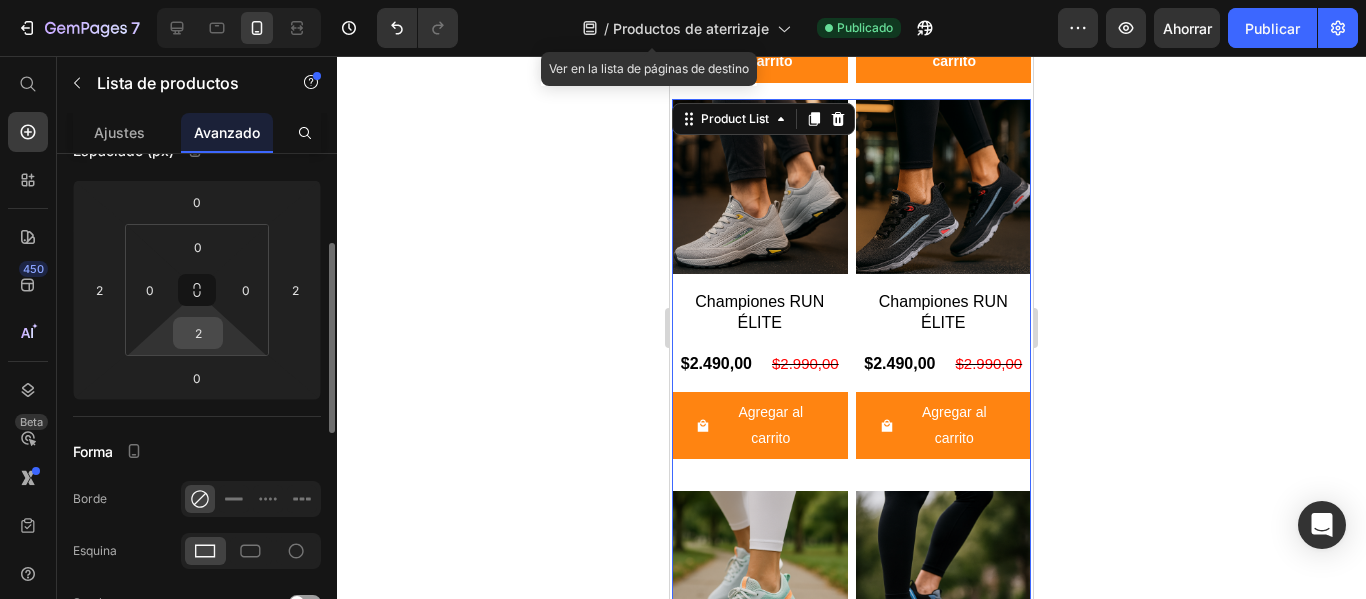 click on "2" at bounding box center (198, 333) 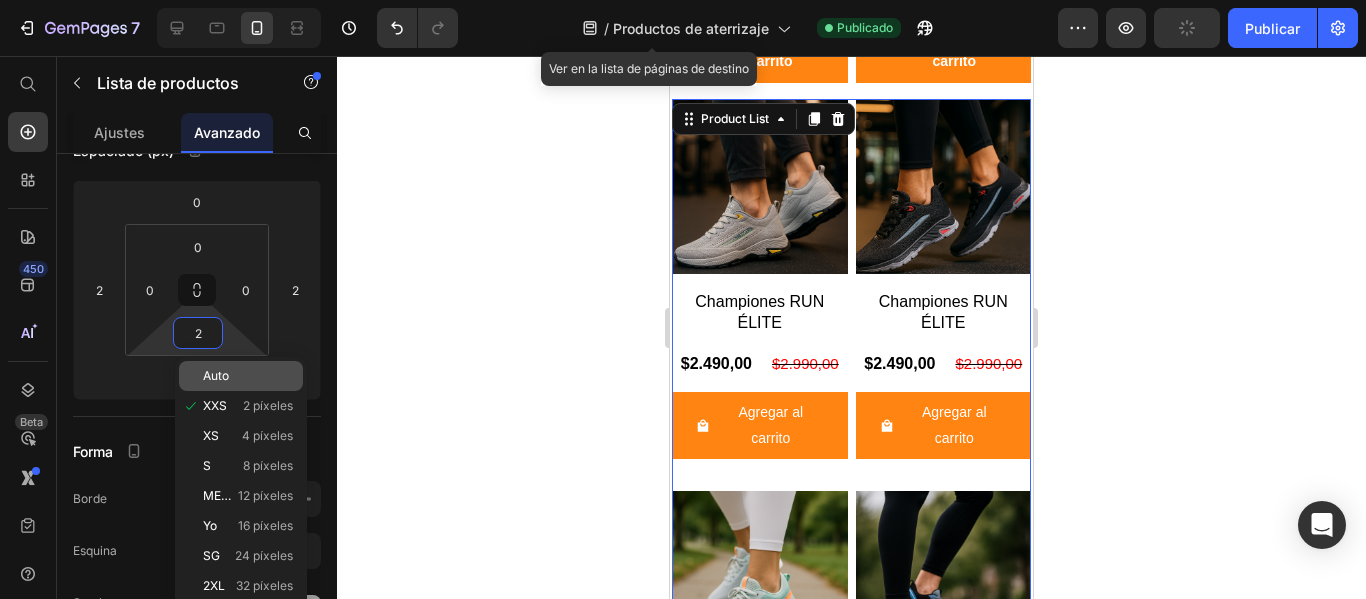 click on "Auto" at bounding box center [216, 375] 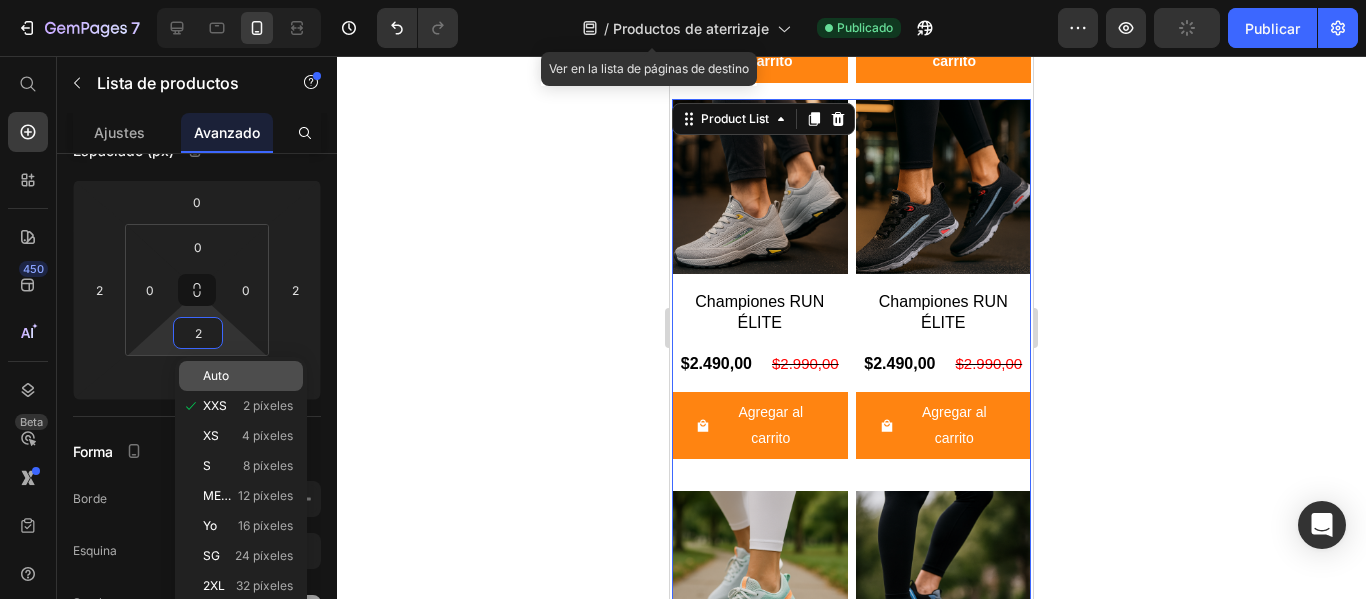 type 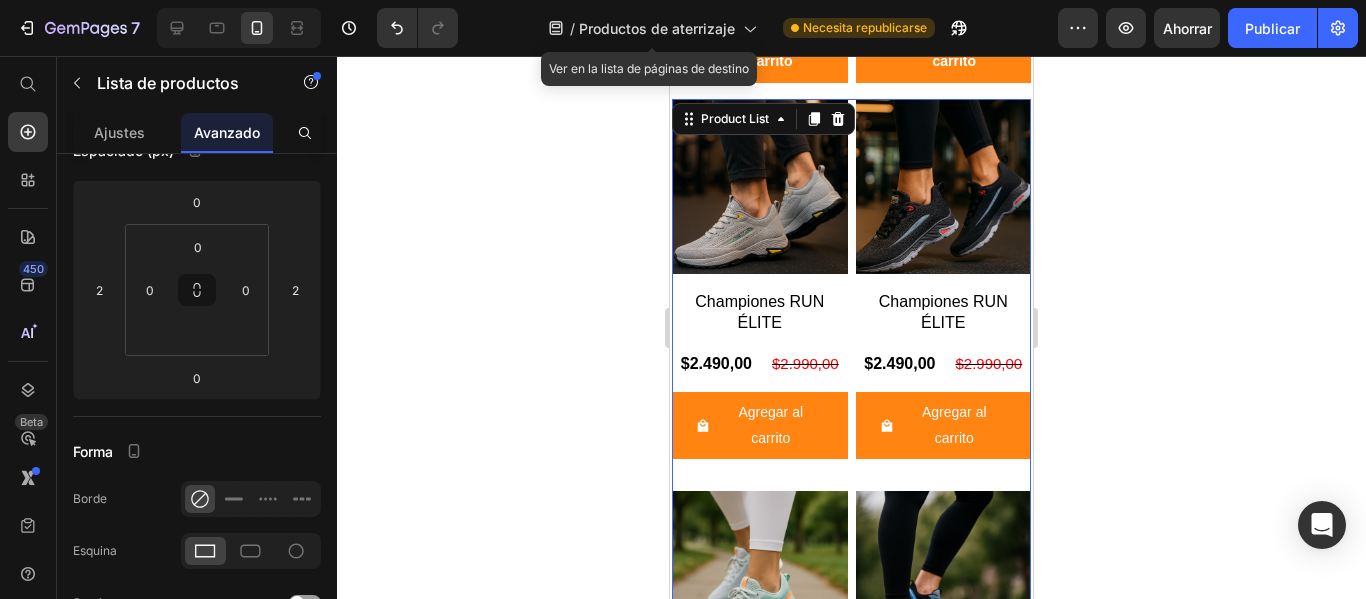 click on "Product Images Championes RUN ÉLITE Product Title $2.490,00 Product Price $2.990,00 Product Price Row Agregar al carrito Product Cart Button Row Product Images Championes RUN ÉLITE Product Title $2.490,00 Product Price $2.990,00 Product Price Row Agregar al carrito Product Cart Button Row Product Images Championes RUN ÉLITE Product Title $2.490,00 Product Price $2.990,00 Product Price Row Agregar al carrito Product Cart Button Row Product Images Championes RUN ÉLITE Product Title $2.490,00 Product Price $2.990,00 Product Price Row Agregar al carrito Product Cart Button Row" at bounding box center [851, 483] 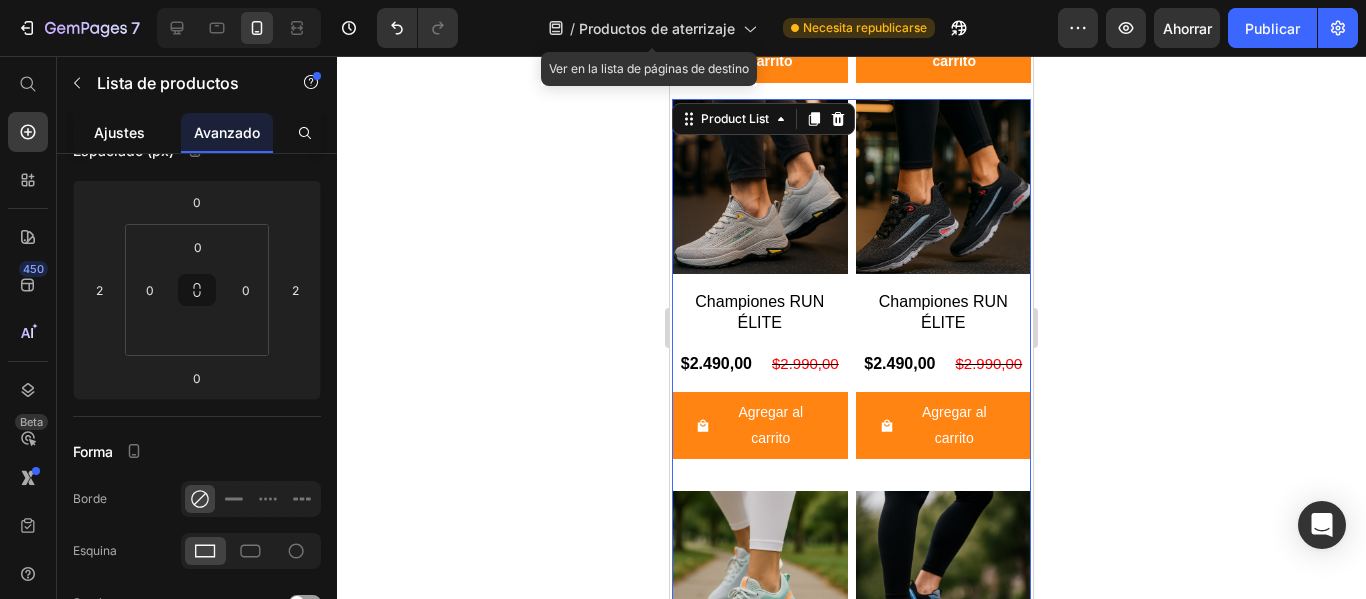 click on "Ajustes" at bounding box center (119, 132) 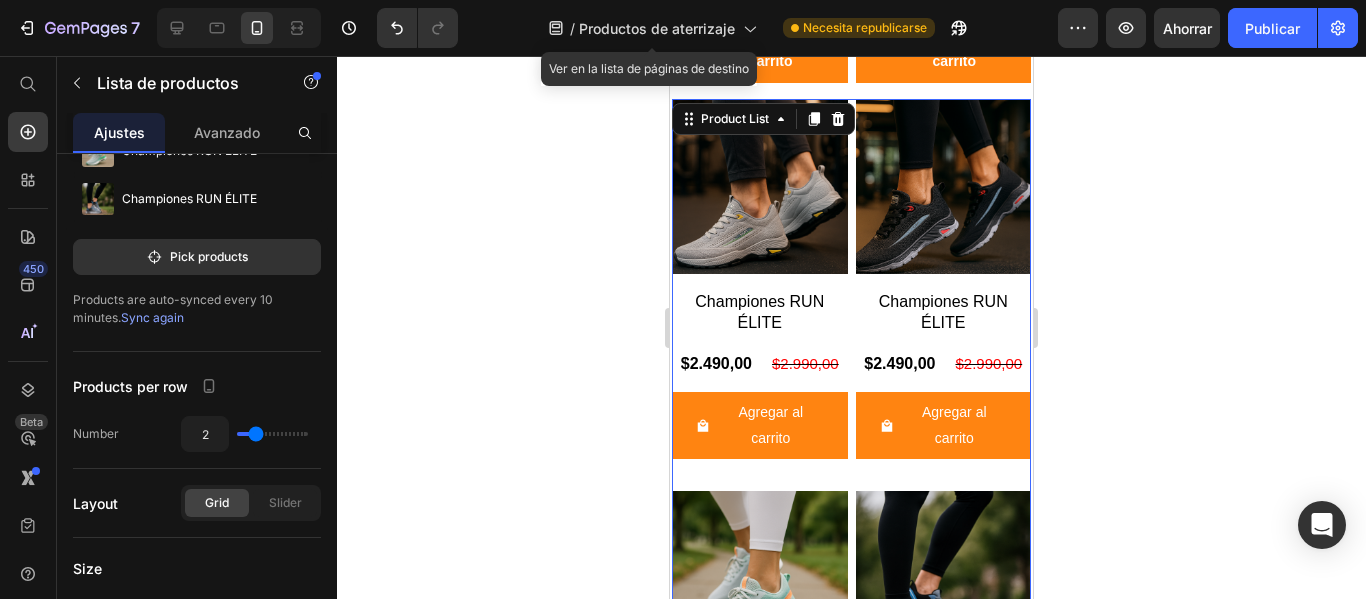 scroll, scrollTop: 0, scrollLeft: 0, axis: both 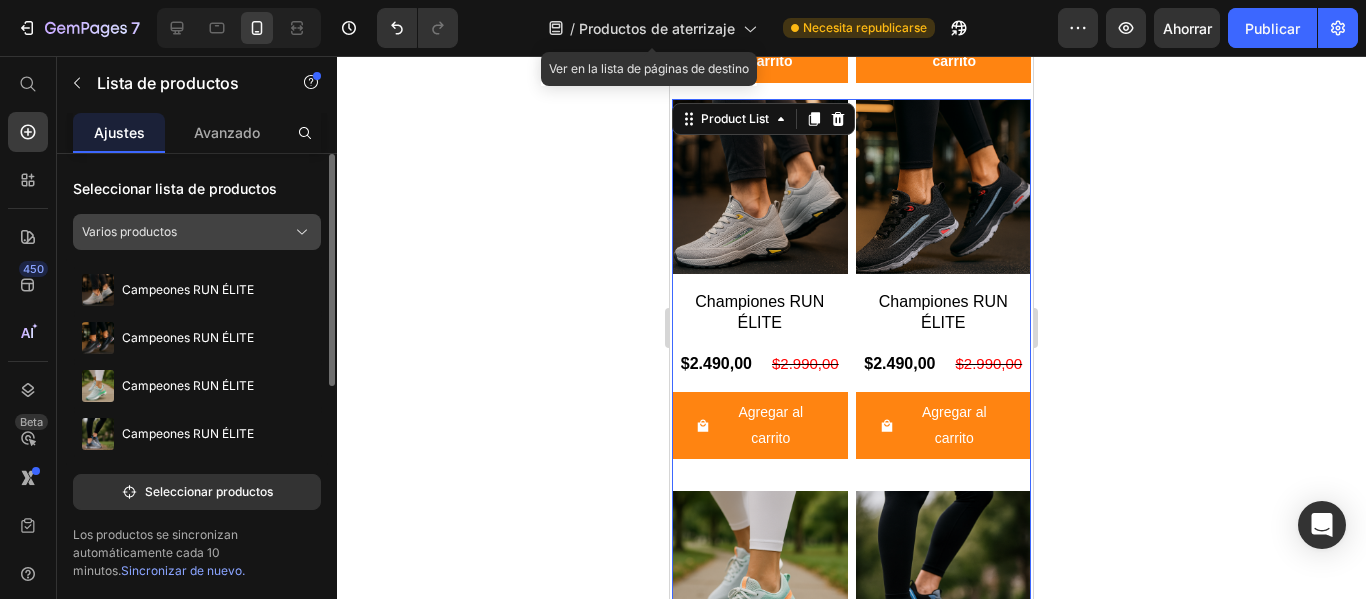 click on "Varios productos" 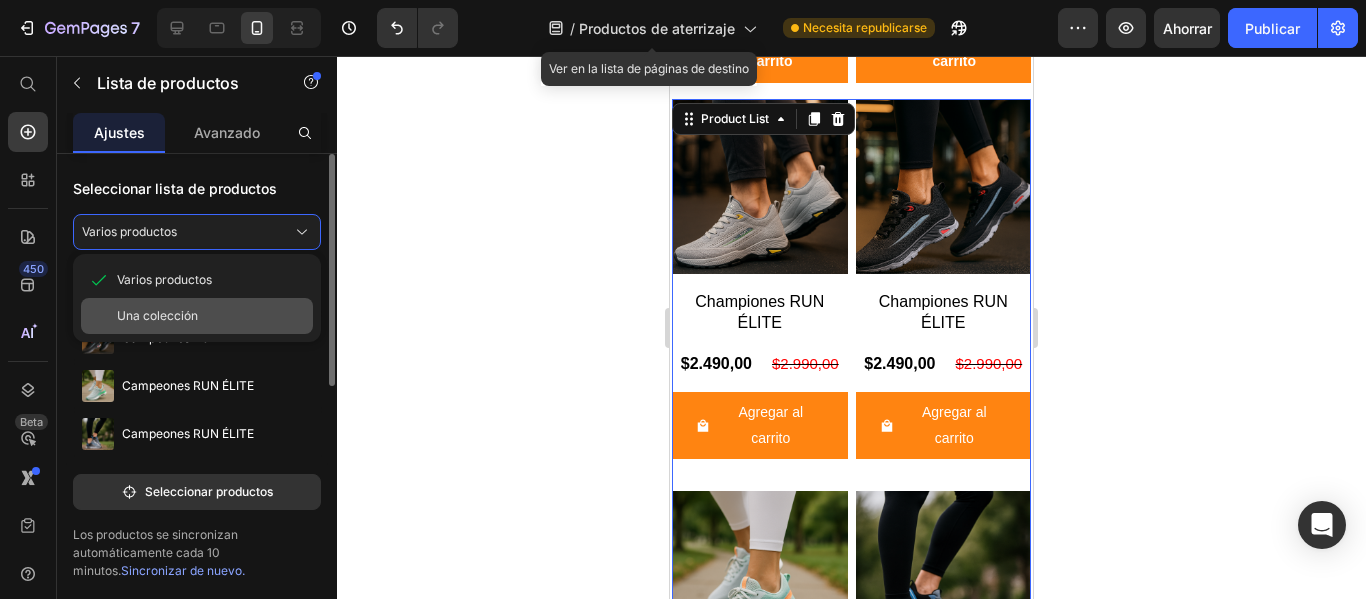 click on "Una colección" at bounding box center [211, 316] 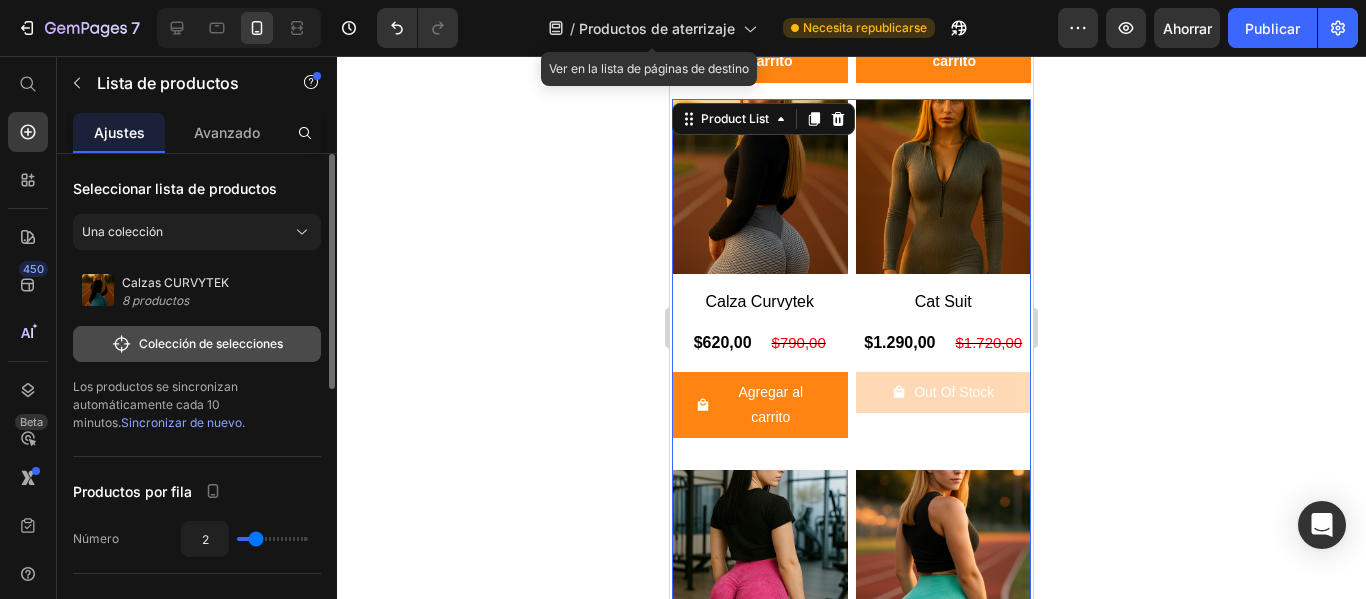 click on "Colección de selecciones" at bounding box center [211, 343] 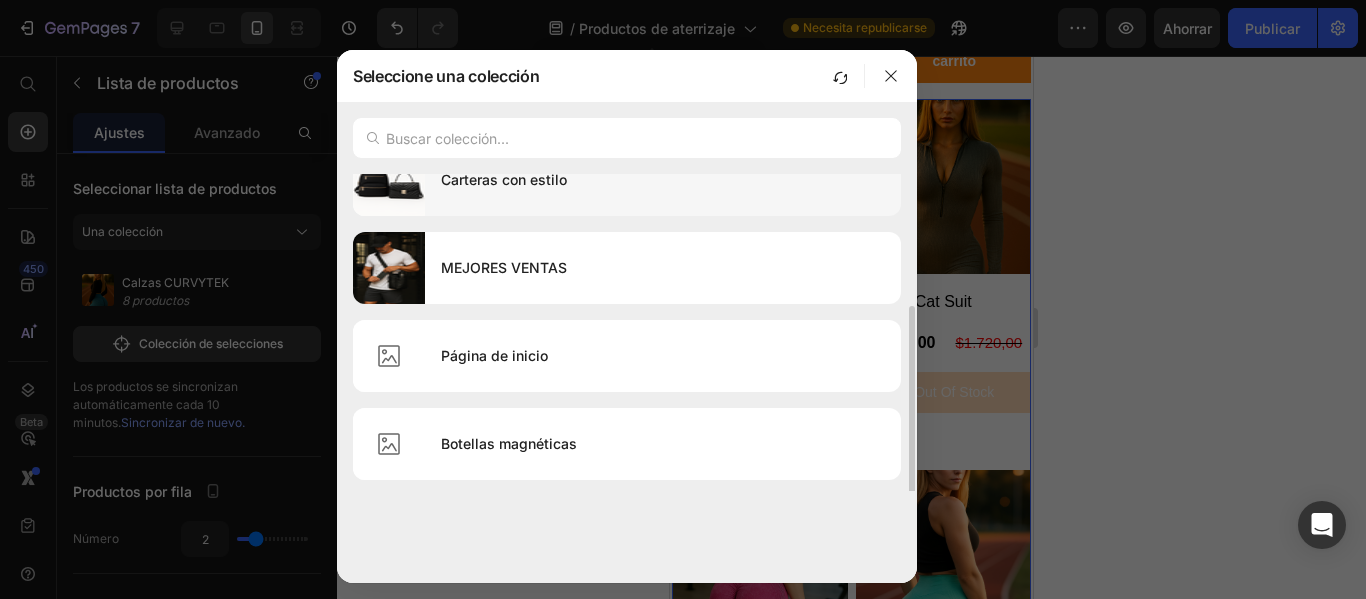 scroll, scrollTop: 197, scrollLeft: 0, axis: vertical 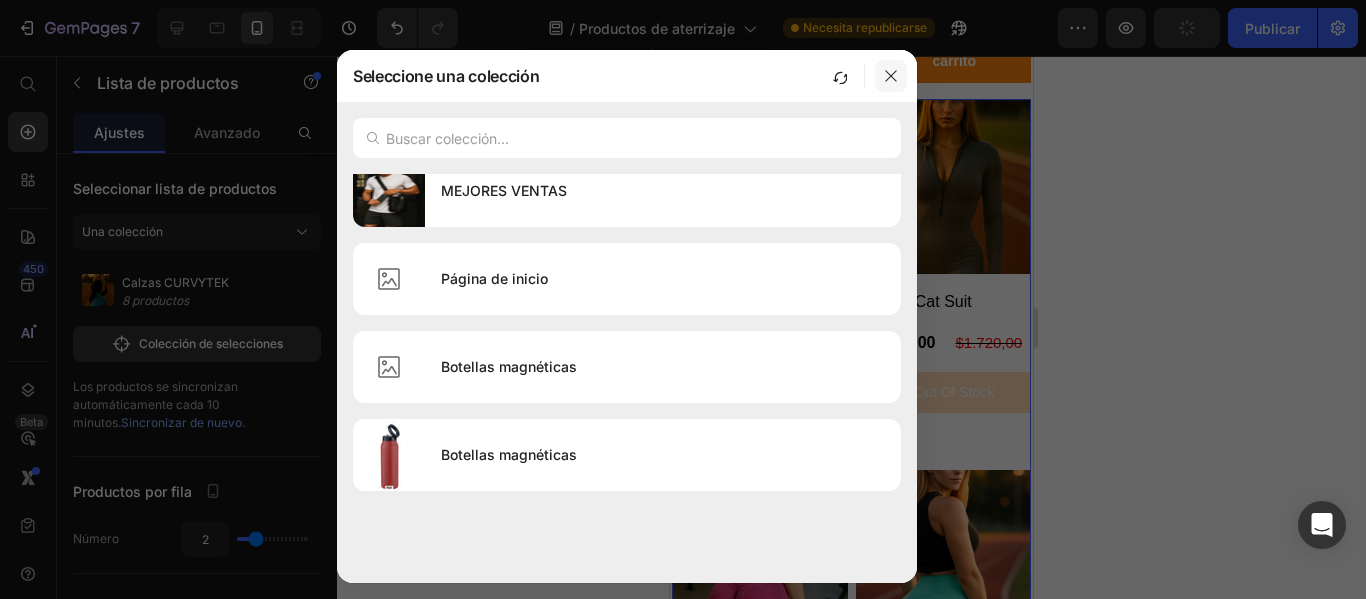 click 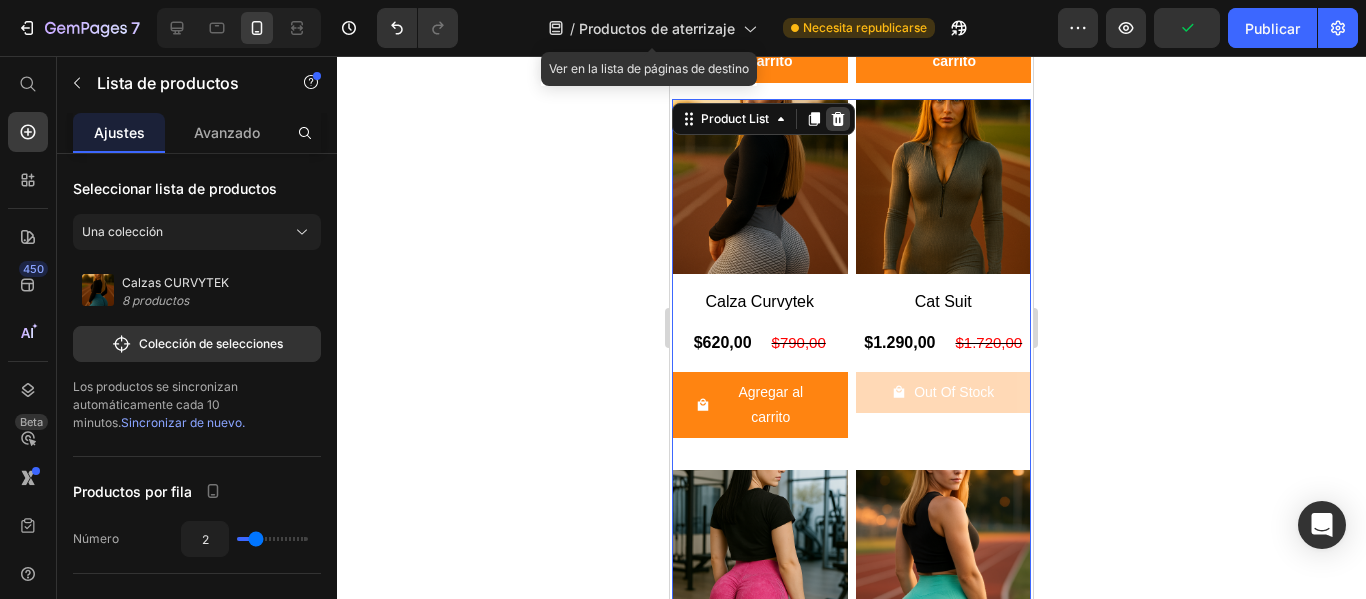 click 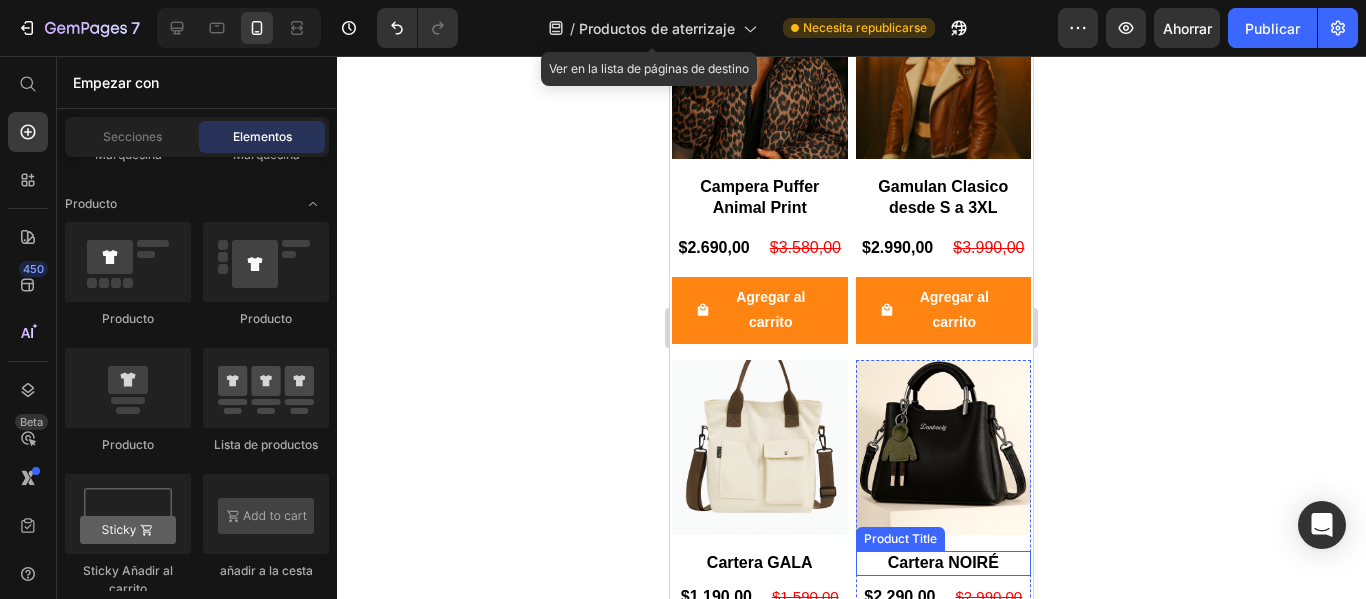 scroll, scrollTop: 3777, scrollLeft: 0, axis: vertical 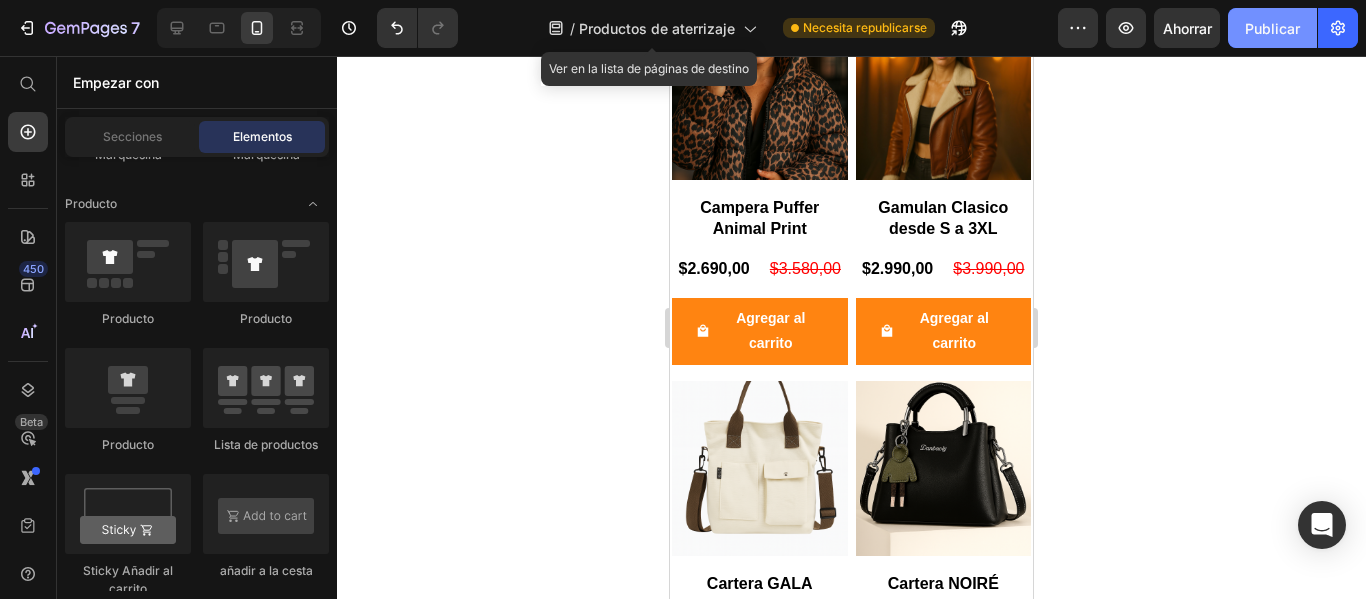 click on "Publicar" at bounding box center [1272, 28] 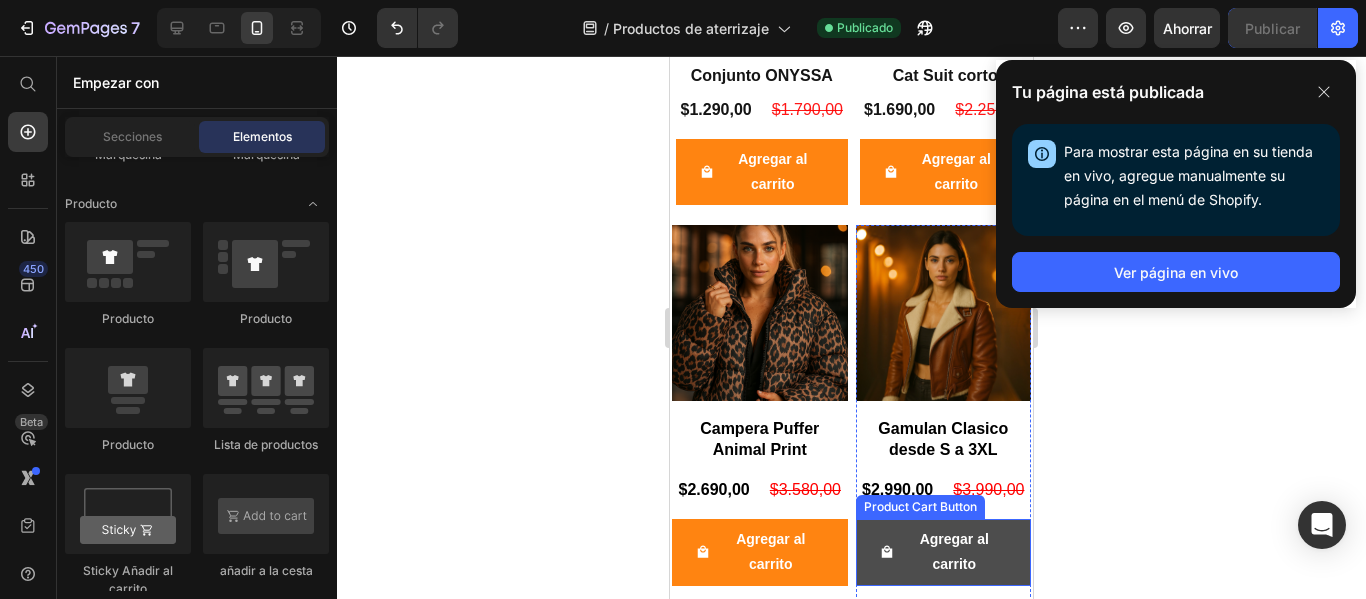 scroll, scrollTop: 3560, scrollLeft: 0, axis: vertical 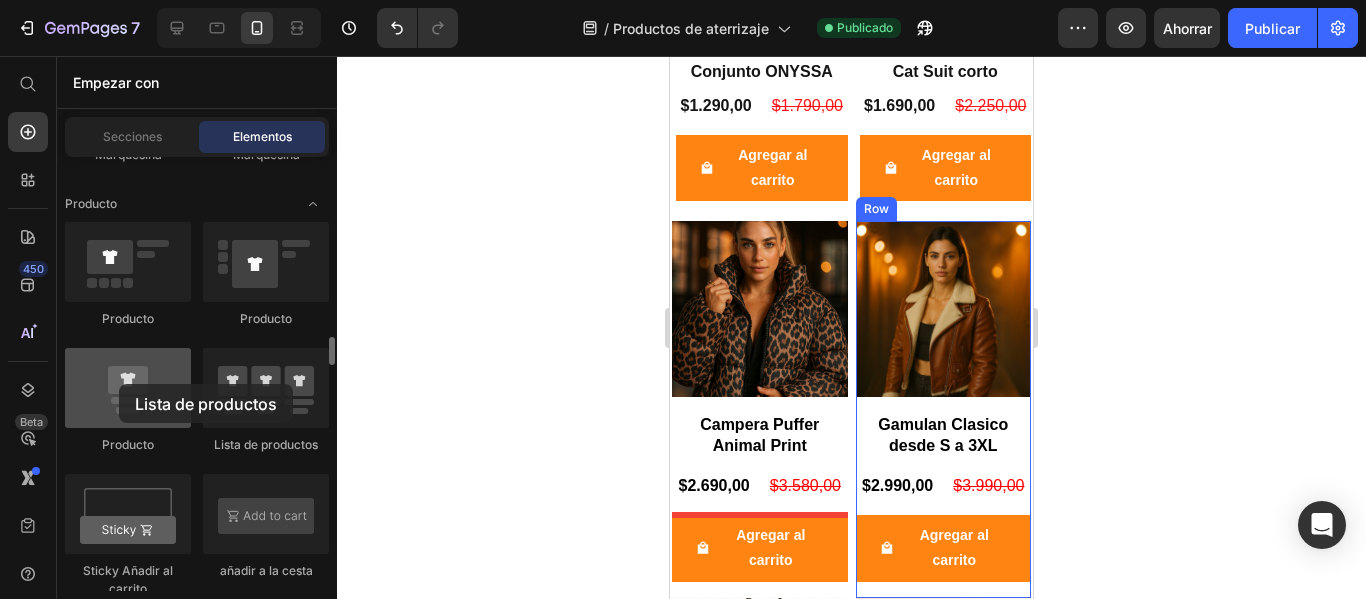 drag, startPoint x: 247, startPoint y: 381, endPoint x: 119, endPoint y: 384, distance: 128.03516 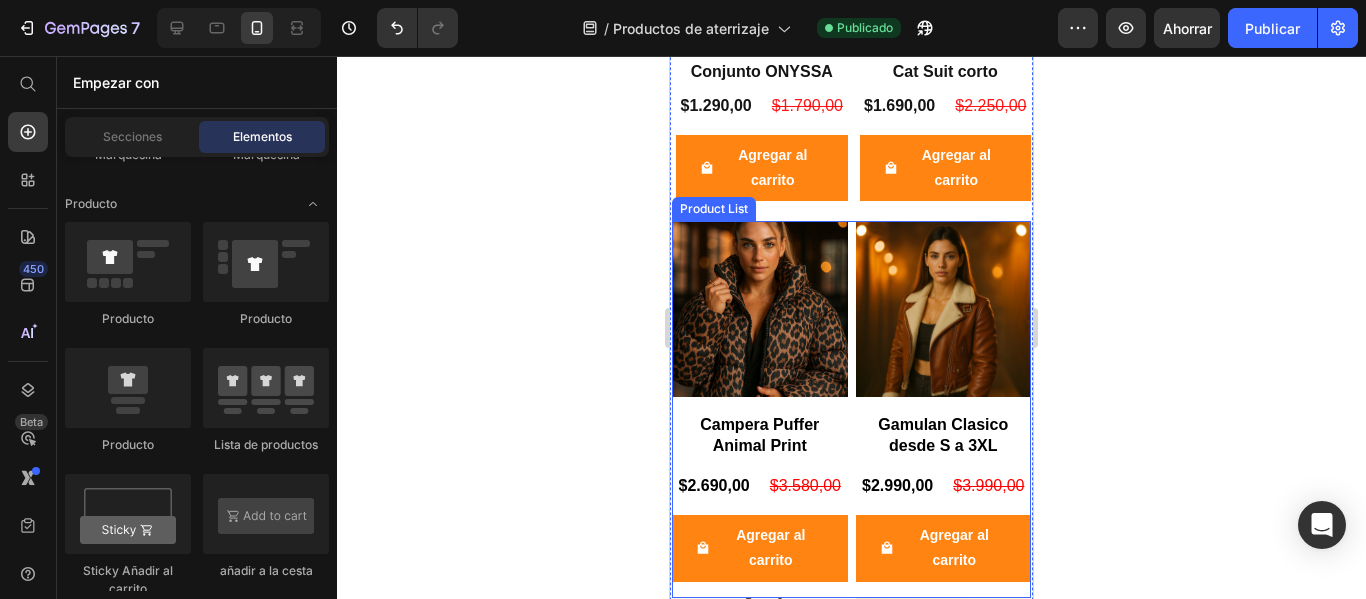 click on "Product Images Campera Puffer Animal Print Product Title $2.690,00 Product Price $3.580,00 Product Price Row Agregar al carrito Product Cart Button Row Product Images Gamulan Clasico desde S a 3XL Product Title $2.990,00 Product Price $3.990,00 Product Price Row Agregar al carrito Product Cart Button Row" at bounding box center [851, 409] 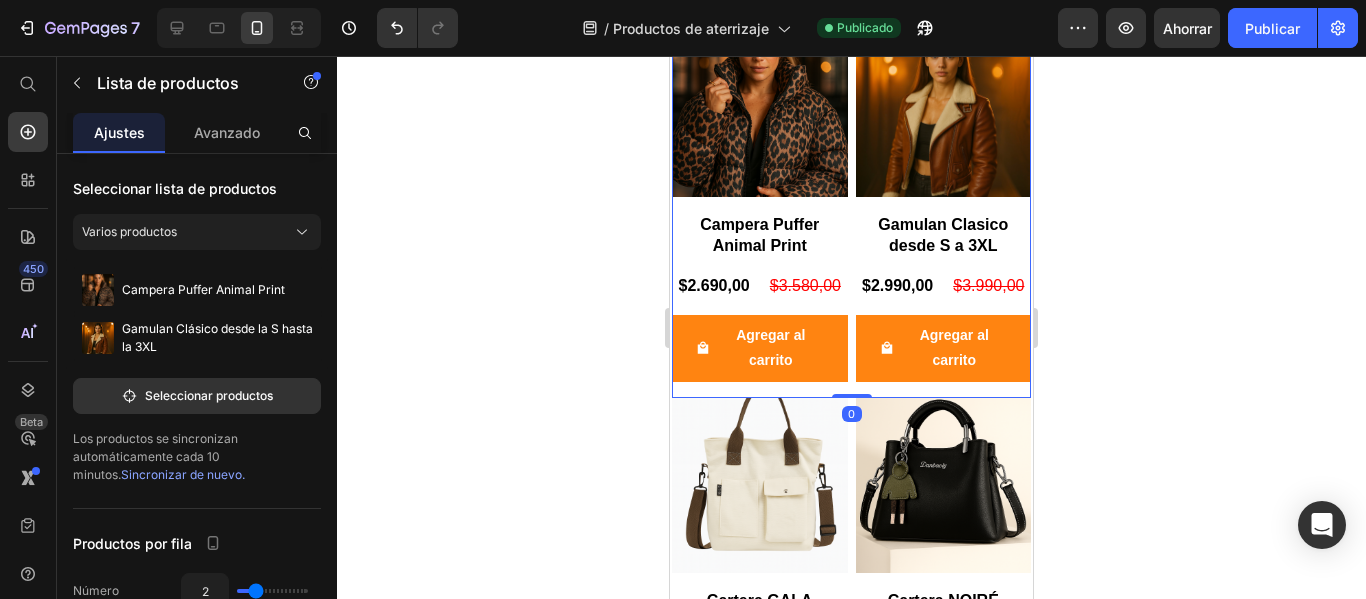 scroll, scrollTop: 3775, scrollLeft: 0, axis: vertical 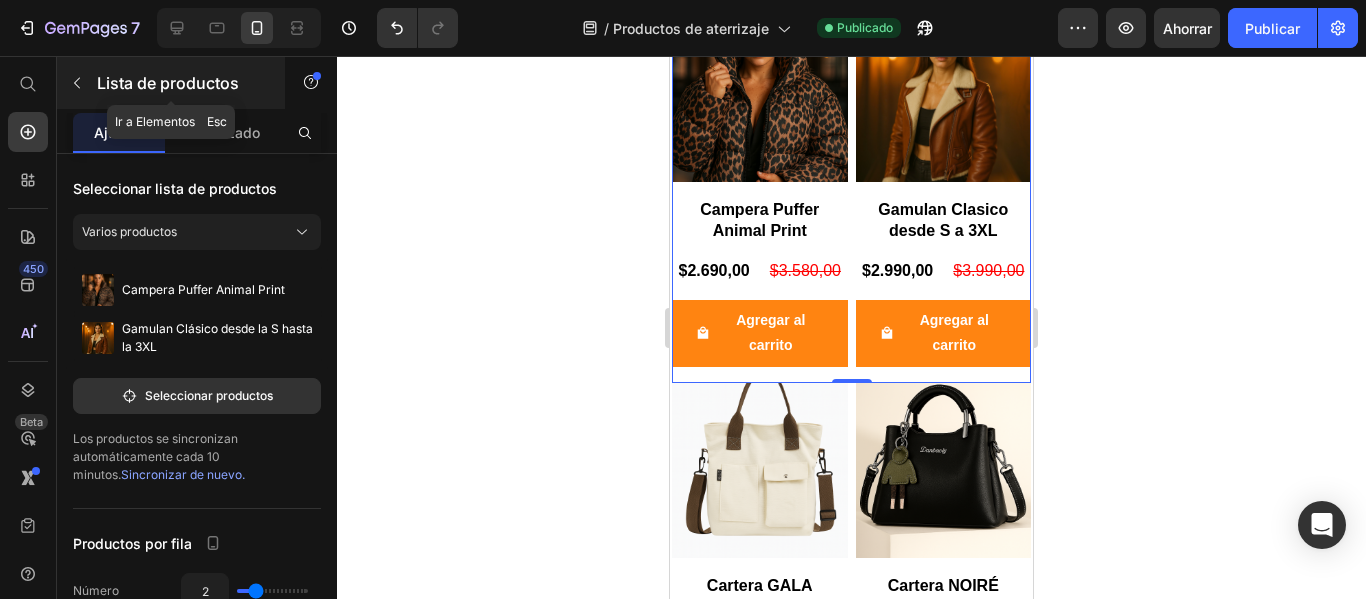 click 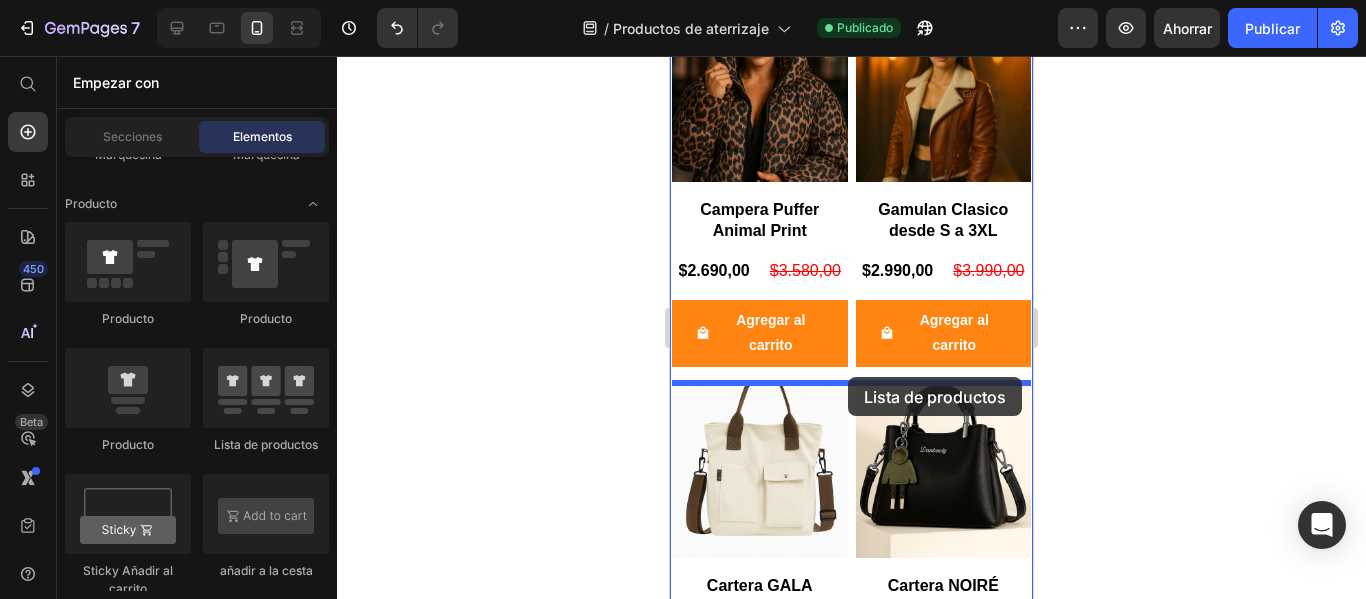 drag, startPoint x: 943, startPoint y: 456, endPoint x: 848, endPoint y: 377, distance: 123.55566 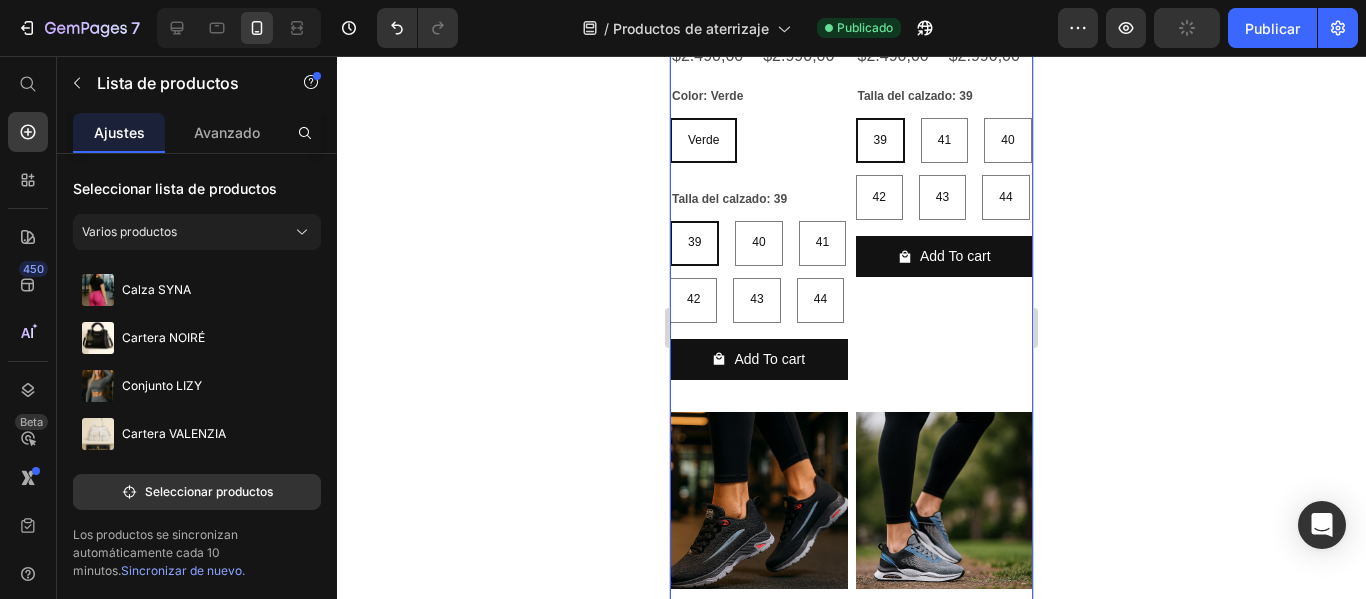 scroll, scrollTop: 4375, scrollLeft: 0, axis: vertical 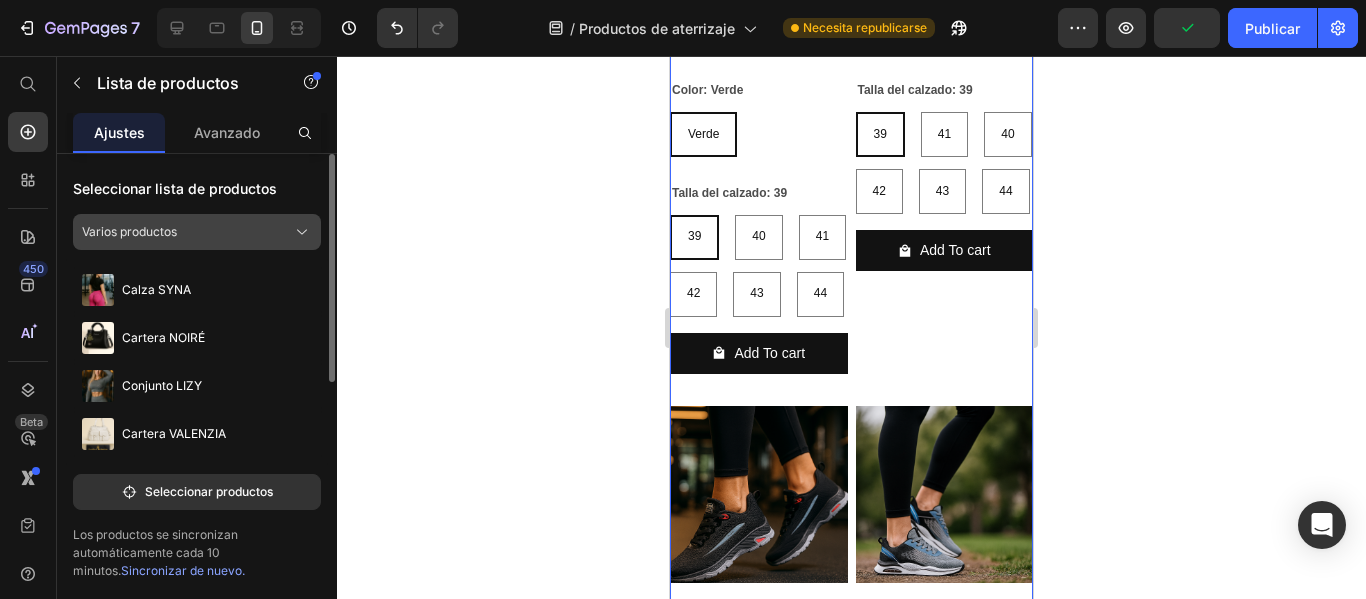 click on "Varios productos" 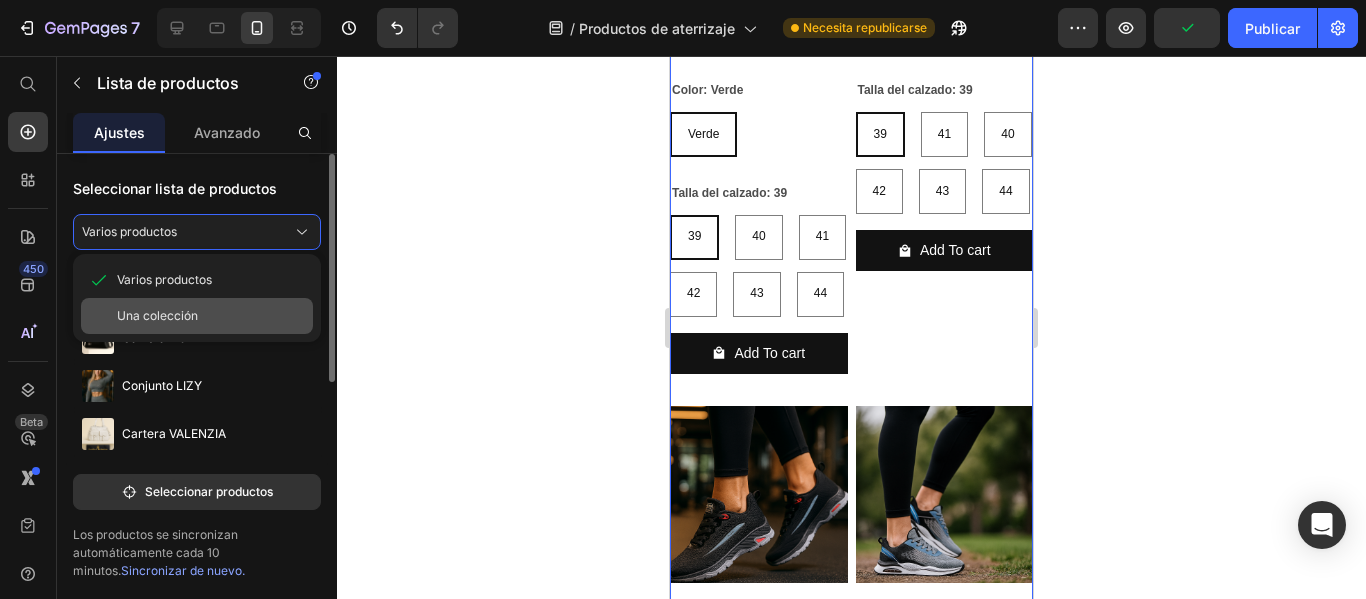 click on "Una colección" at bounding box center [211, 316] 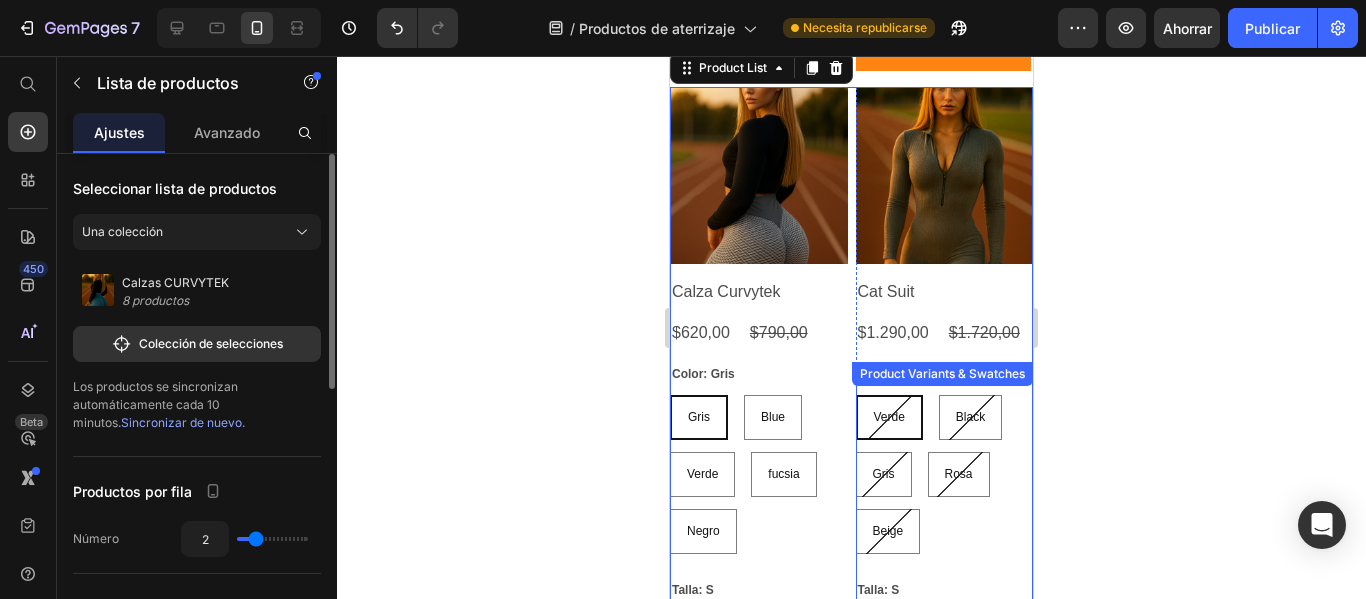 scroll, scrollTop: 4070, scrollLeft: 0, axis: vertical 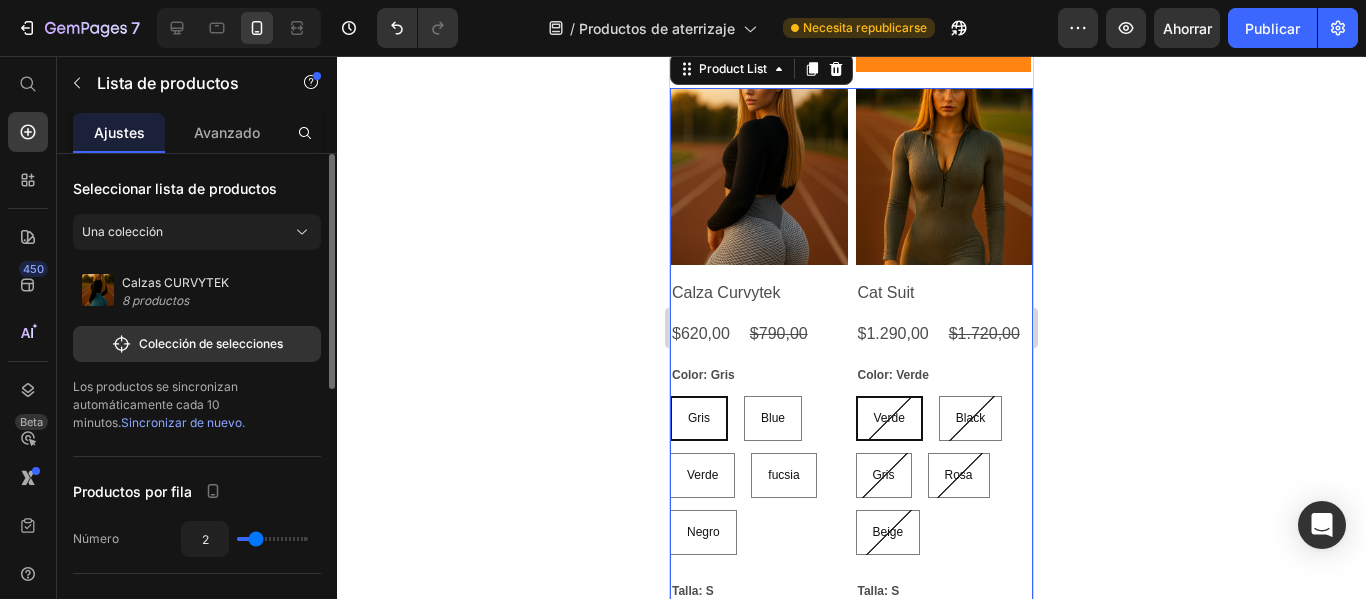 click on "Sincronizar de nuevo." at bounding box center (183, 422) 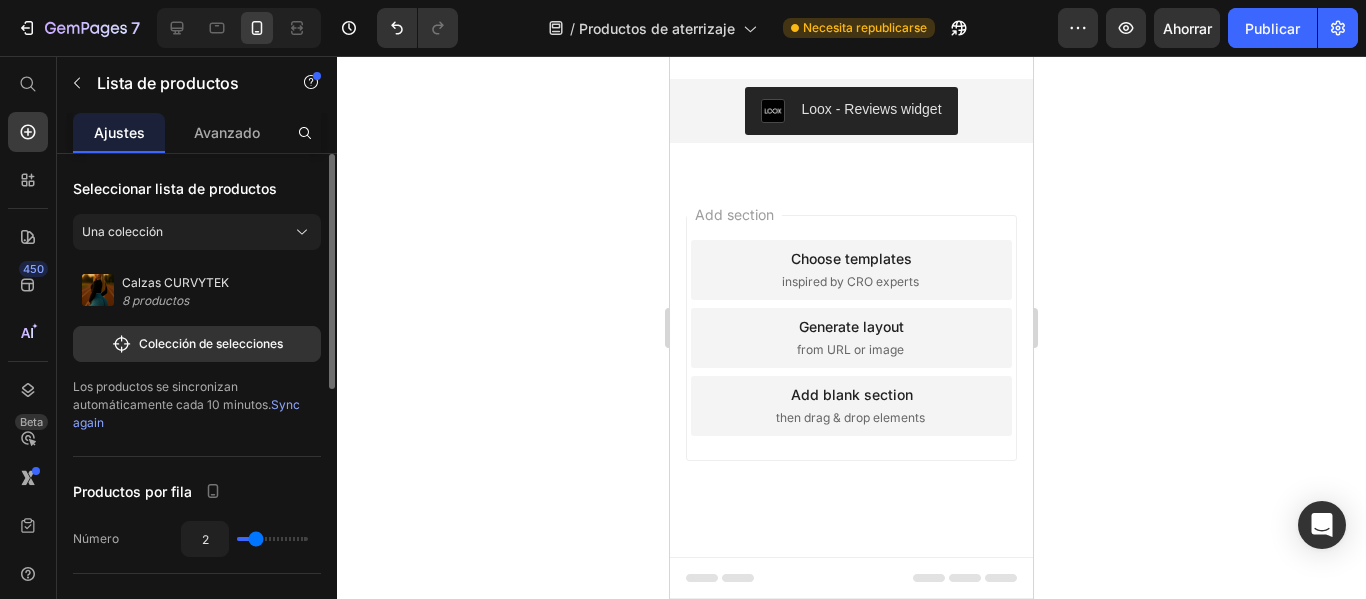 scroll, scrollTop: 3248, scrollLeft: 0, axis: vertical 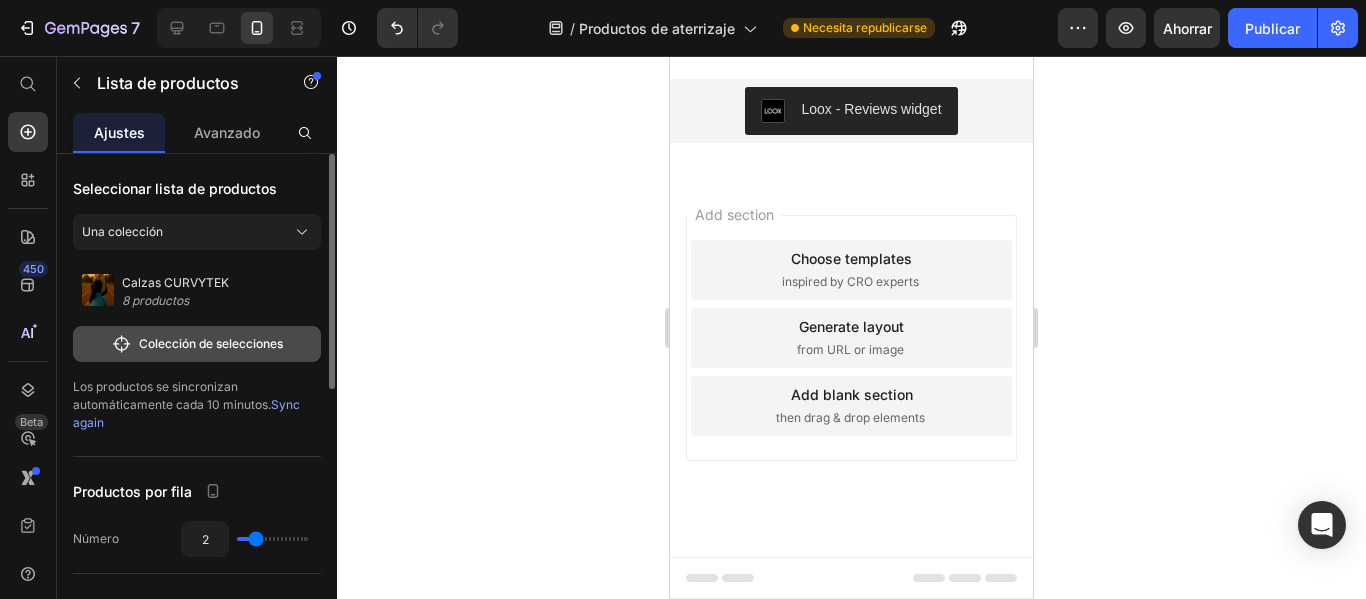 click on "Colección de selecciones" 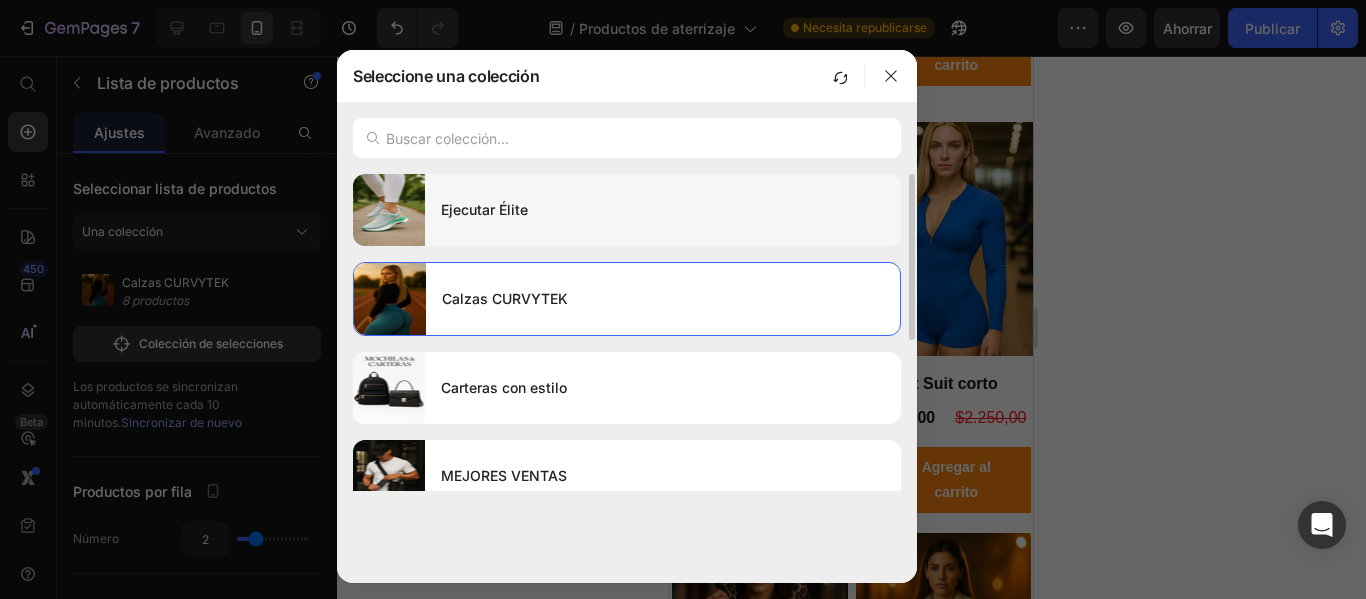 click on "Ejecutar Élite" at bounding box center (663, 210) 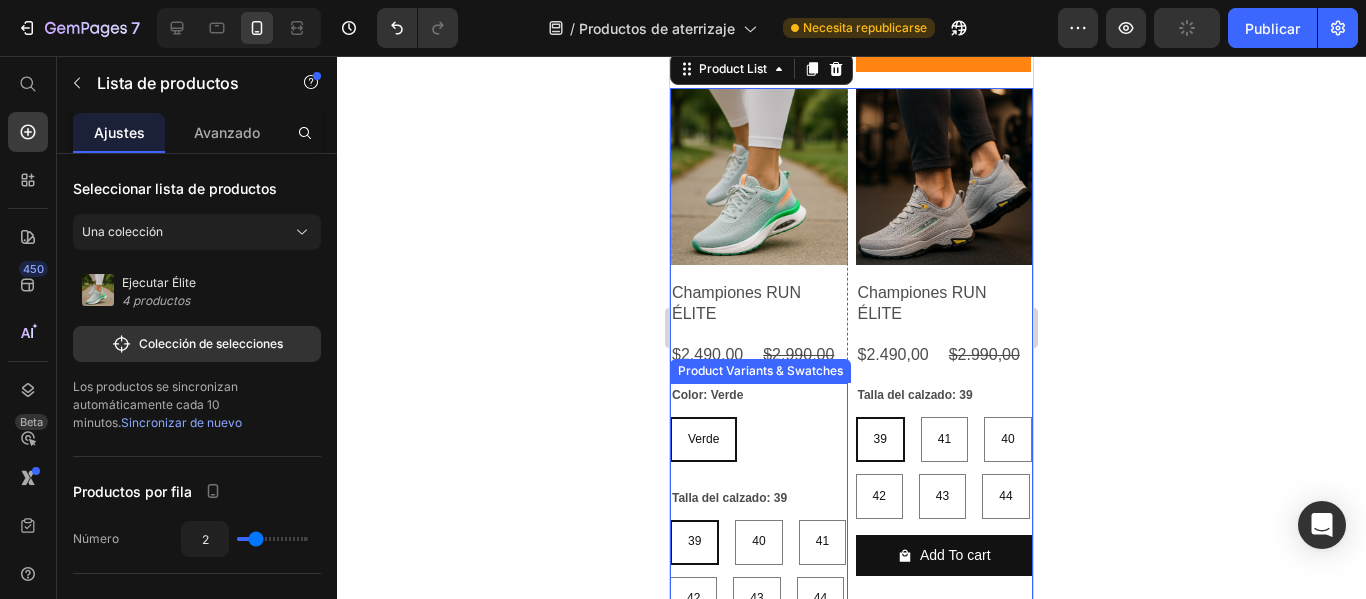 click on "Verde Verde Verde" at bounding box center [759, 439] 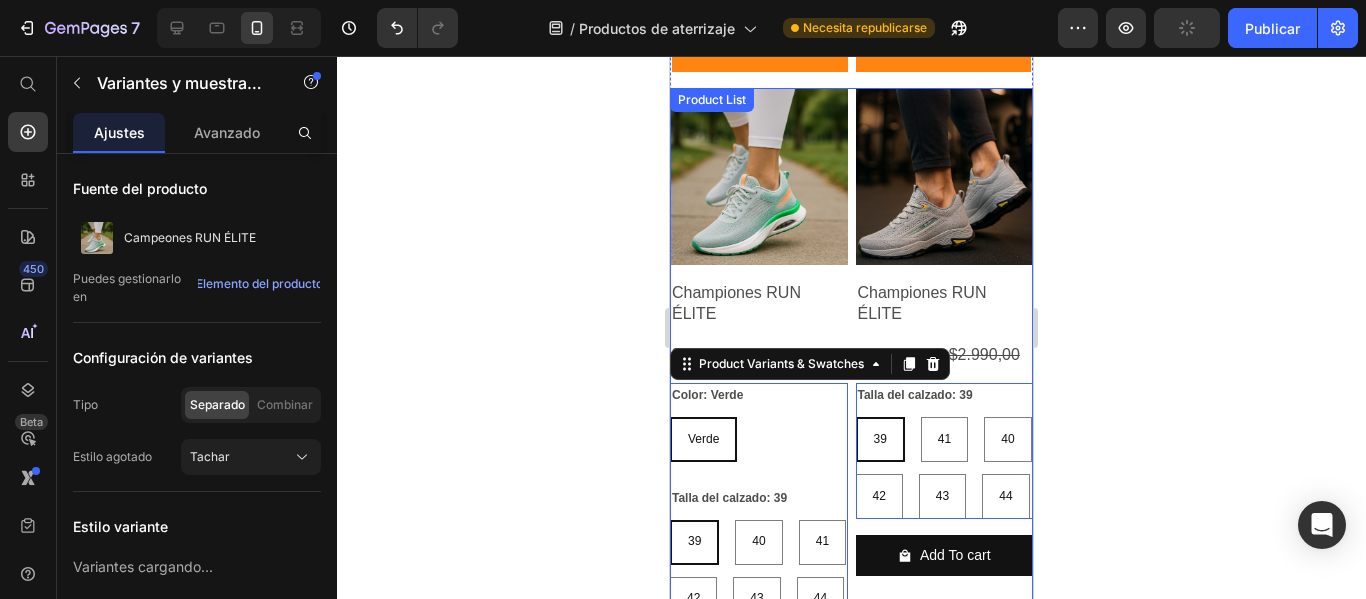 click on "Product Images Championes RUN ÉLITE Product Title $2.490,00 Product Price $2.990,00 Product Price Row Color: Verde Verde Verde Verde Talla del calzado: [NUMBER] [NUMBER] [NUMBER] [NUMBER] [NUMBER] [NUMBER] [NUMBER] [NUMBER] [NUMBER] [NUMBER] [NUMBER] [NUMBER] [NUMBER] [NUMBER] [NUMBER] [NUMBER] [NUMBER] [NUMBER] Product Variants & Swatches   16 Add To cart Product Cart Button Row Product Images Championes RUN ÉLITE Product Title $2.490,00 Product Price $2.990,00 Product Price Row Talla del calzado: [NUMBER] [NUMBER] [NUMBER] [NUMBER] [NUMBER] [NUMBER] [NUMBER] [NUMBER] [NUMBER] [NUMBER] [NUMBER] [NUMBER] [NUMBER] [NUMBER] [NUMBER] [NUMBER] [NUMBER] [NUMBER] Product Variants & Swatches   0 Add To cart Product Cart Button Row Product Images Championes RUN ÉLITE Product Title $2.490,00 Product Price $2.990,00 Product Price Row Talla del calzado: [NUMBER] [NUMBER] [NUMBER] [NUMBER] [NUMBER] [NUMBER] [NUMBER] [NUMBER] [NUMBER] [NUMBER] [NUMBER] [NUMBER] [NUMBER] [NUMBER] [NUMBER] [NUMBER] [NUMBER] [NUMBER] Color: Negro Negro Negro Negro Gris Gris Gris Product Variants & Swatches   0 Add To cart Product Cart Button Row Product Images Championes RUN ÉLITE Product Title $2.490,00 Product Price $2.990,00 Product Price Row Talla del calzado: [NUMBER] [NUMBER] [NUMBER] [NUMBER] [NUMBER] [NUMBER] [NUMBER] [NUMBER] [NUMBER] [NUMBER] [NUMBER] [NUMBER] [NUMBER] [NUMBER] [NUMBER] [NUMBER] [NUMBER] [NUMBER] Color: Gris Gris Gris Gris" at bounding box center [851, 703] 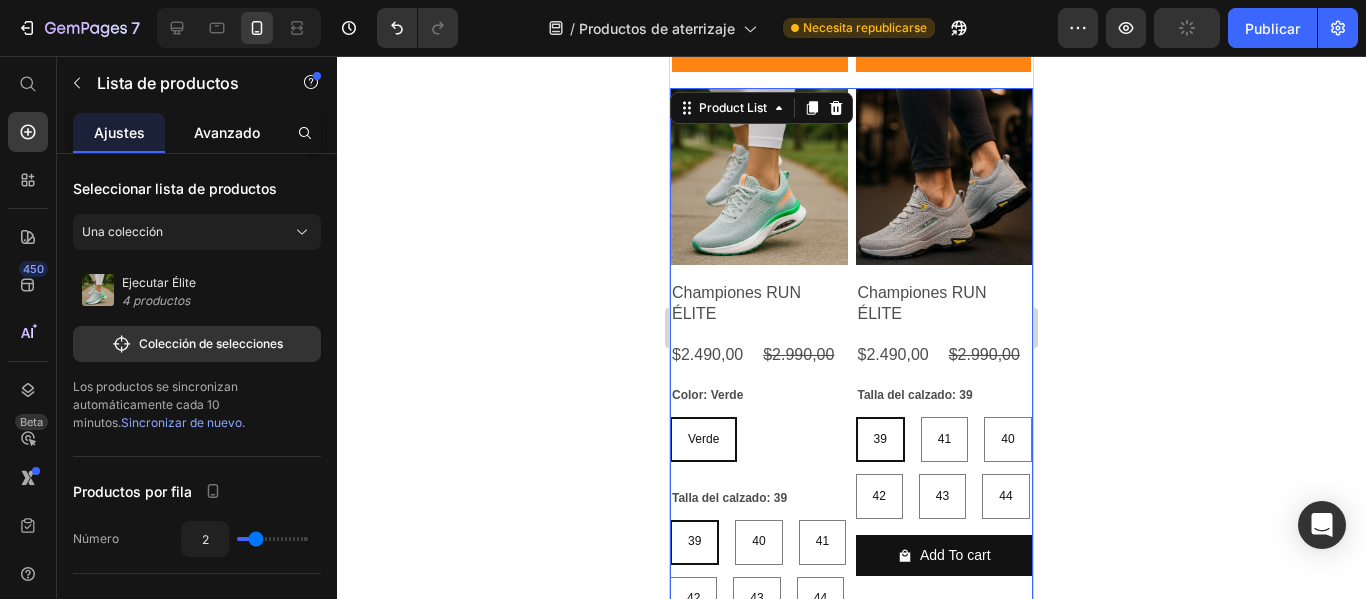 click on "Avanzado" at bounding box center (227, 132) 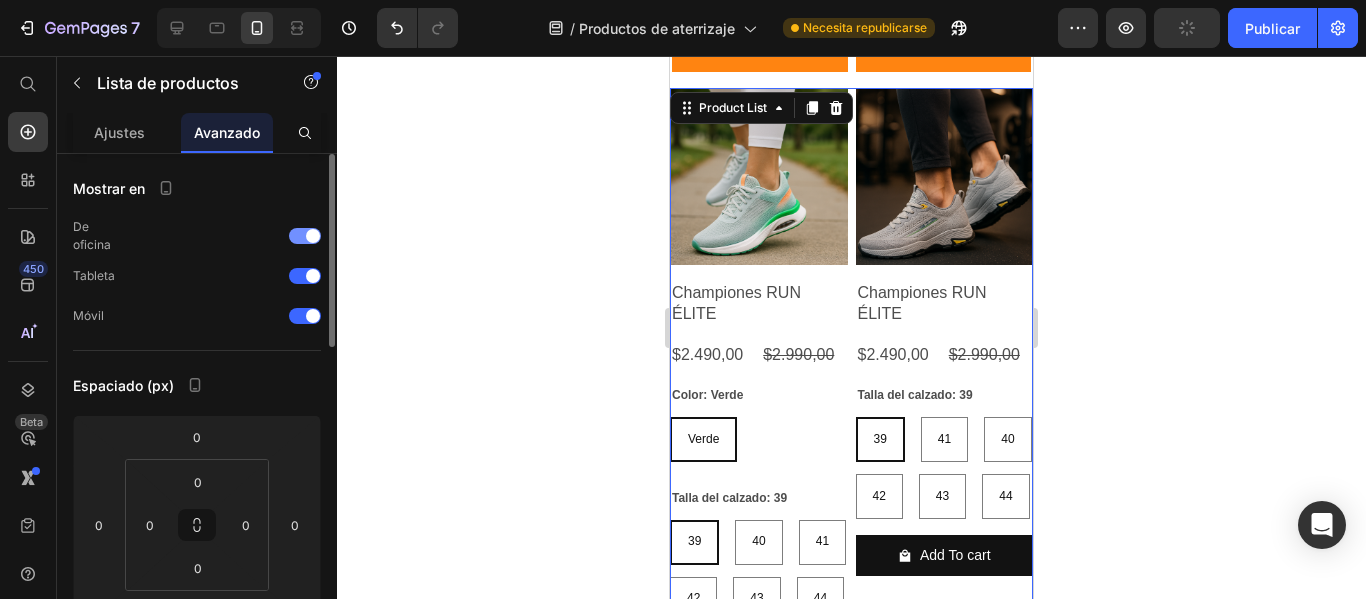 click at bounding box center (305, 236) 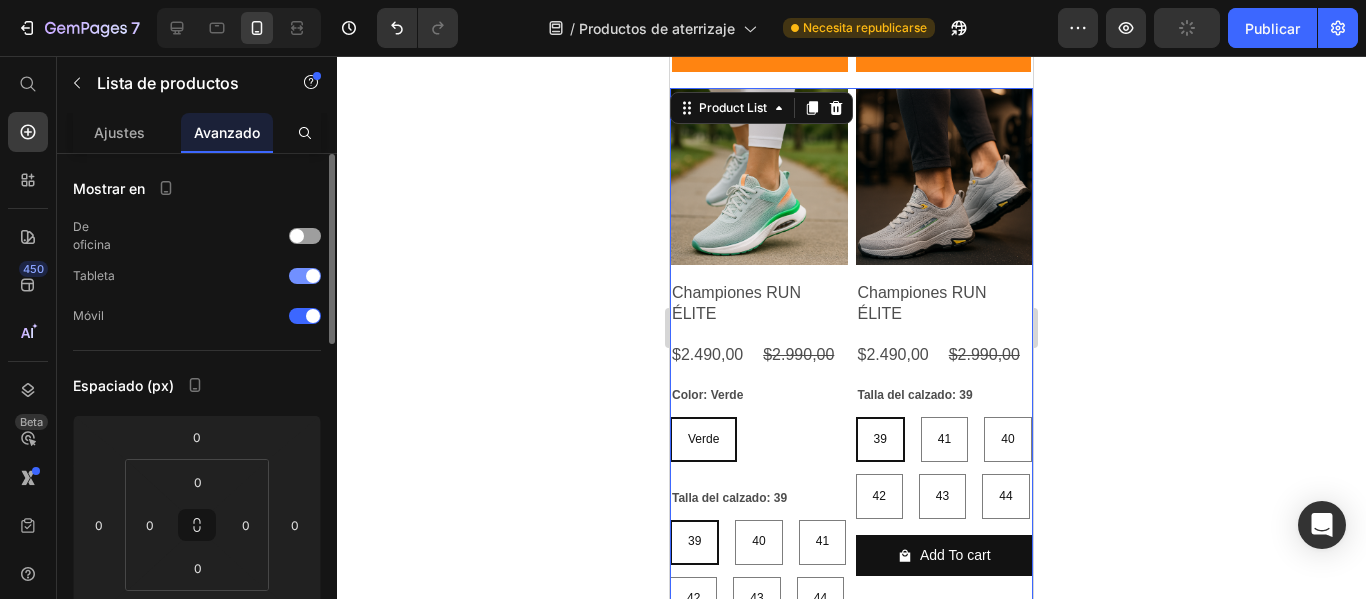 click at bounding box center (313, 276) 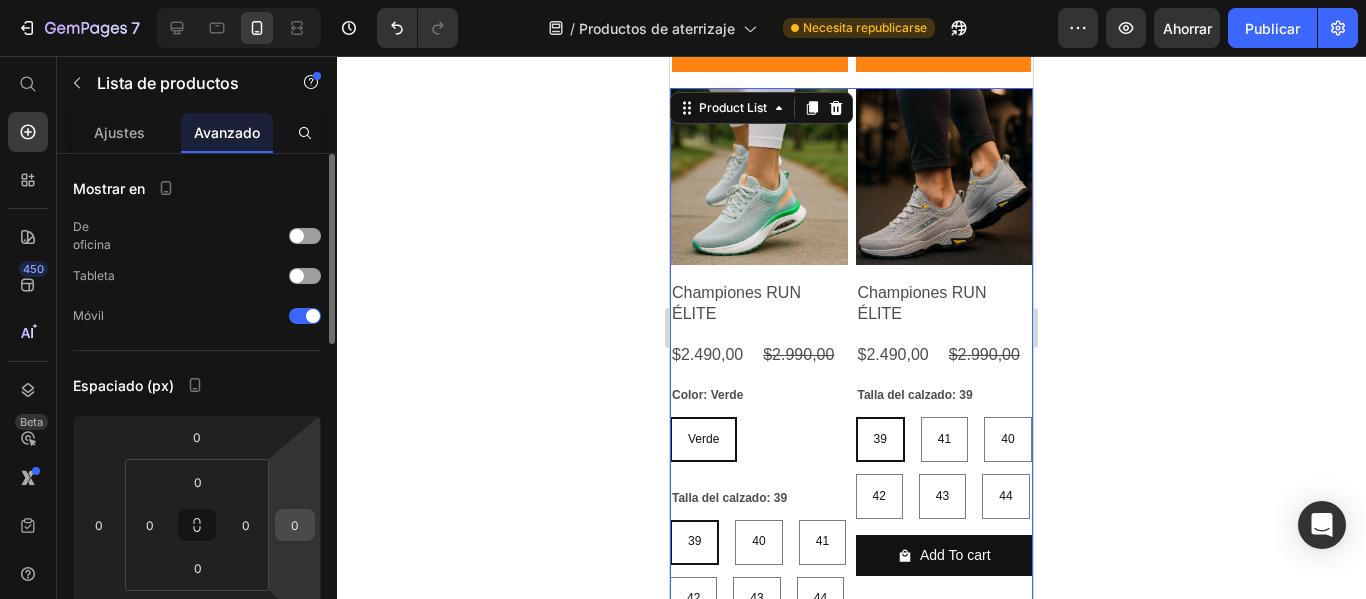 click on "0" at bounding box center (295, 525) 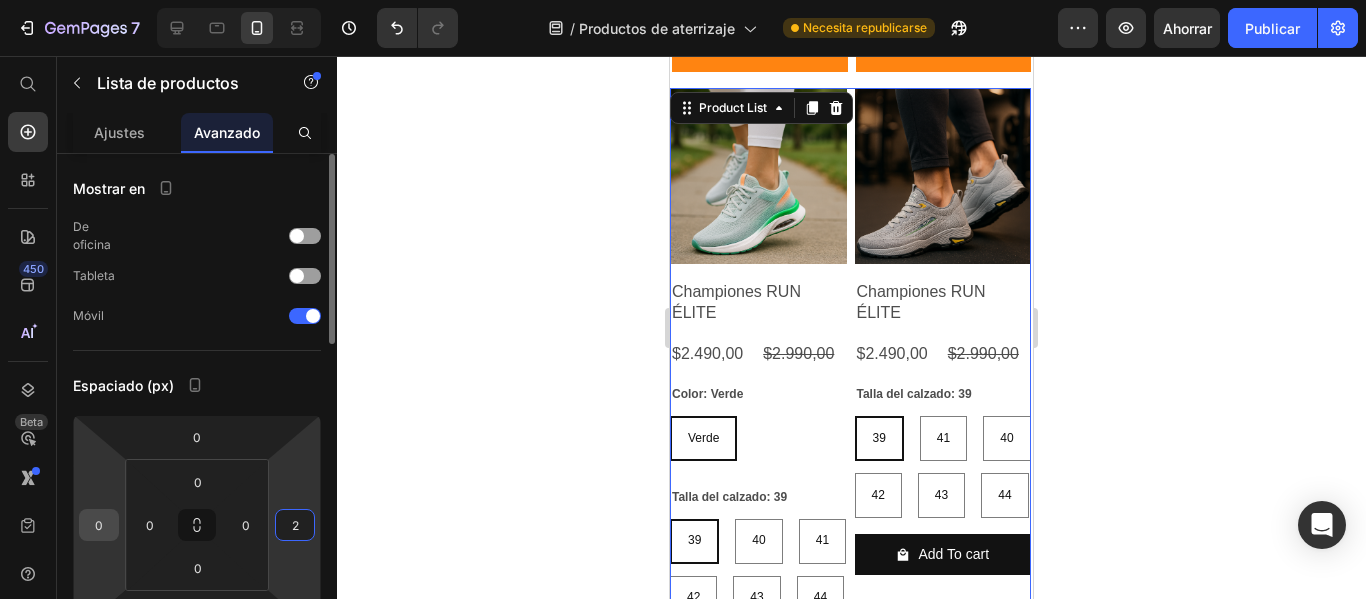 type on "2" 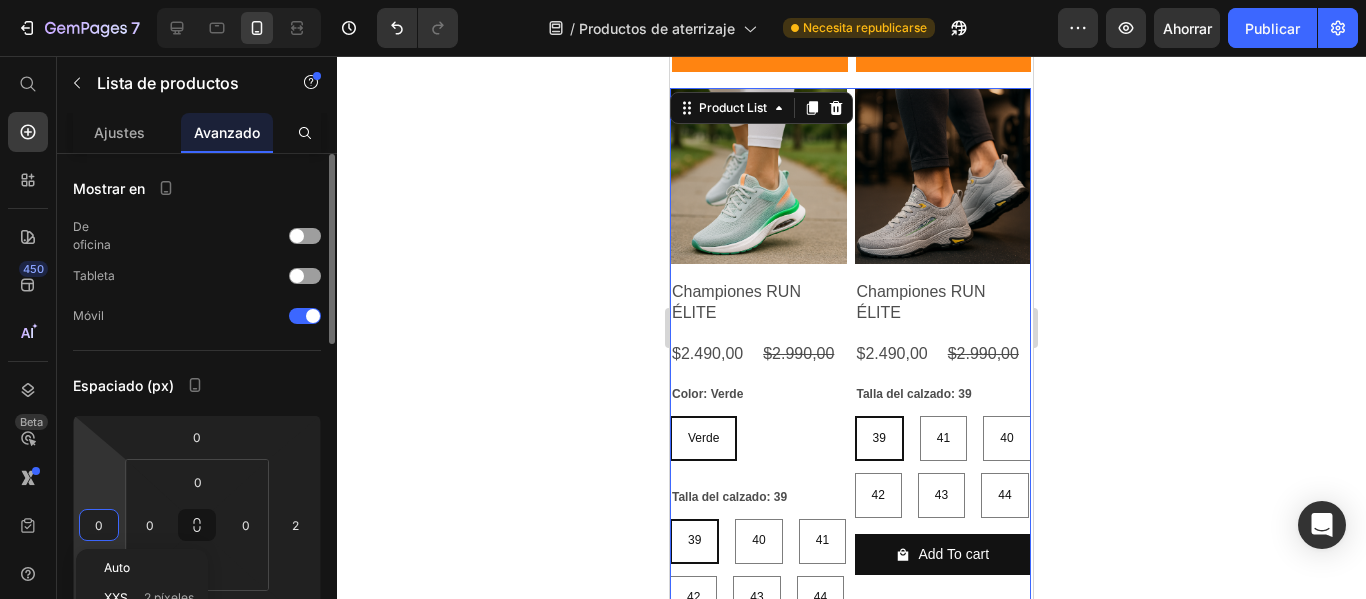 type on "2" 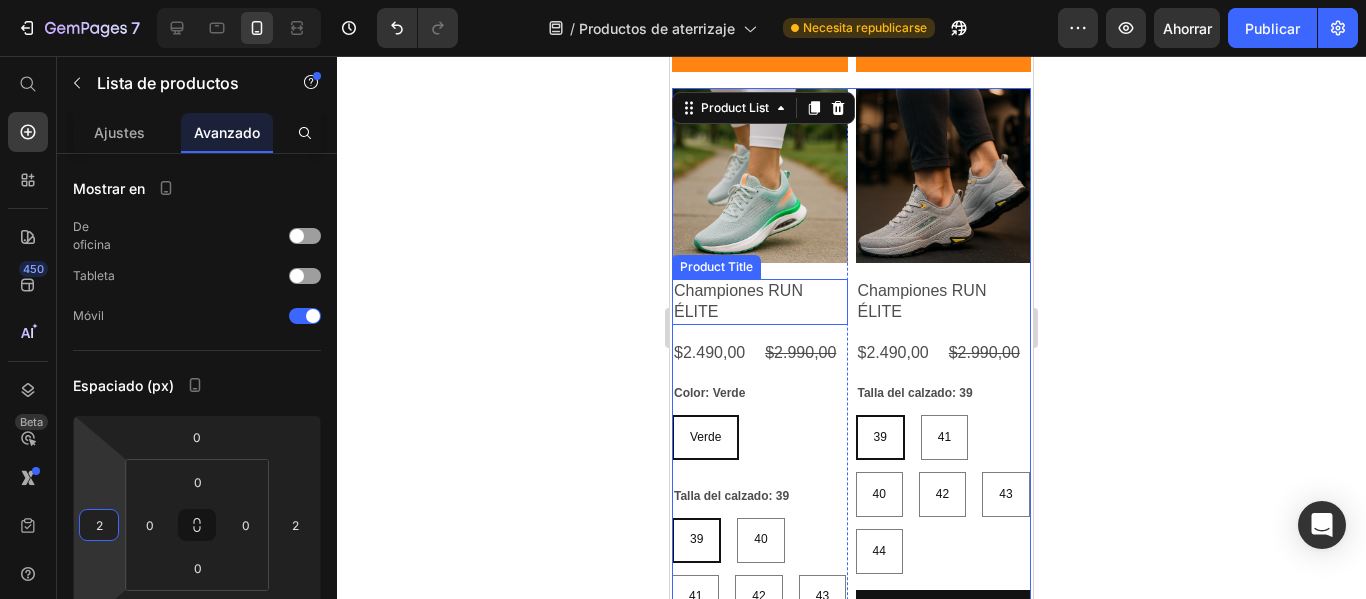 click on "Championes RUN ÉLITE" at bounding box center (760, 302) 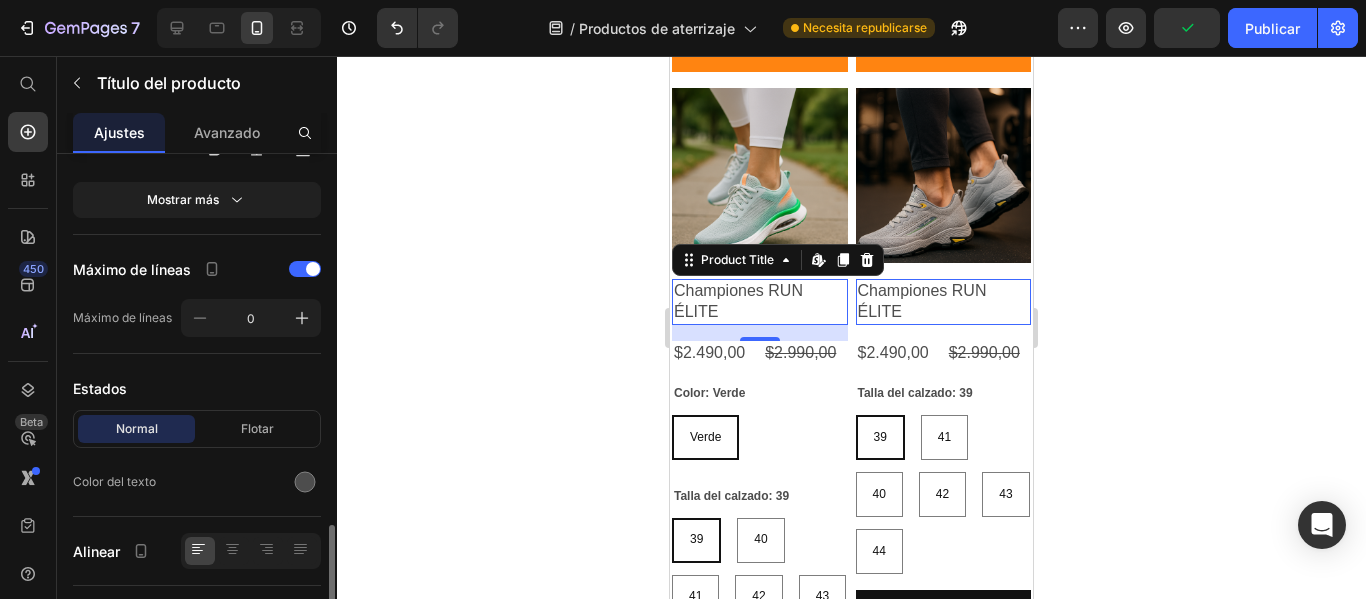 scroll, scrollTop: 594, scrollLeft: 0, axis: vertical 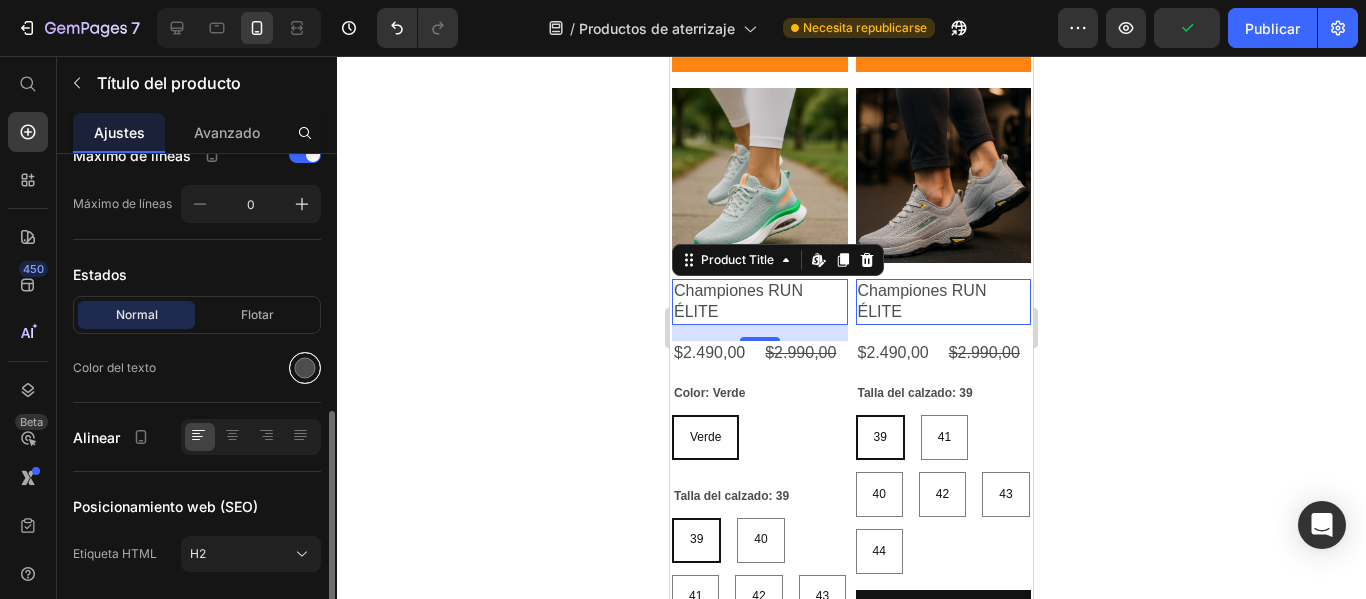 click at bounding box center (305, 368) 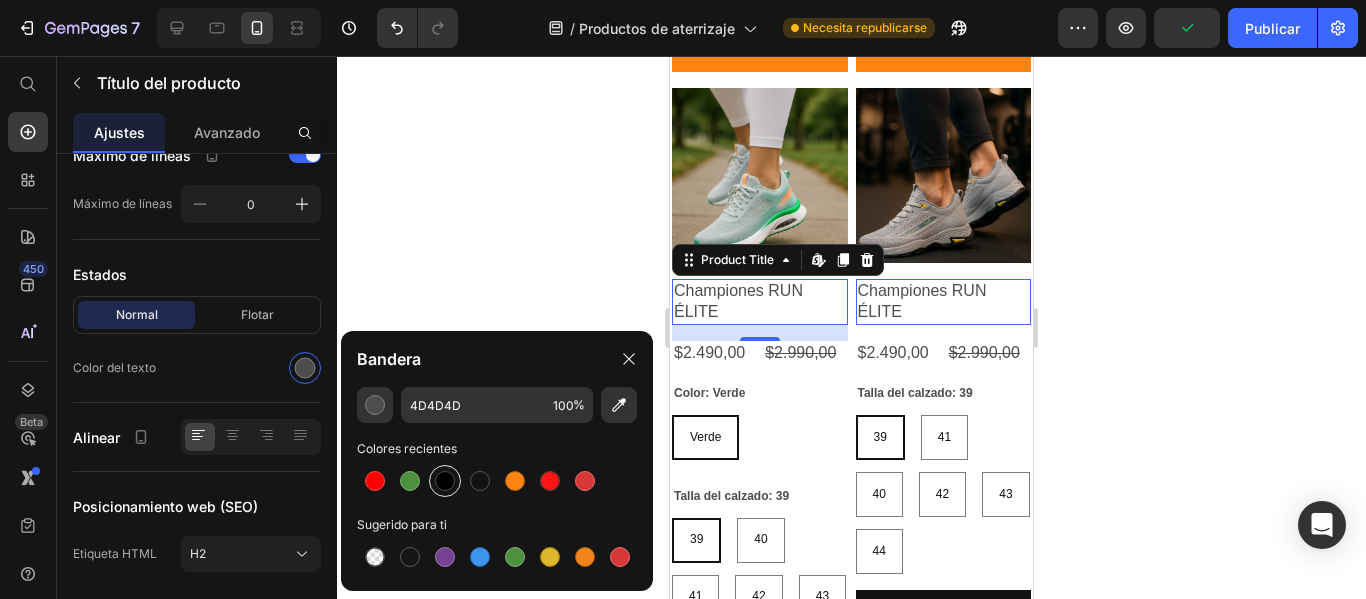 click at bounding box center [445, 481] 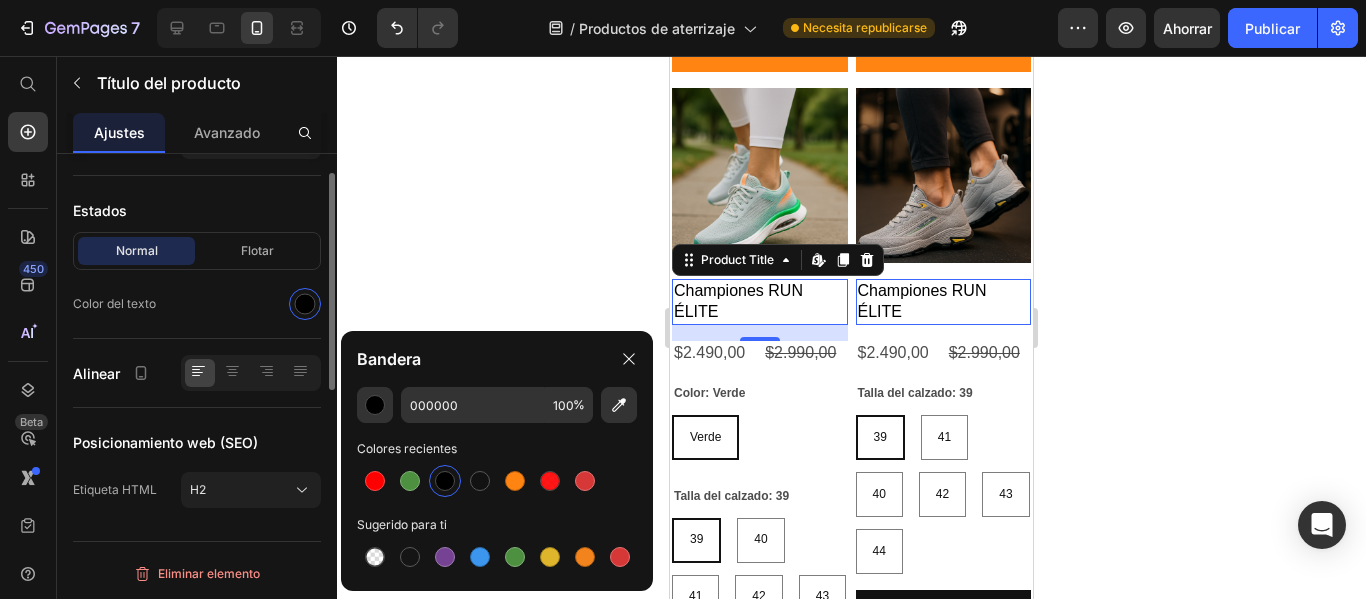 scroll, scrollTop: 391, scrollLeft: 0, axis: vertical 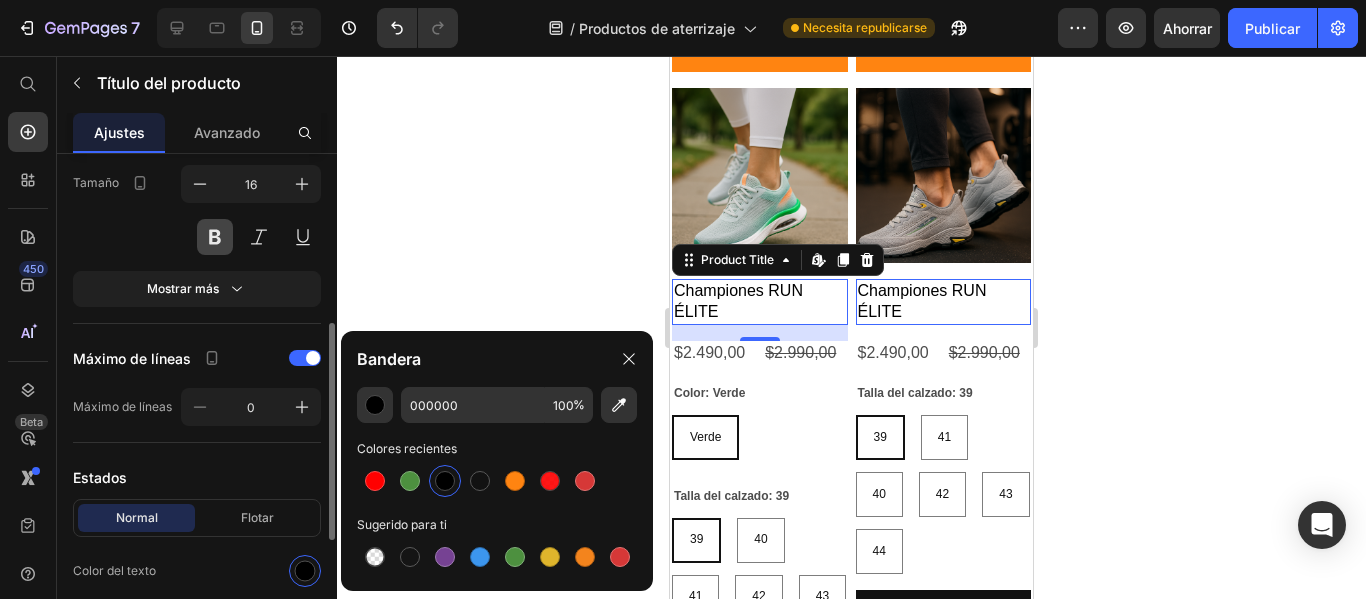 click at bounding box center (215, 237) 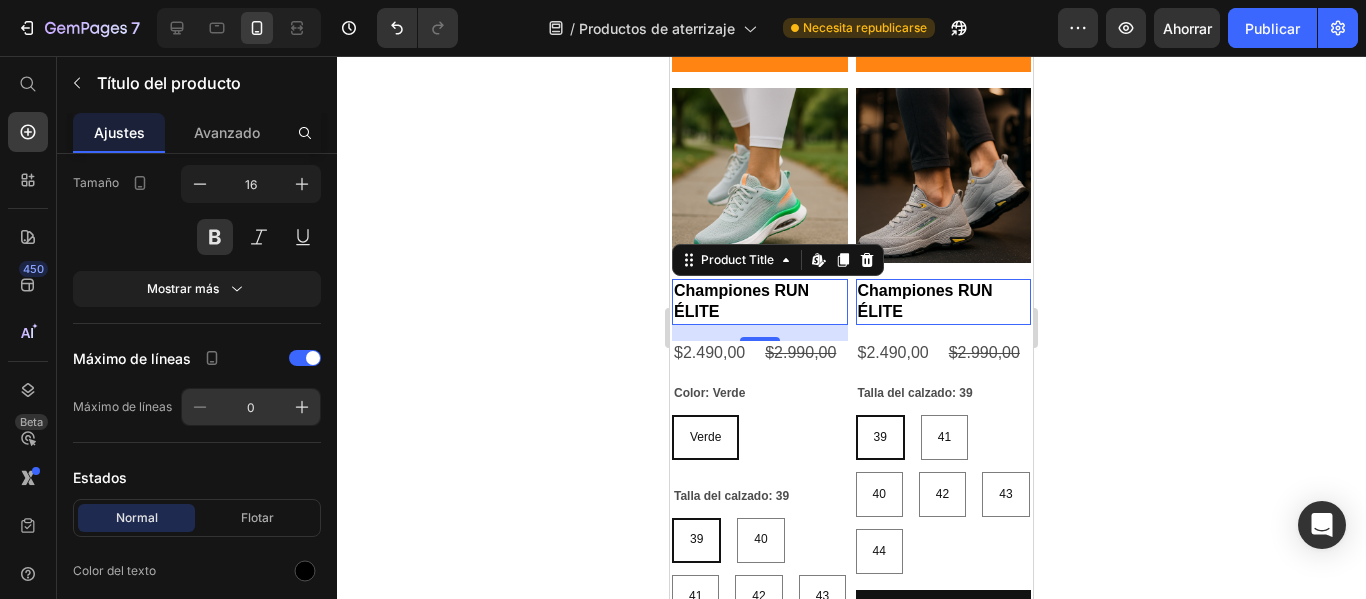 scroll, scrollTop: 658, scrollLeft: 0, axis: vertical 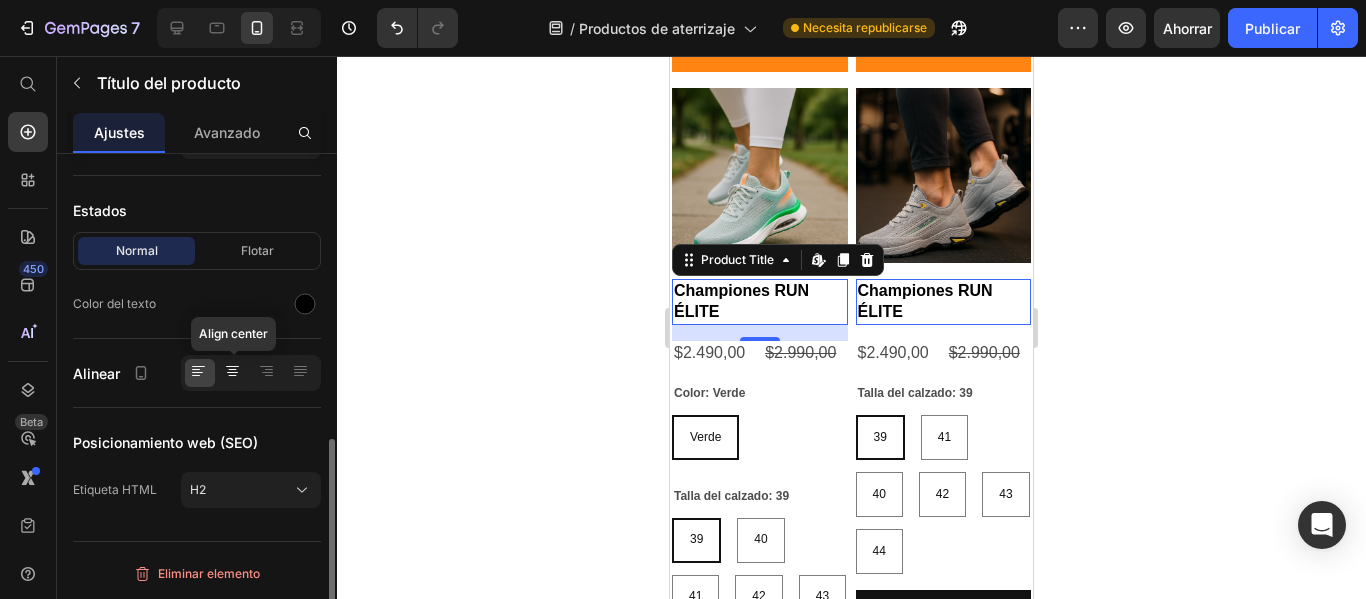 click 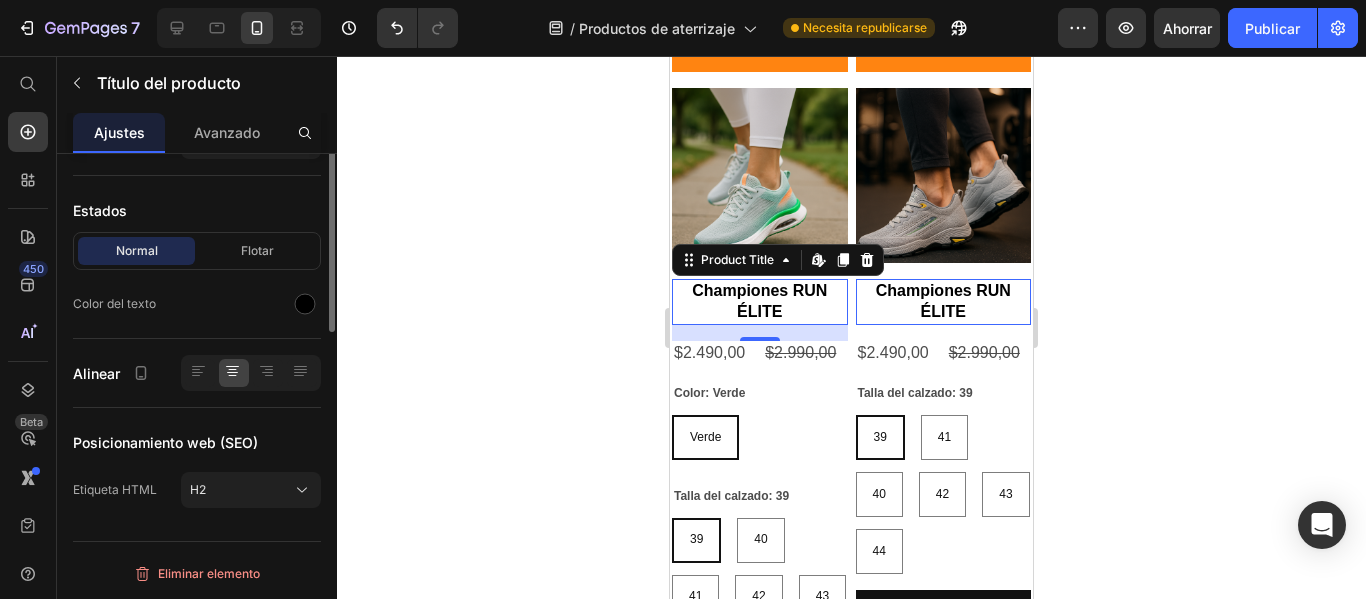 scroll, scrollTop: 432, scrollLeft: 0, axis: vertical 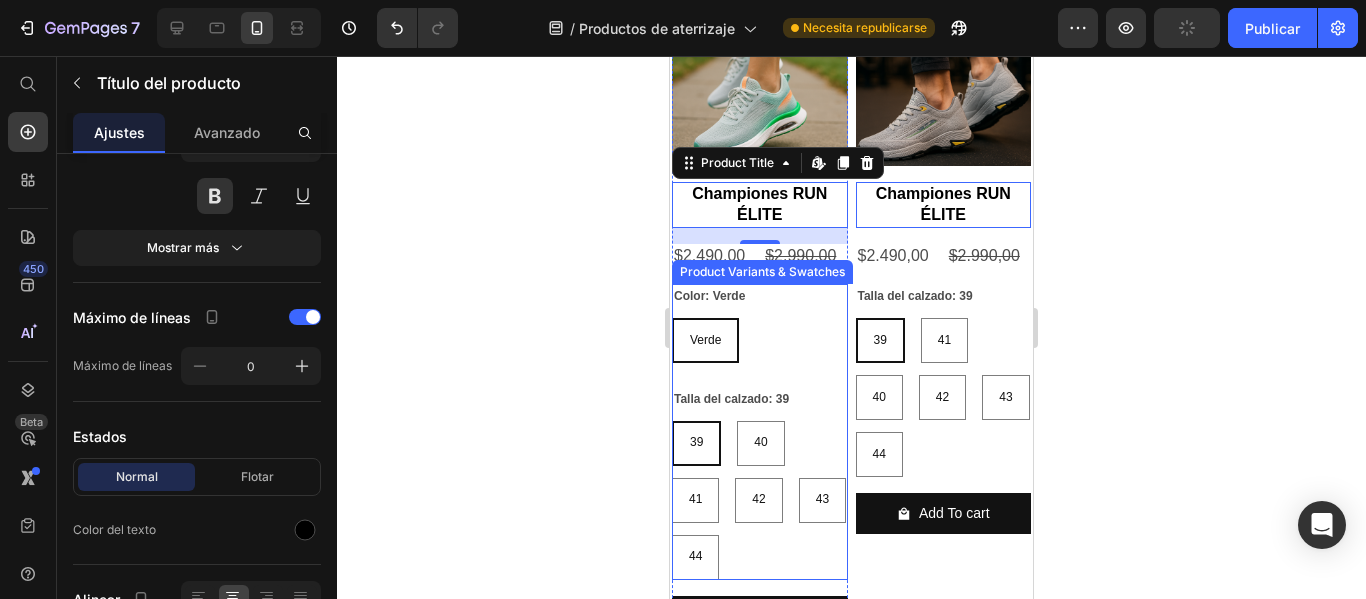click on "Verde" at bounding box center (705, 340) 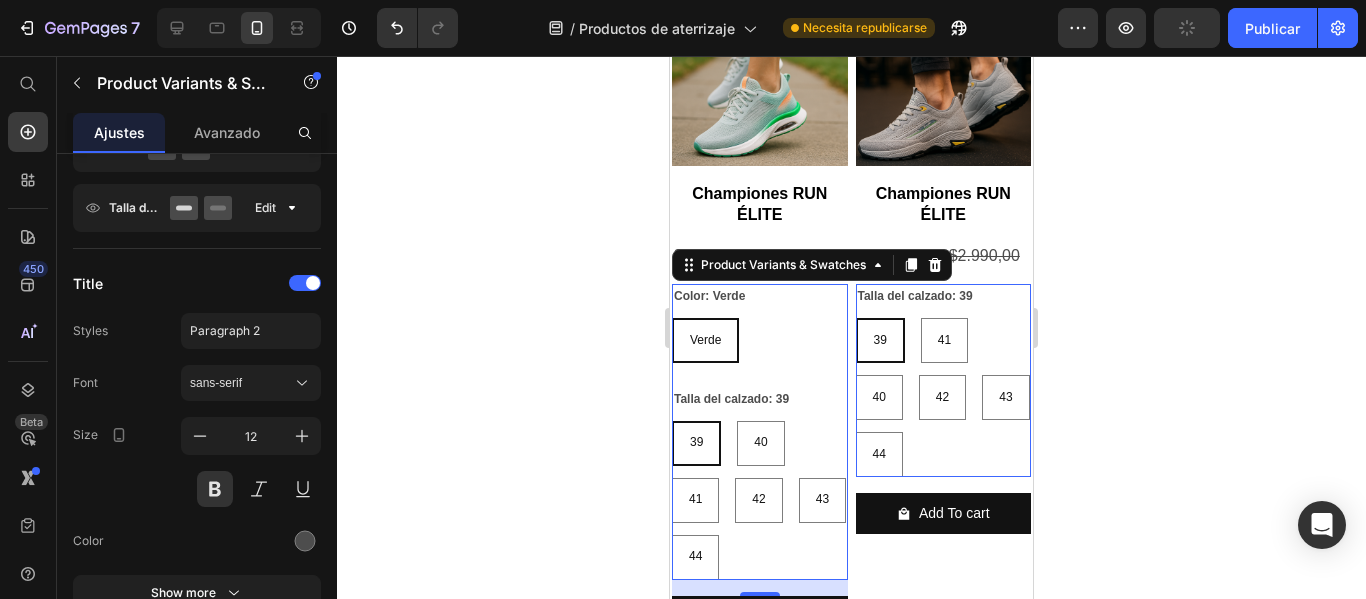 scroll, scrollTop: 0, scrollLeft: 0, axis: both 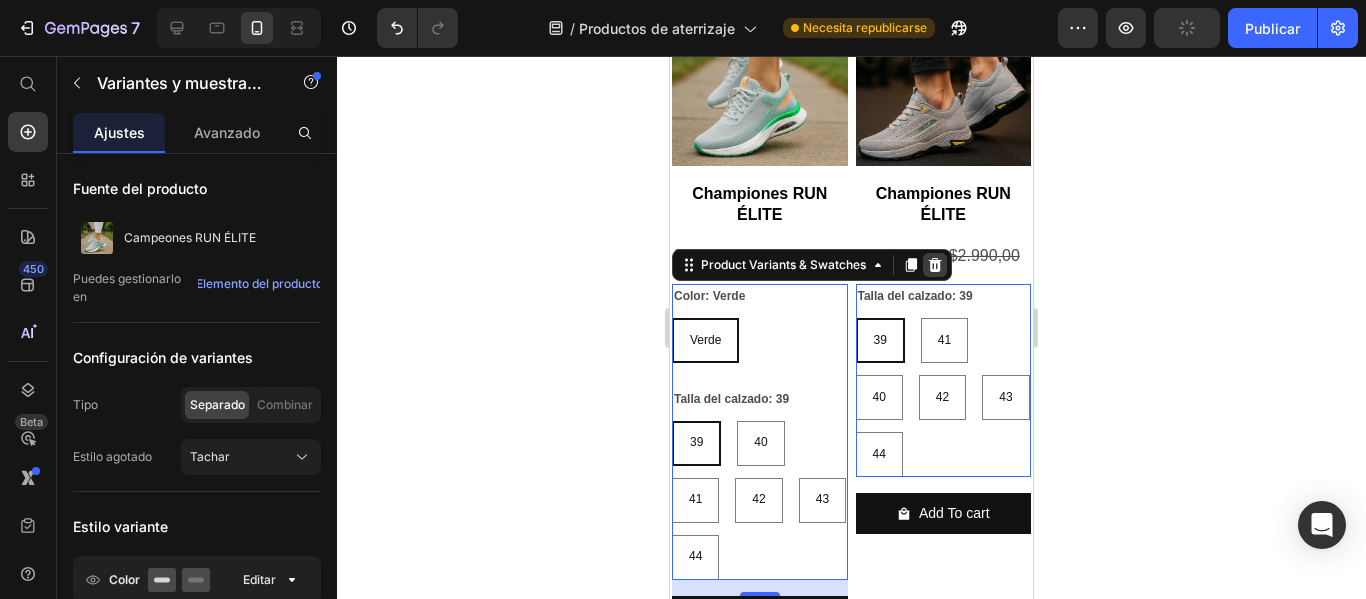 click 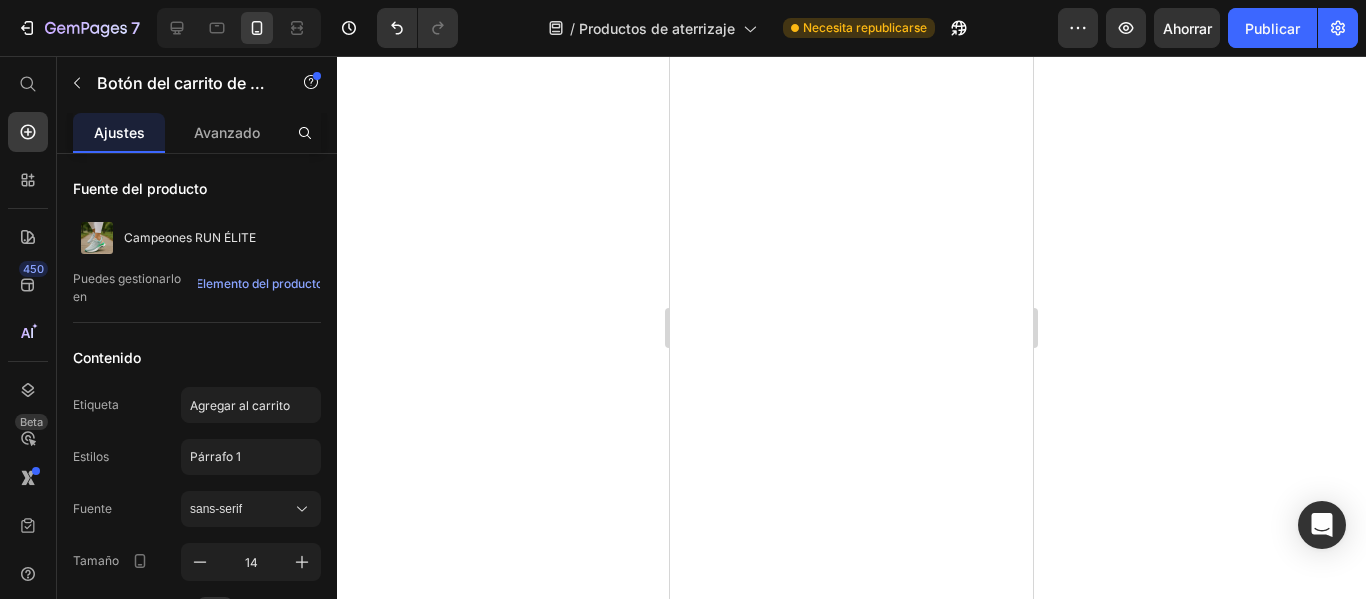 scroll, scrollTop: 0, scrollLeft: 0, axis: both 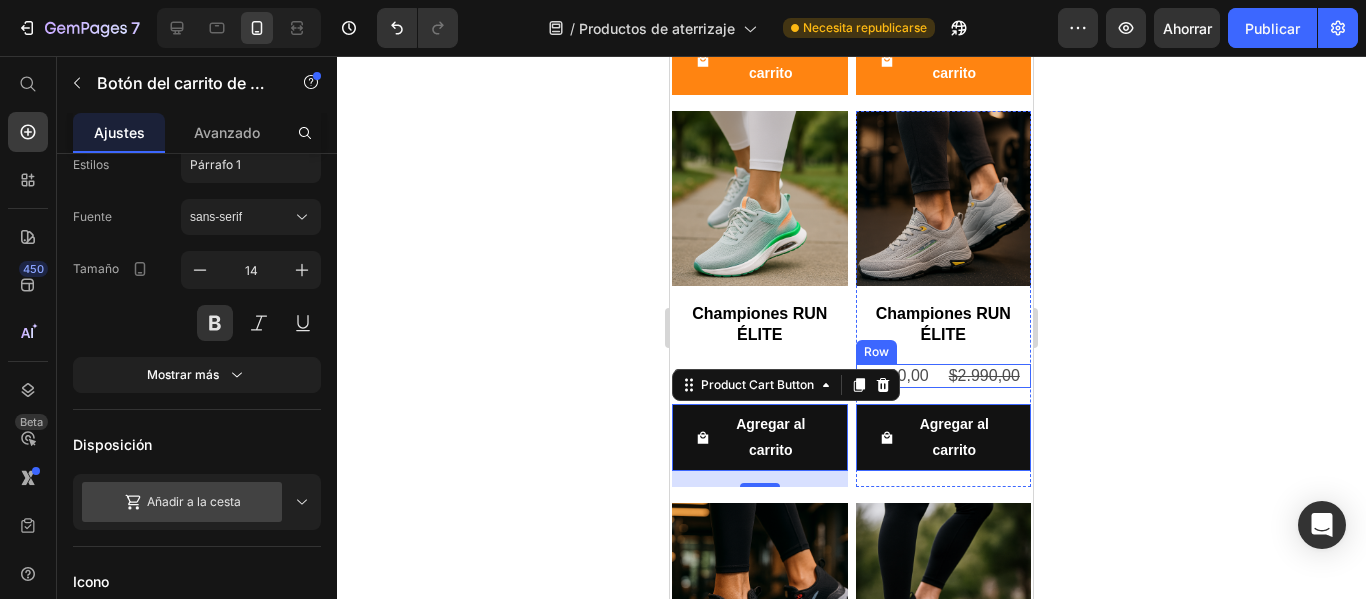 click on "$2.490,00 Product Price $2.990,00 Product Price Row" at bounding box center (760, 376) 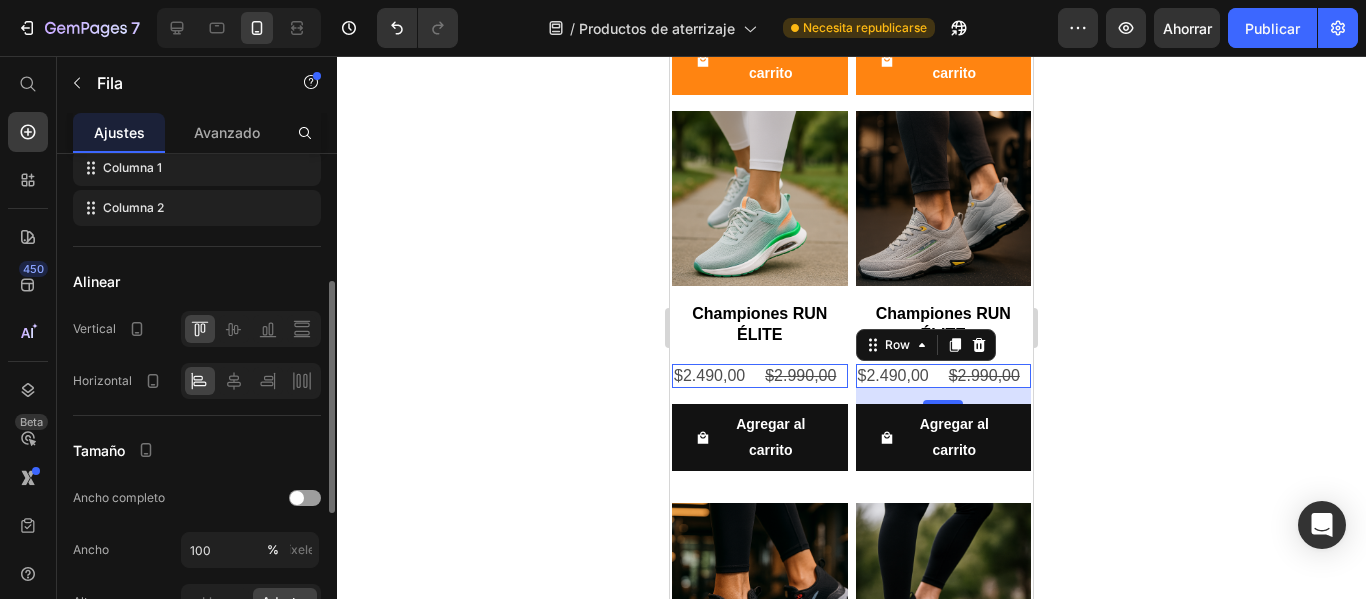 scroll, scrollTop: 273, scrollLeft: 0, axis: vertical 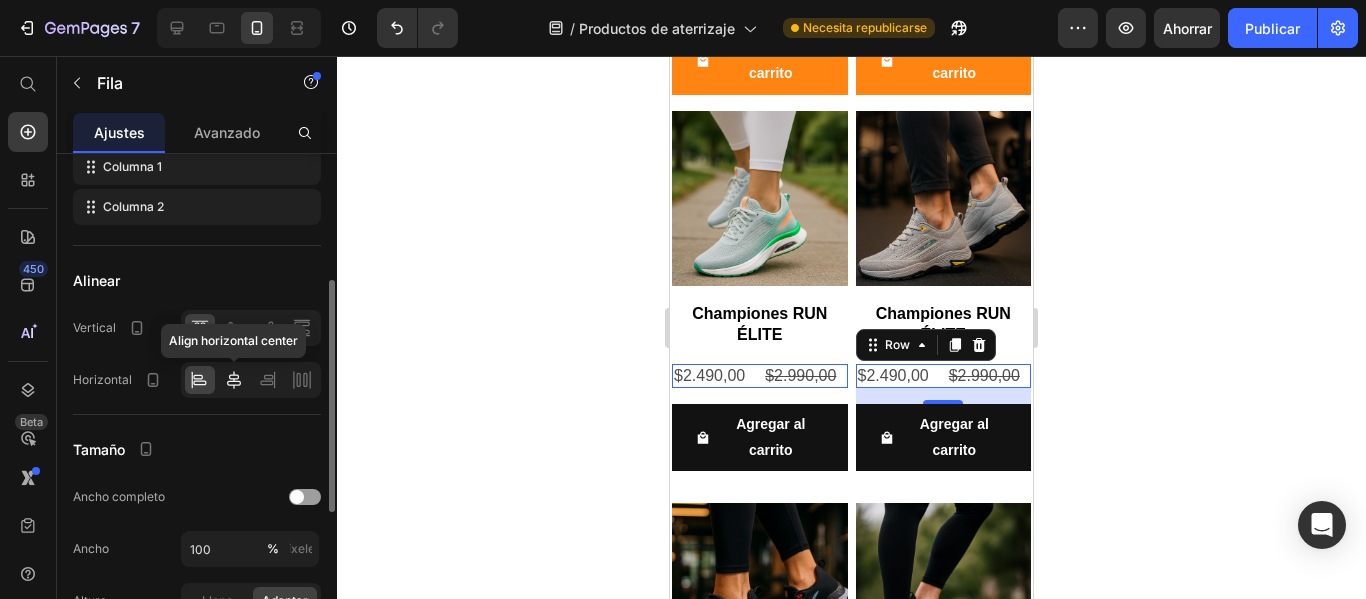 click 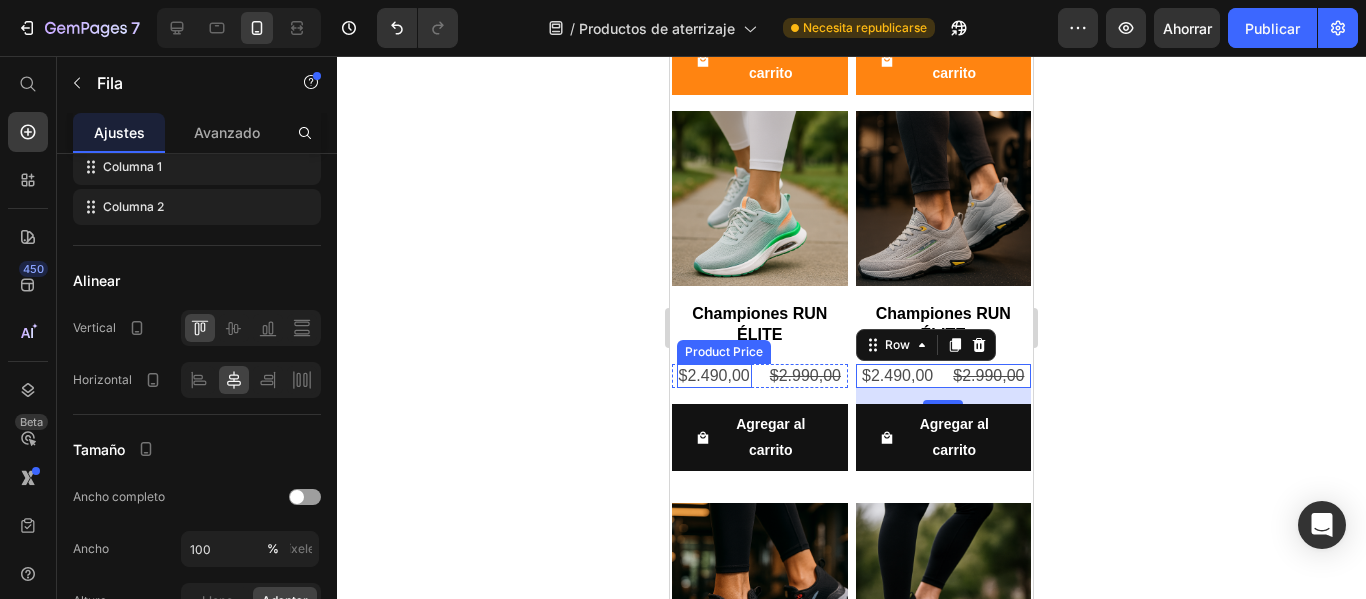 click on "$2.490,00" at bounding box center (714, 376) 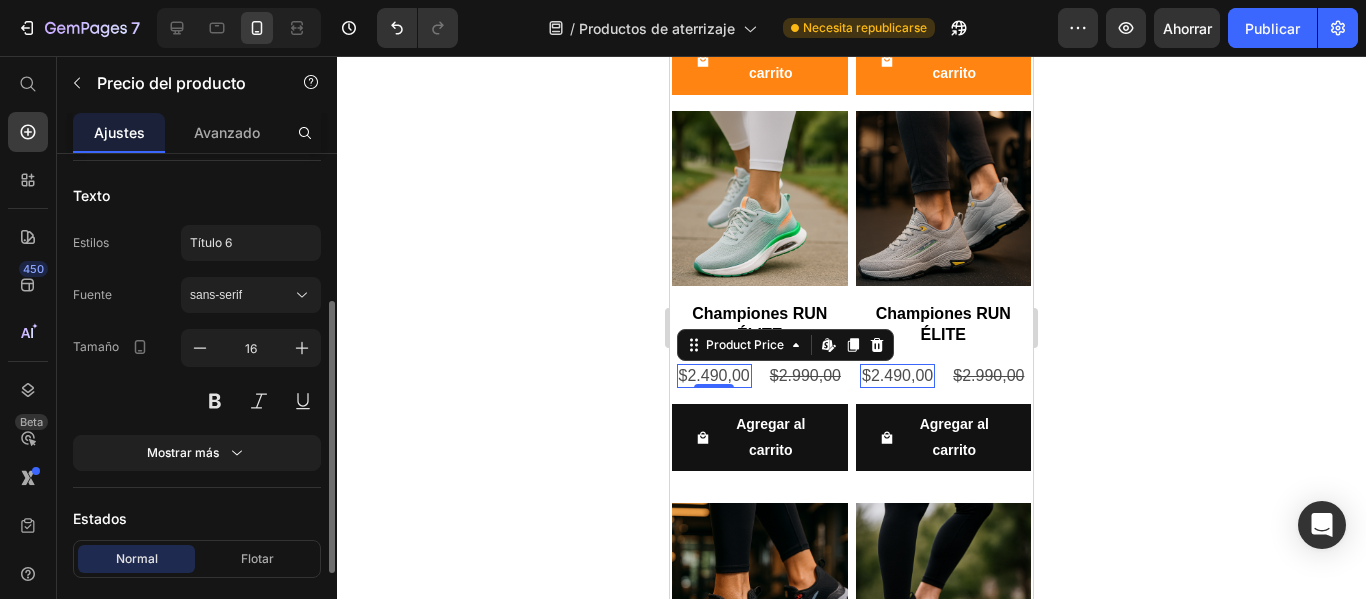 scroll, scrollTop: 245, scrollLeft: 0, axis: vertical 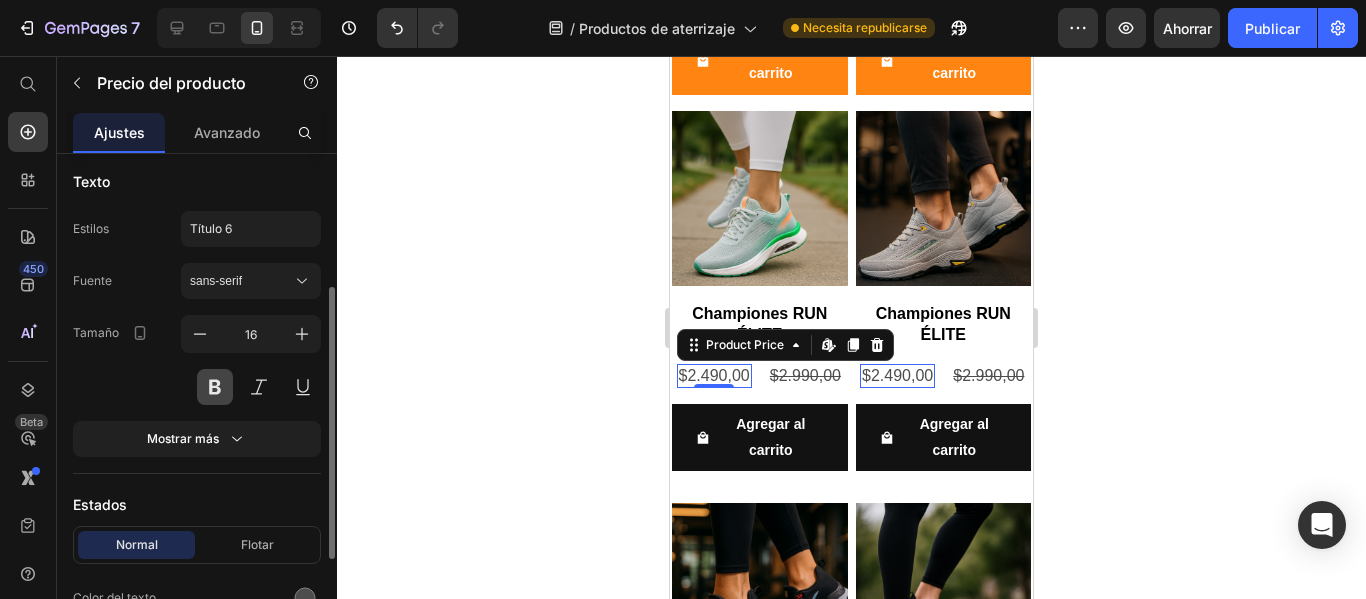 click at bounding box center (215, 387) 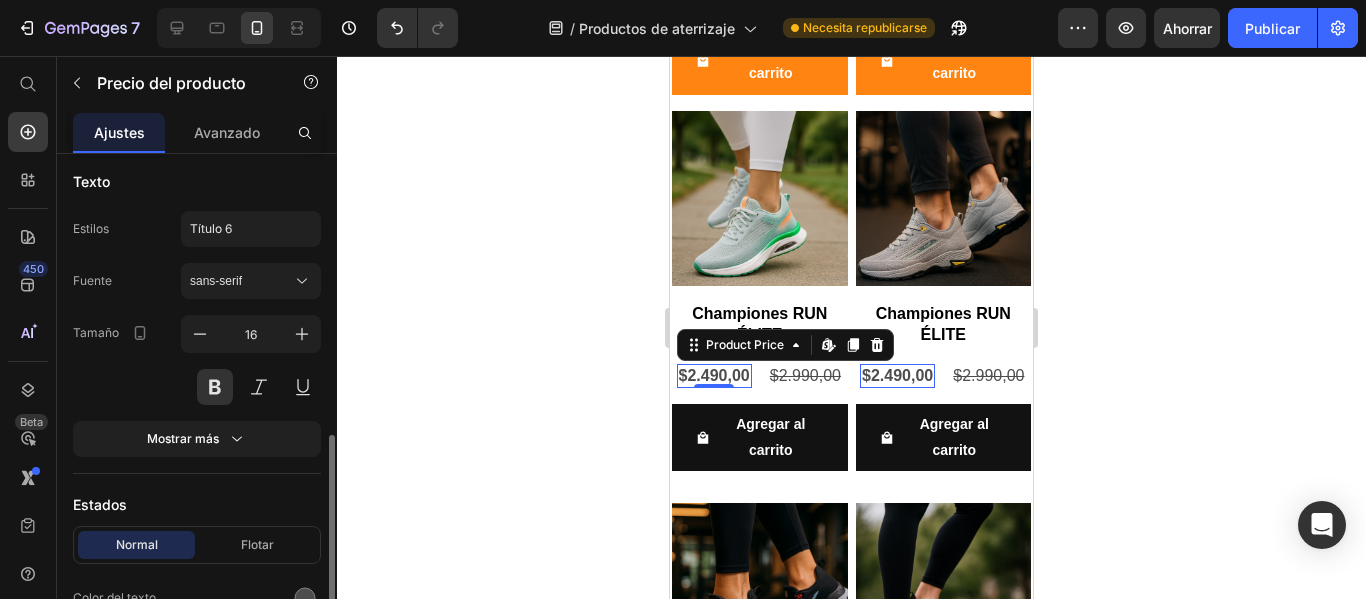 scroll, scrollTop: 422, scrollLeft: 0, axis: vertical 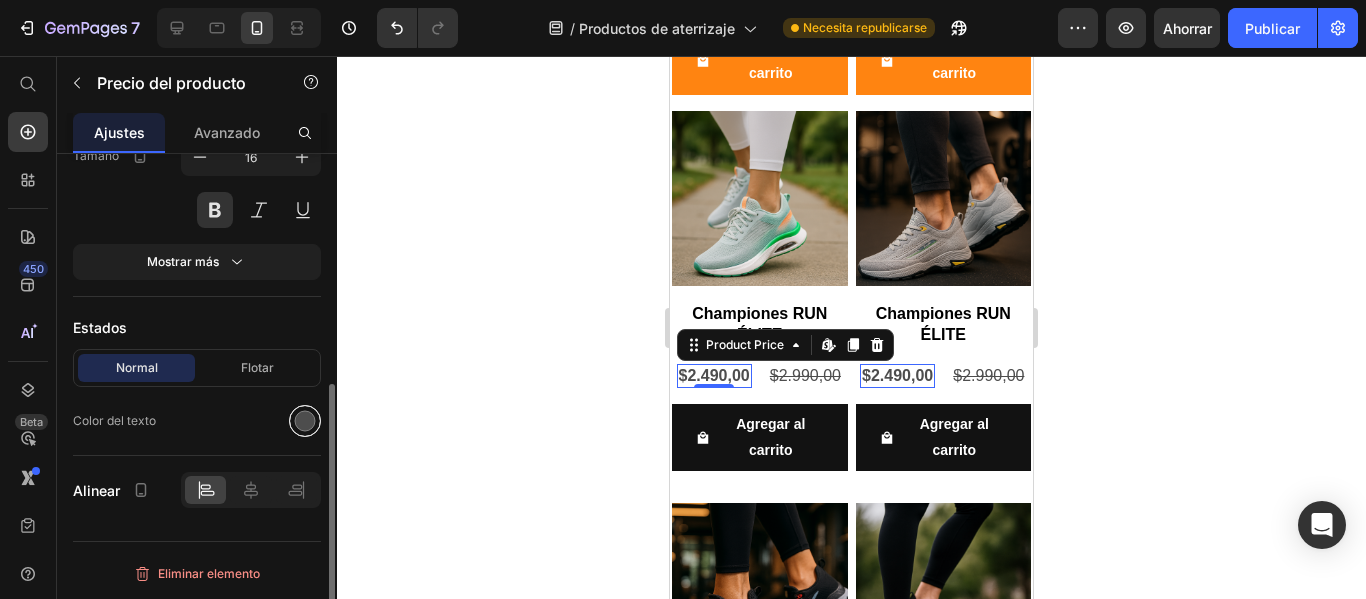 click at bounding box center [305, 421] 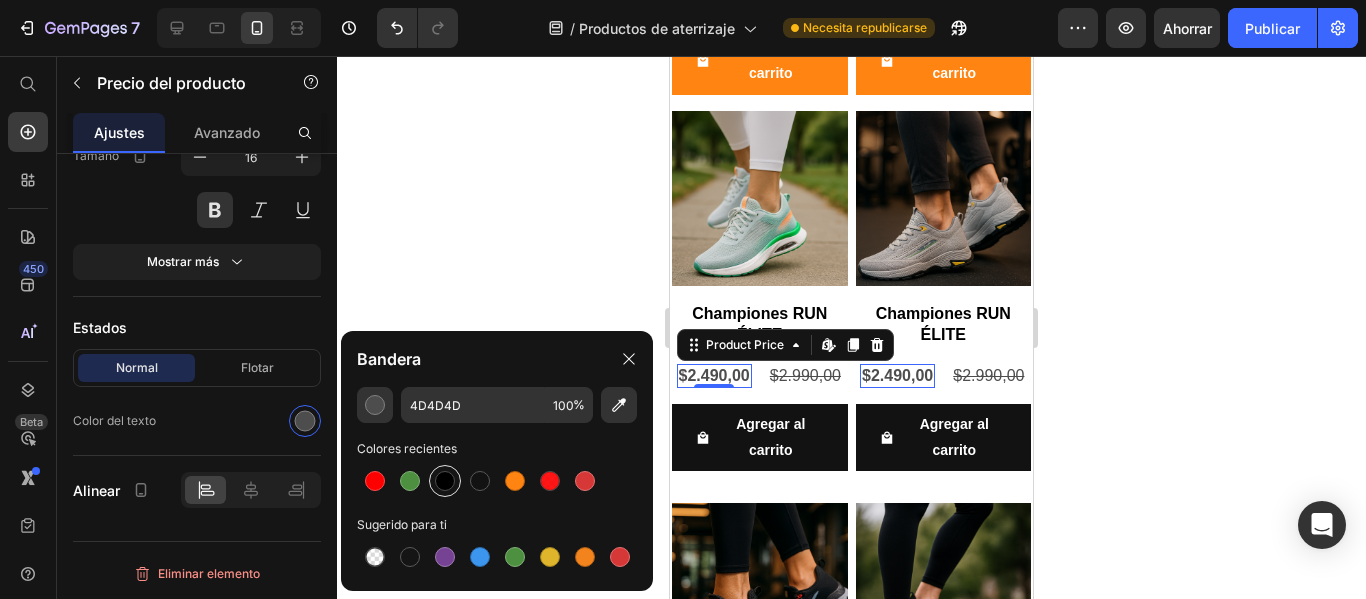click at bounding box center (445, 481) 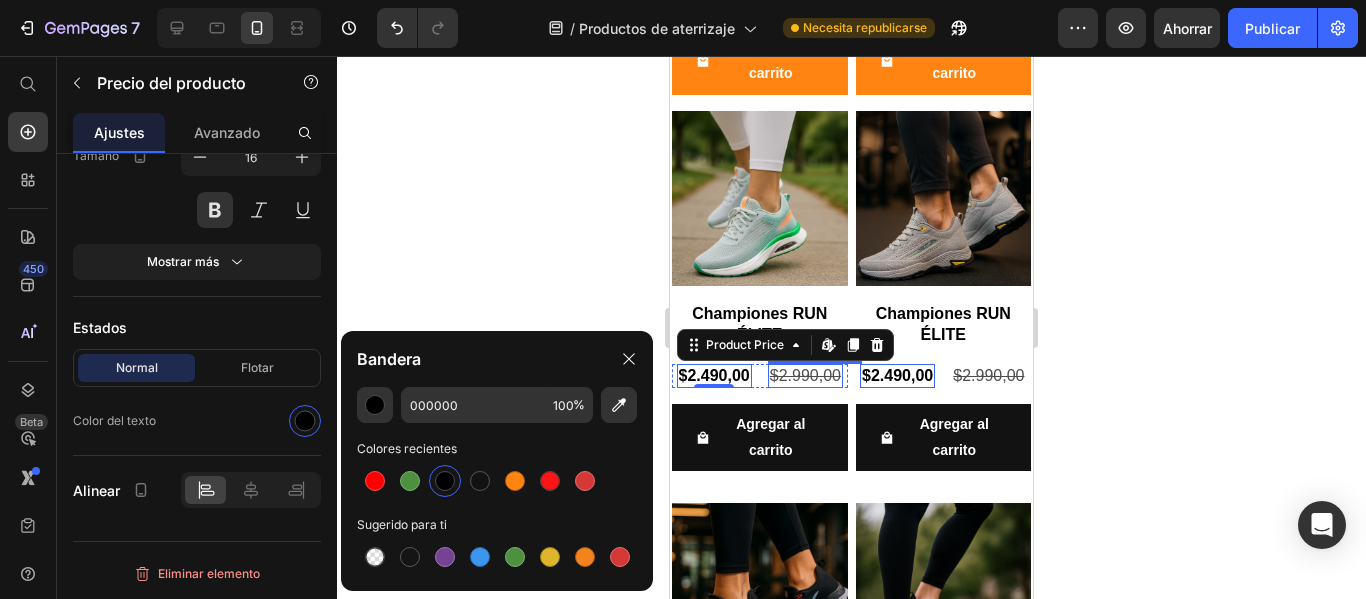 click on "$2.990,00" at bounding box center [805, 376] 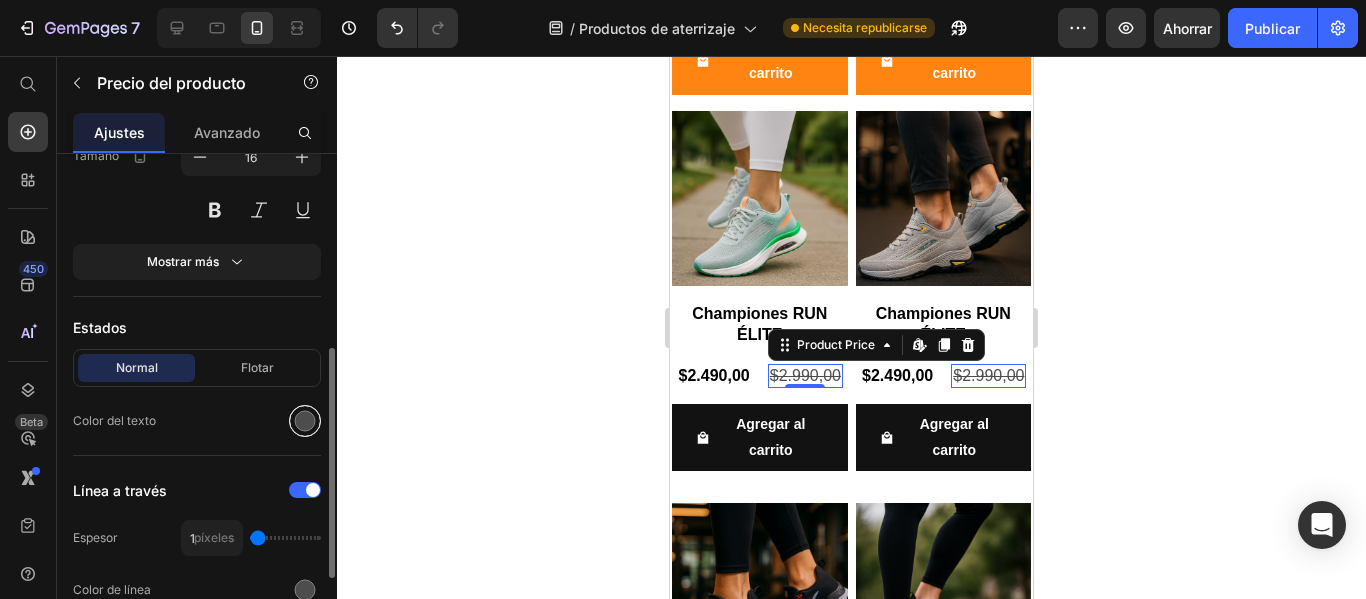 click at bounding box center (305, 421) 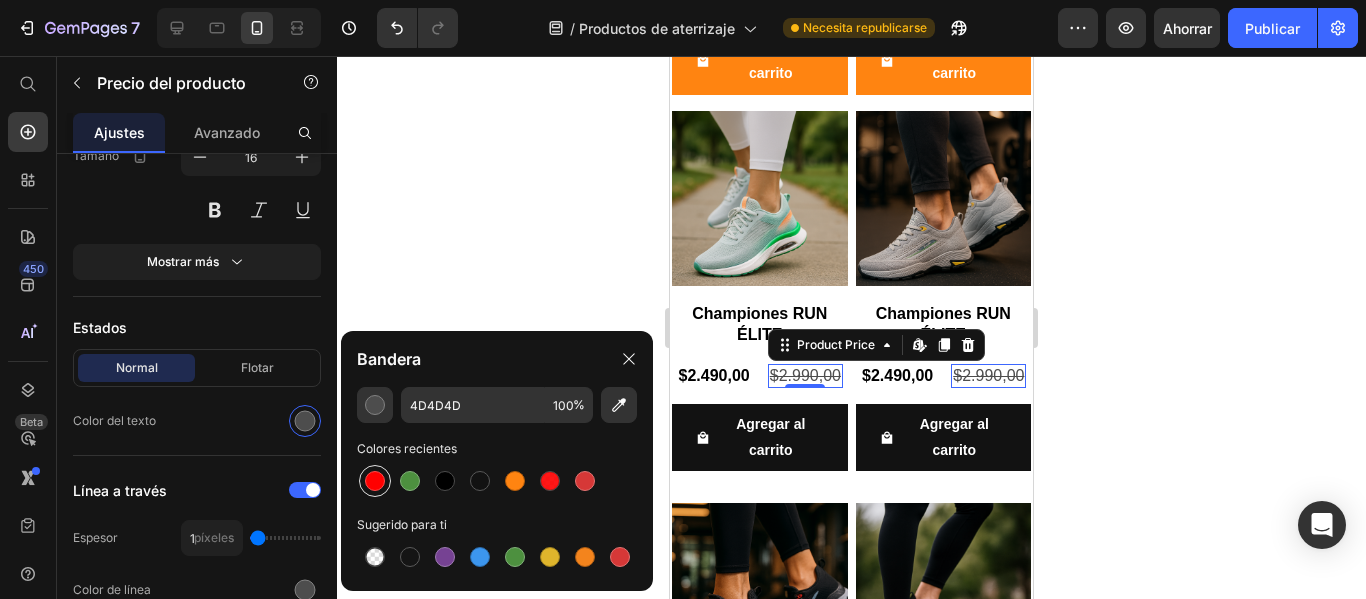click at bounding box center [375, 481] 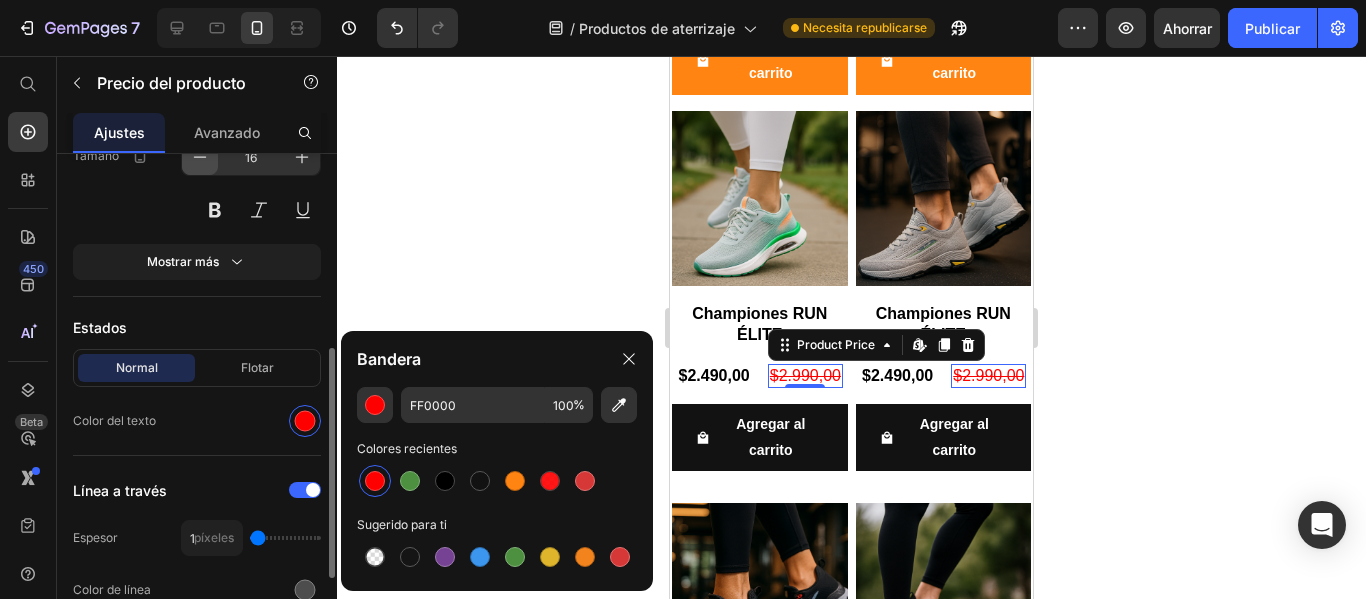 click at bounding box center [200, 157] 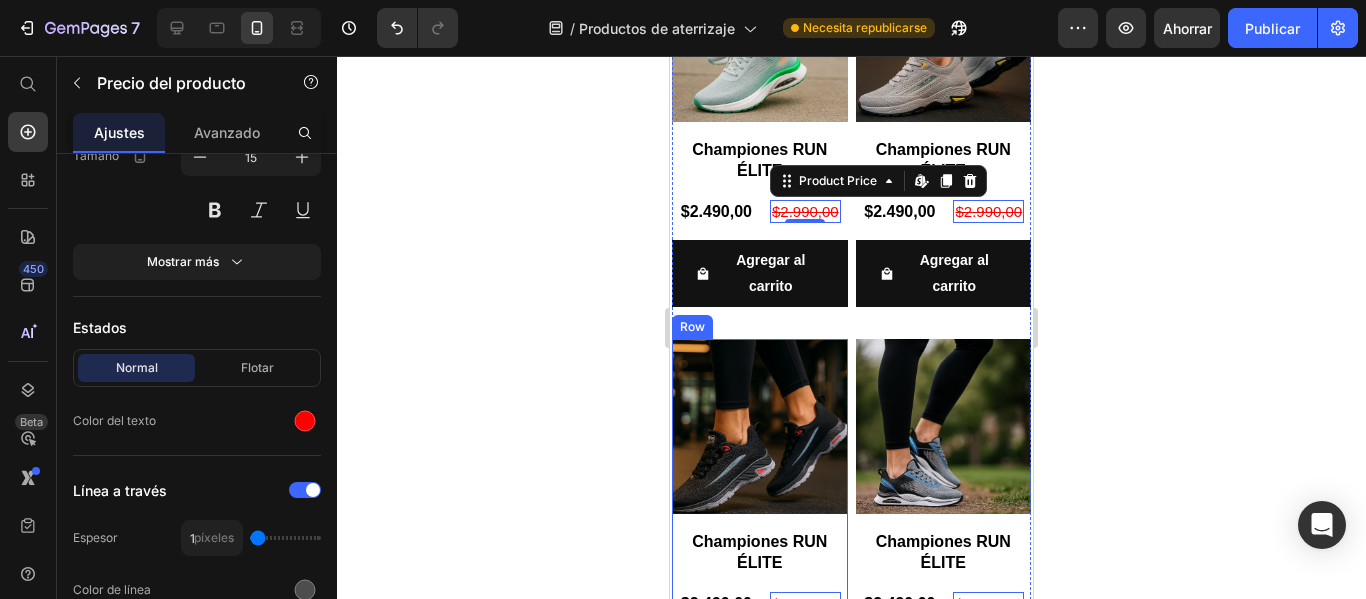 scroll, scrollTop: 4210, scrollLeft: 0, axis: vertical 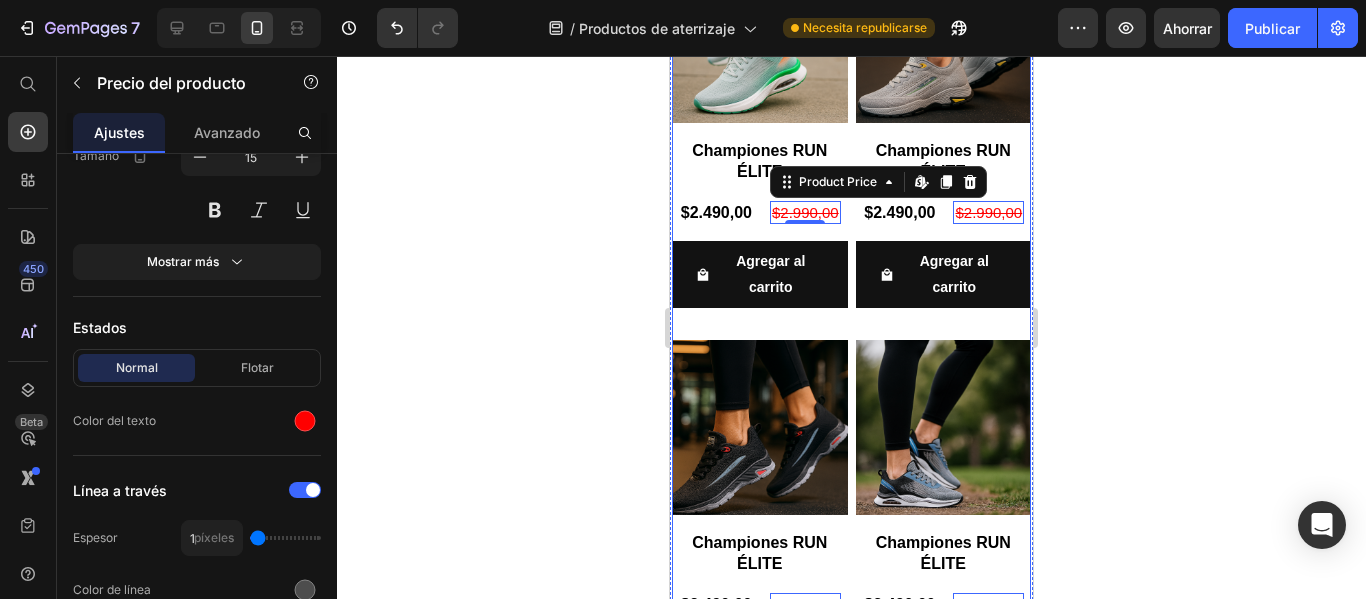 click on "Product Images Championes RUN ÉLITE Product Title $2.490,00 Product Price $2.990,00 Product Price   Edit content in Shopify 0 Row Agregar al carrito Product Cart Button Row Product Images Championes RUN ÉLITE Product Title $2.490,00 Product Price $2.990,00 Product Price   Edit content in Shopify 0 Row Agregar al carrito Product Cart Button Row Product Images Championes RUN ÉLITE Product Title $2.490,00 Product Price $2.990,00 Product Price   Edit content in Shopify 0 Row Agregar al carrito Product Cart Button Row Product Images Championes RUN ÉLITE Product Title $2.490,00 Product Price $2.990,00 Product Price   Edit content in Shopify 0 Row Agregar al carrito Product Cart Button Row" at bounding box center [851, 332] 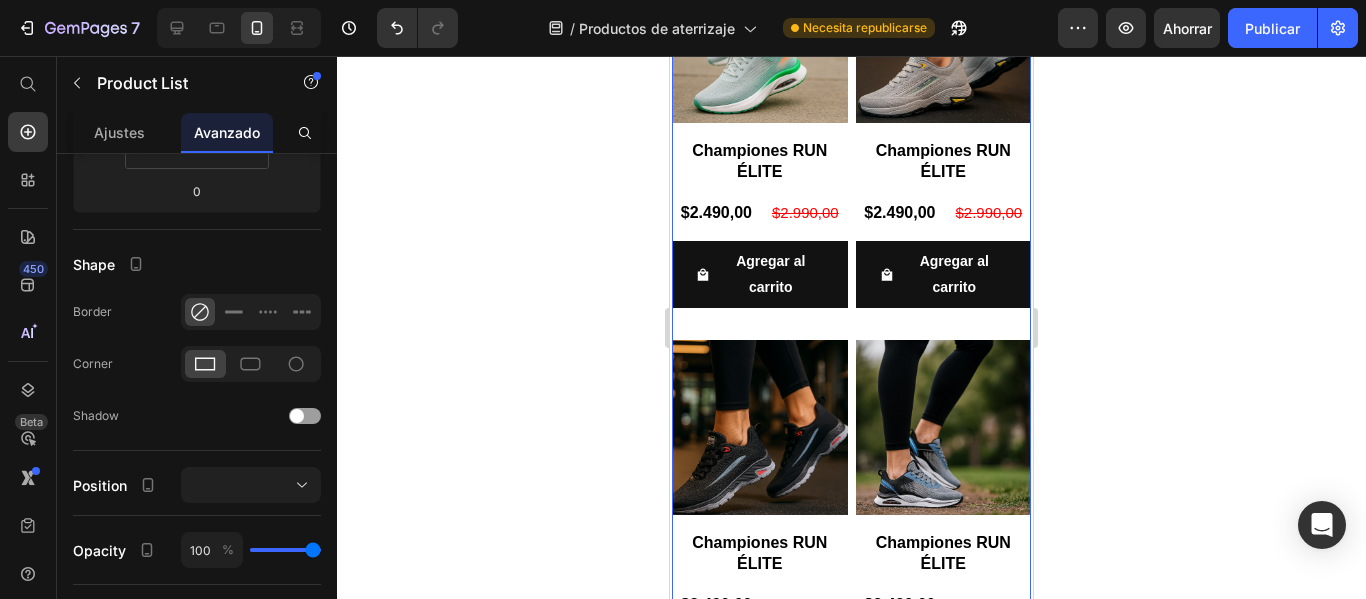 scroll, scrollTop: 0, scrollLeft: 0, axis: both 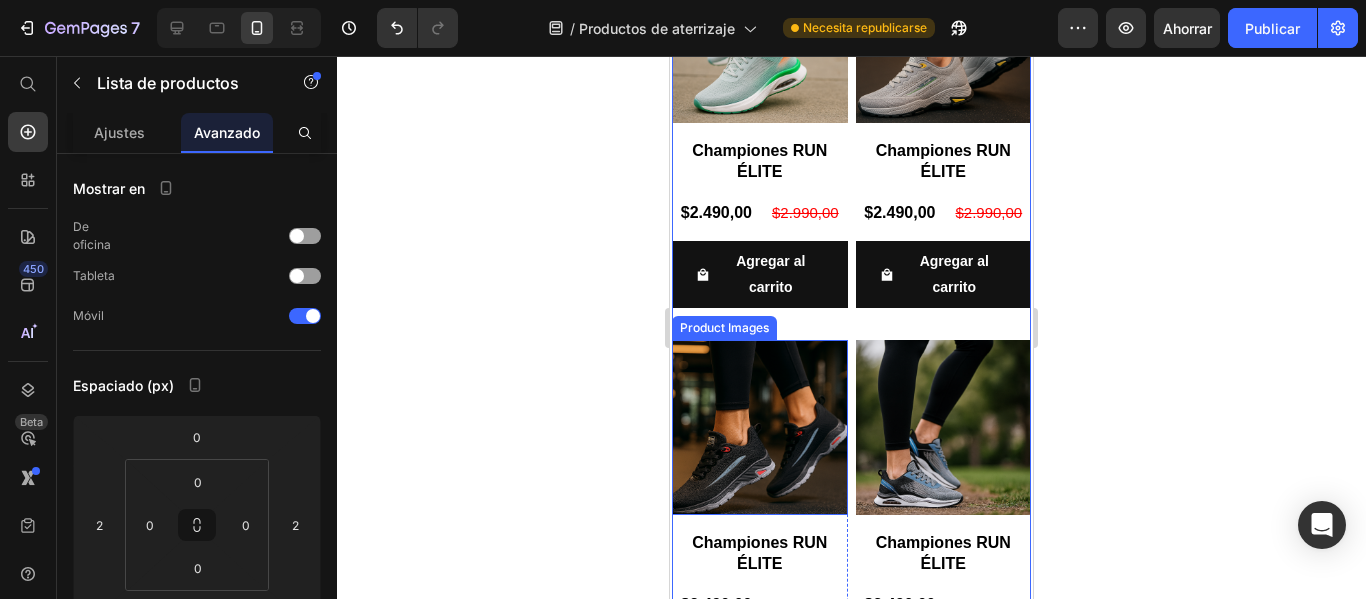 click at bounding box center [760, 428] 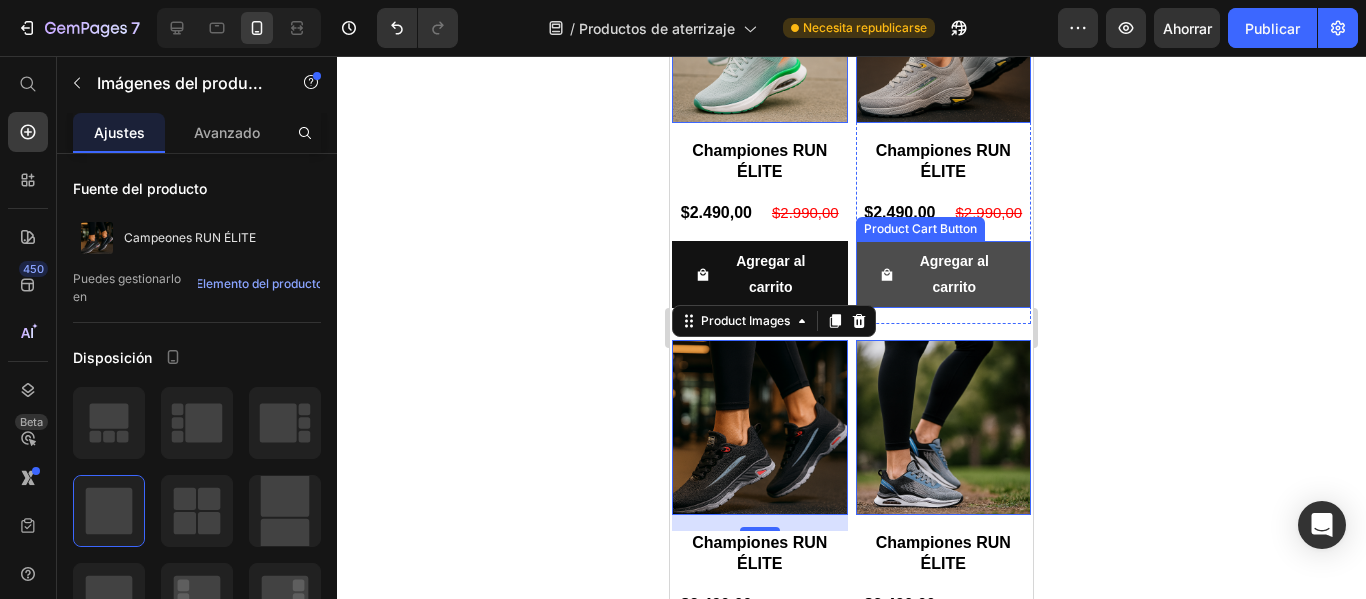 click on "Agregar al carrito" at bounding box center [760, 274] 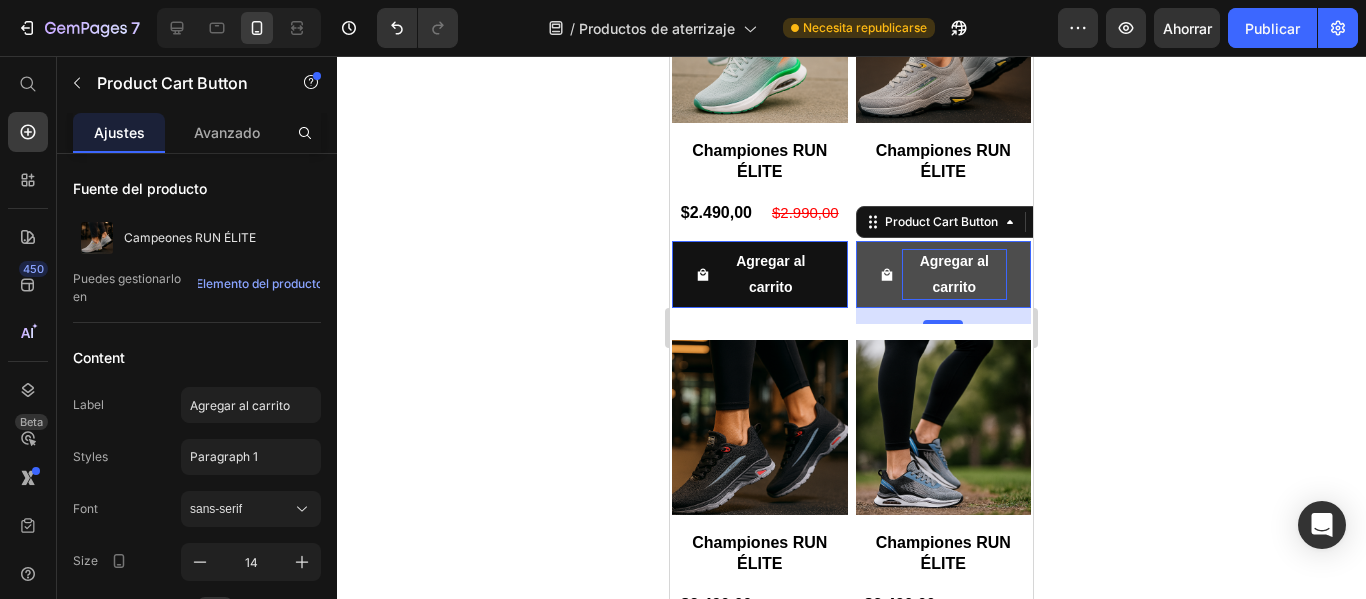 click on "Agregar al carrito" at bounding box center (771, 274) 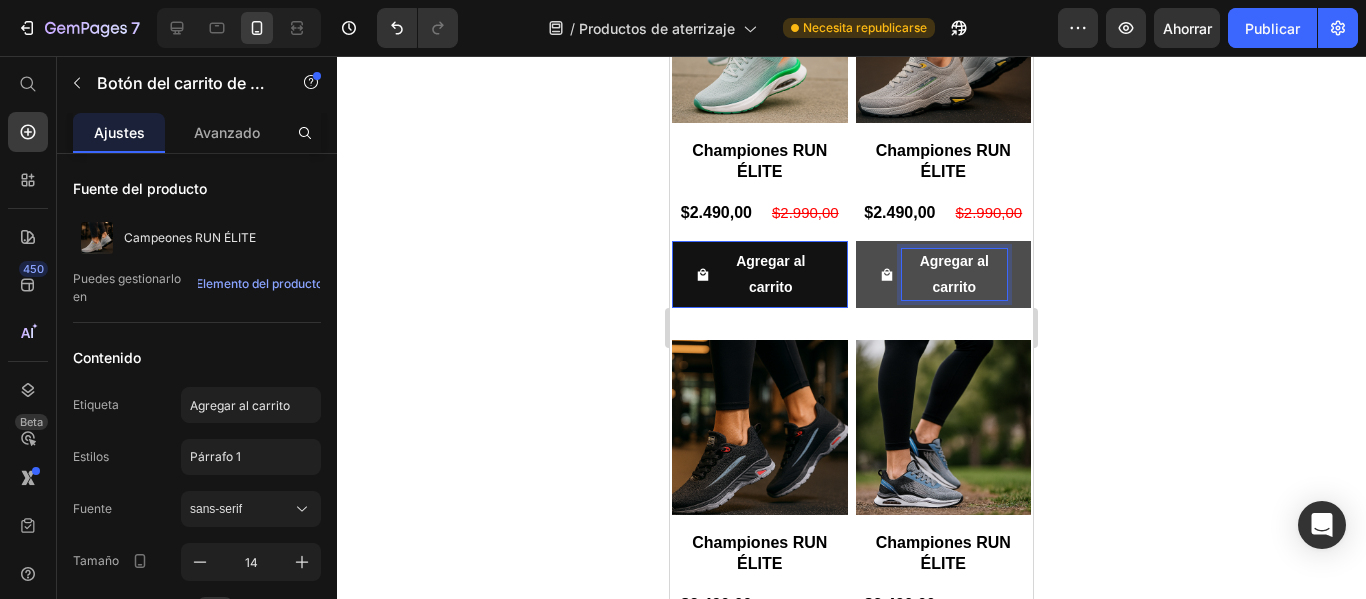 click at bounding box center [703, 274] 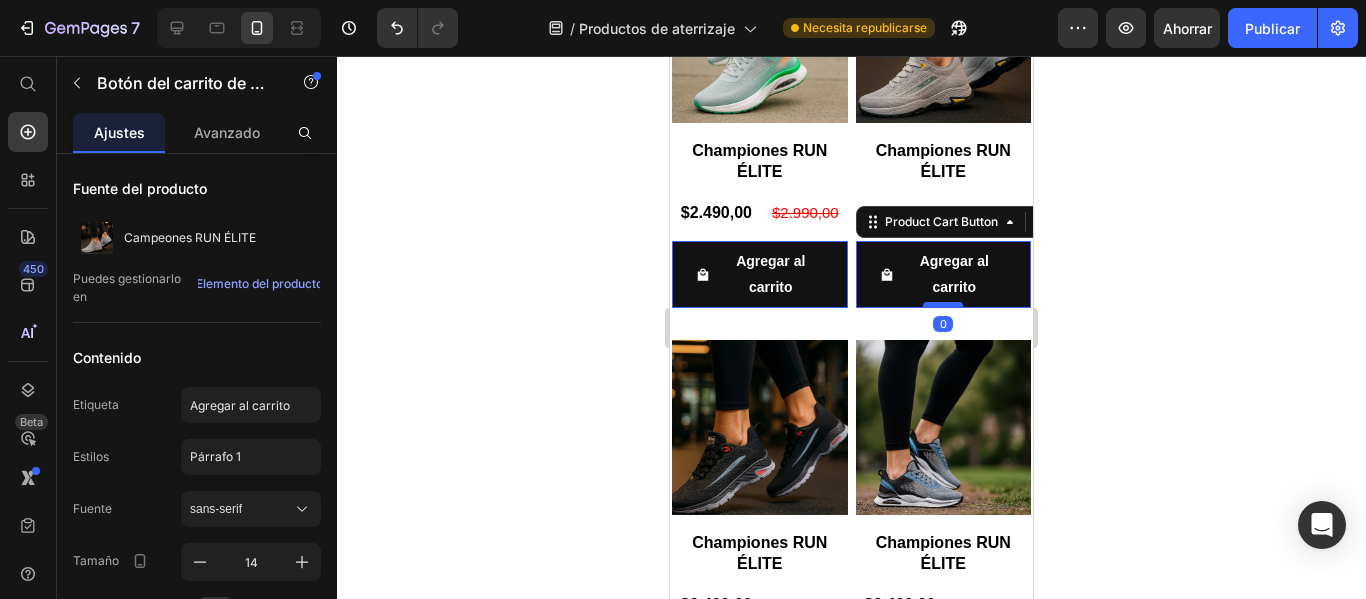 drag, startPoint x: 947, startPoint y: 320, endPoint x: 951, endPoint y: 304, distance: 16.492422 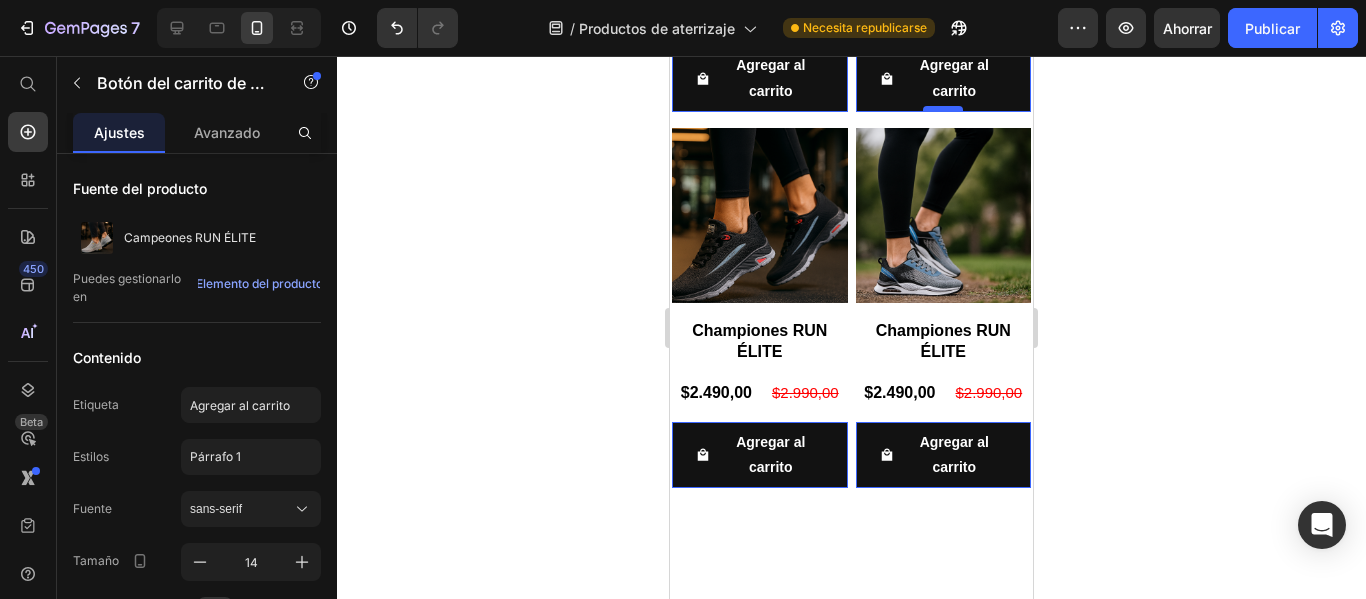 scroll, scrollTop: 4412, scrollLeft: 0, axis: vertical 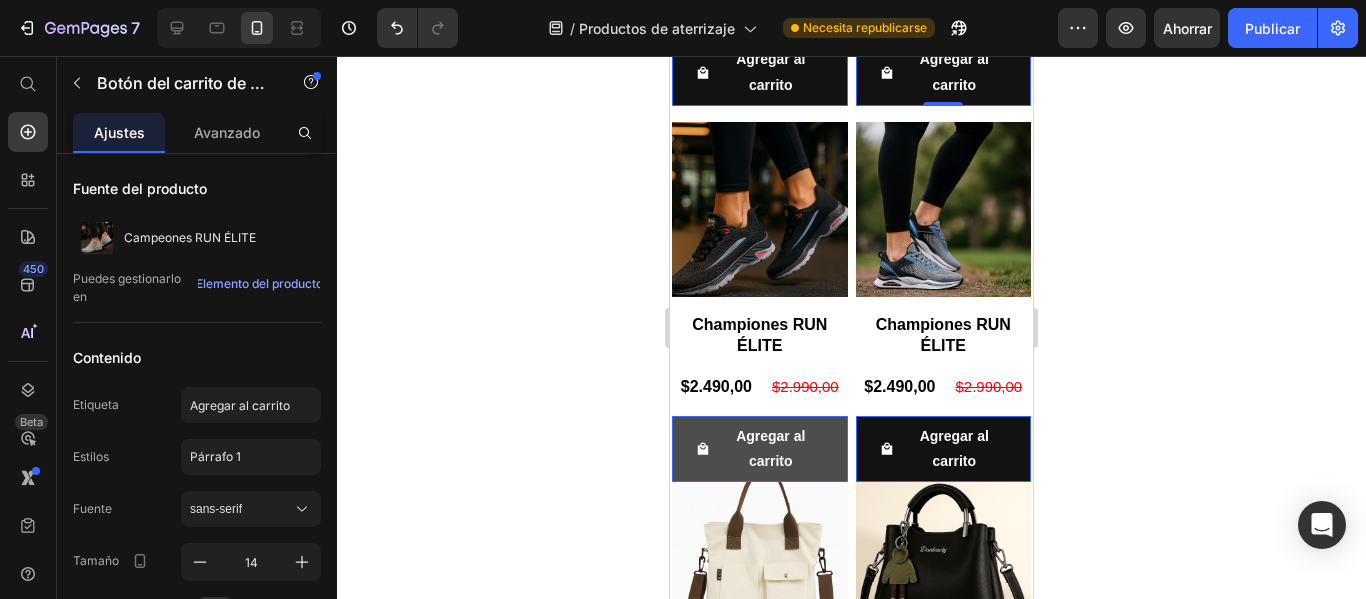 click on "Agregar al carrito" at bounding box center [760, 72] 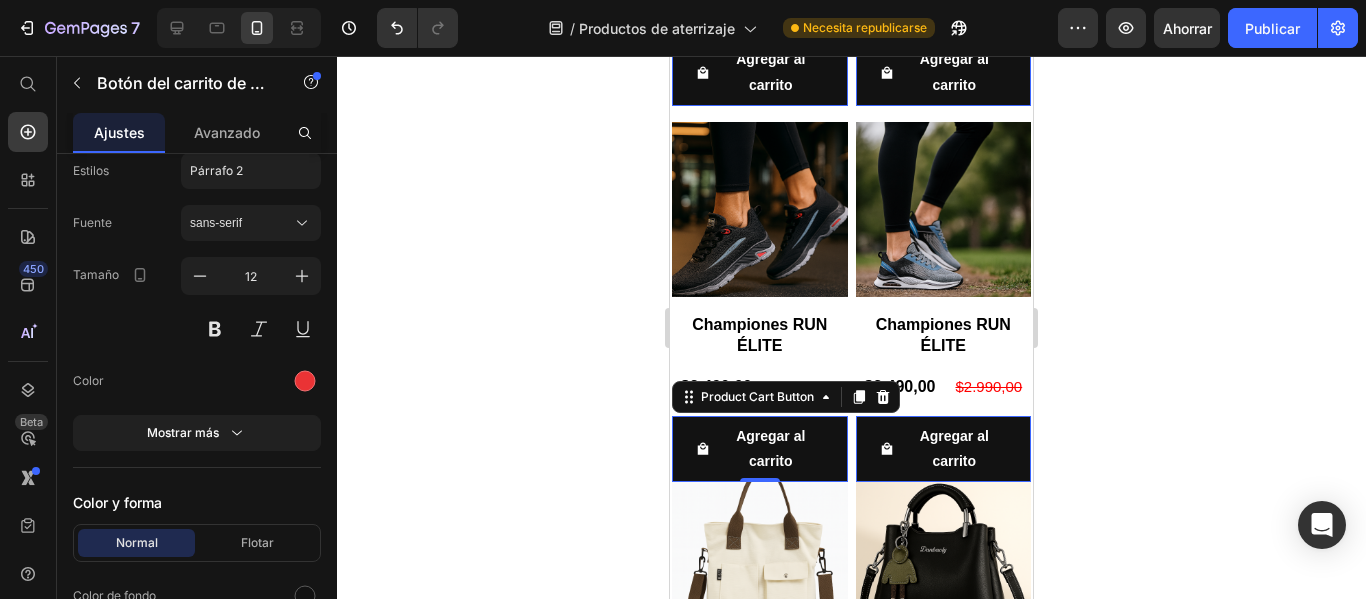 scroll, scrollTop: 2167, scrollLeft: 0, axis: vertical 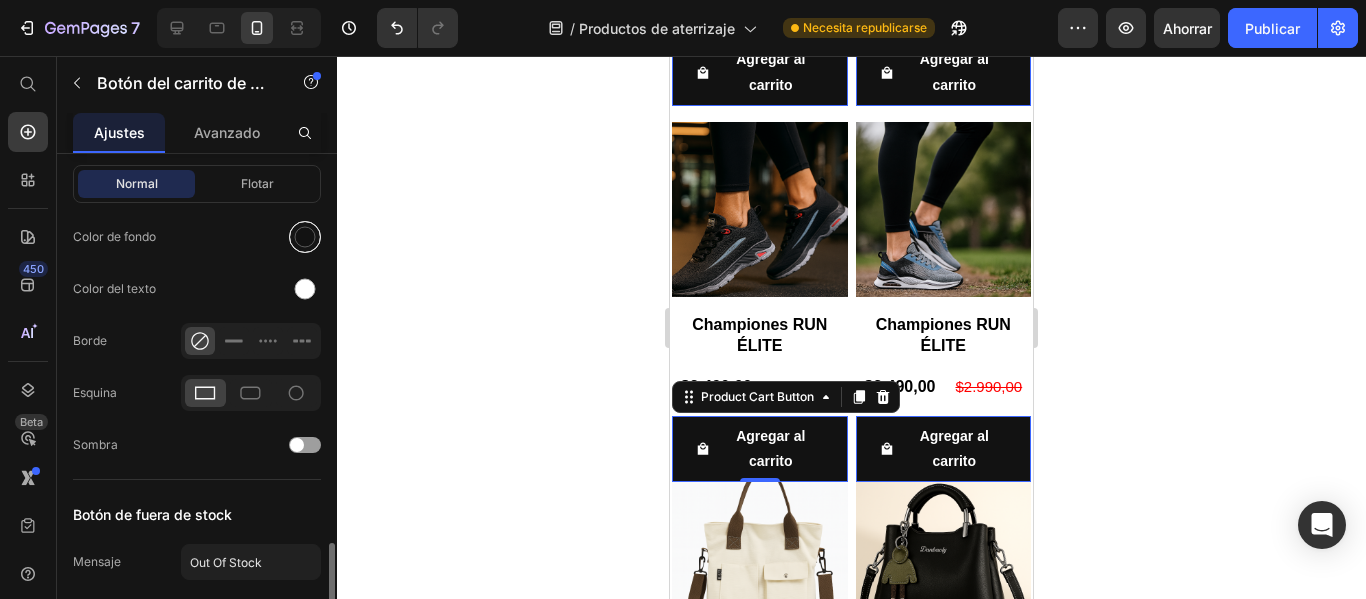 click at bounding box center (305, 237) 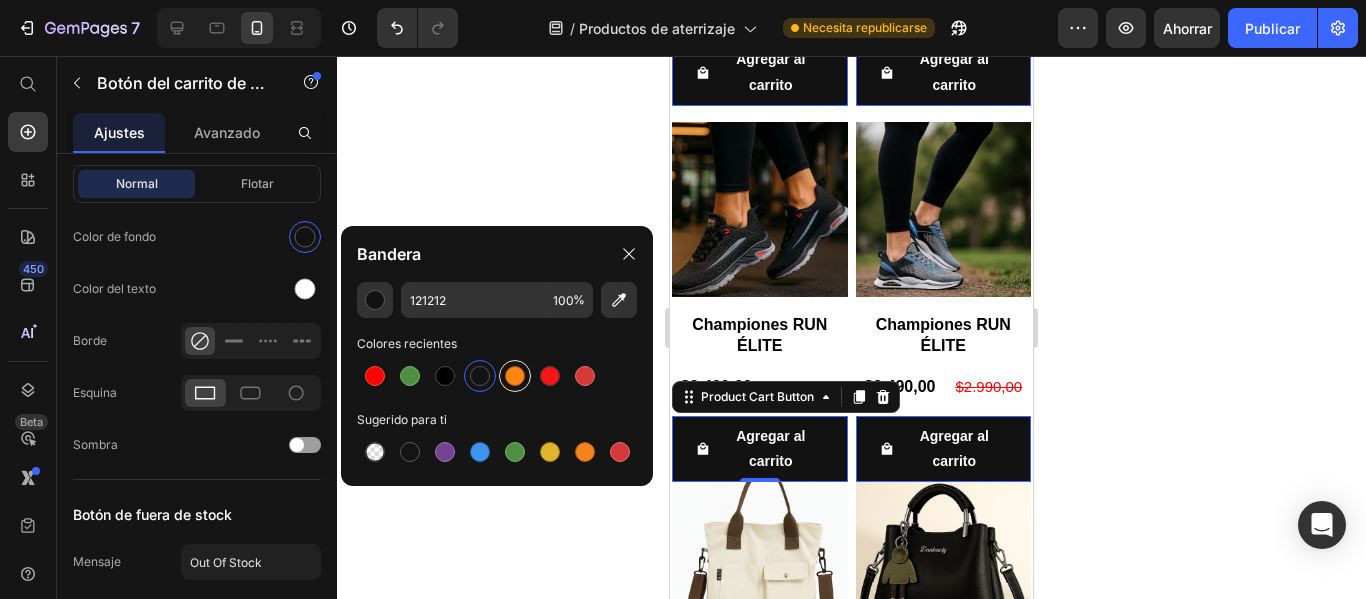 click at bounding box center (515, 376) 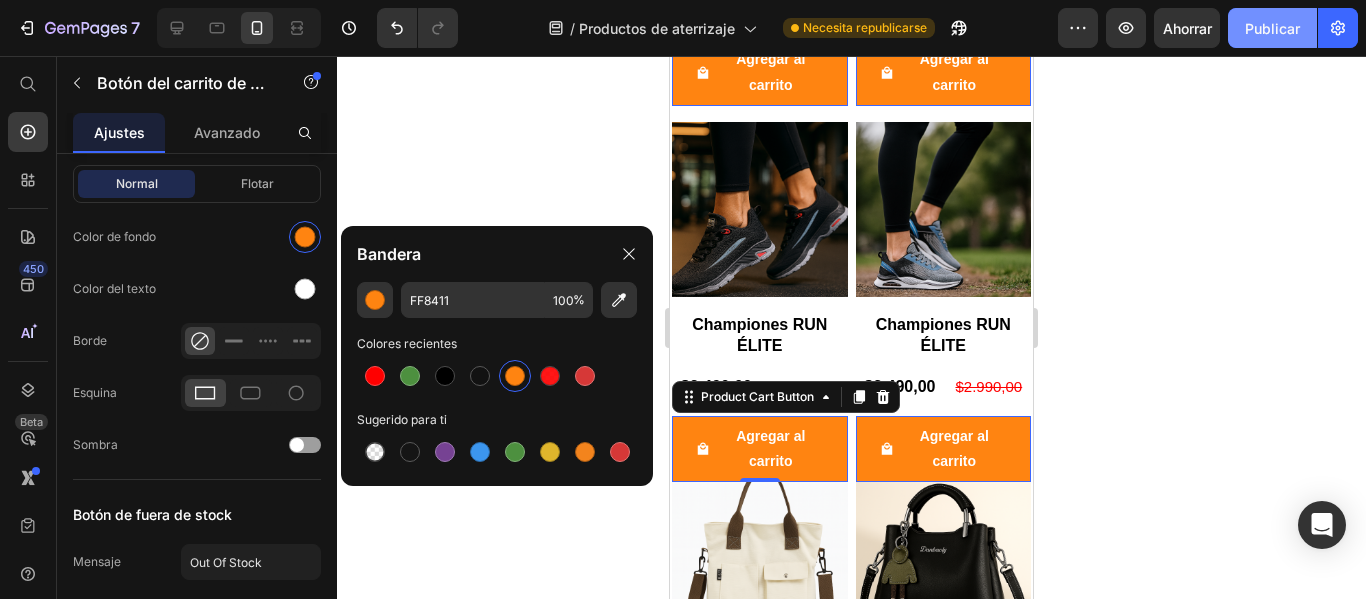 click on "Publicar" 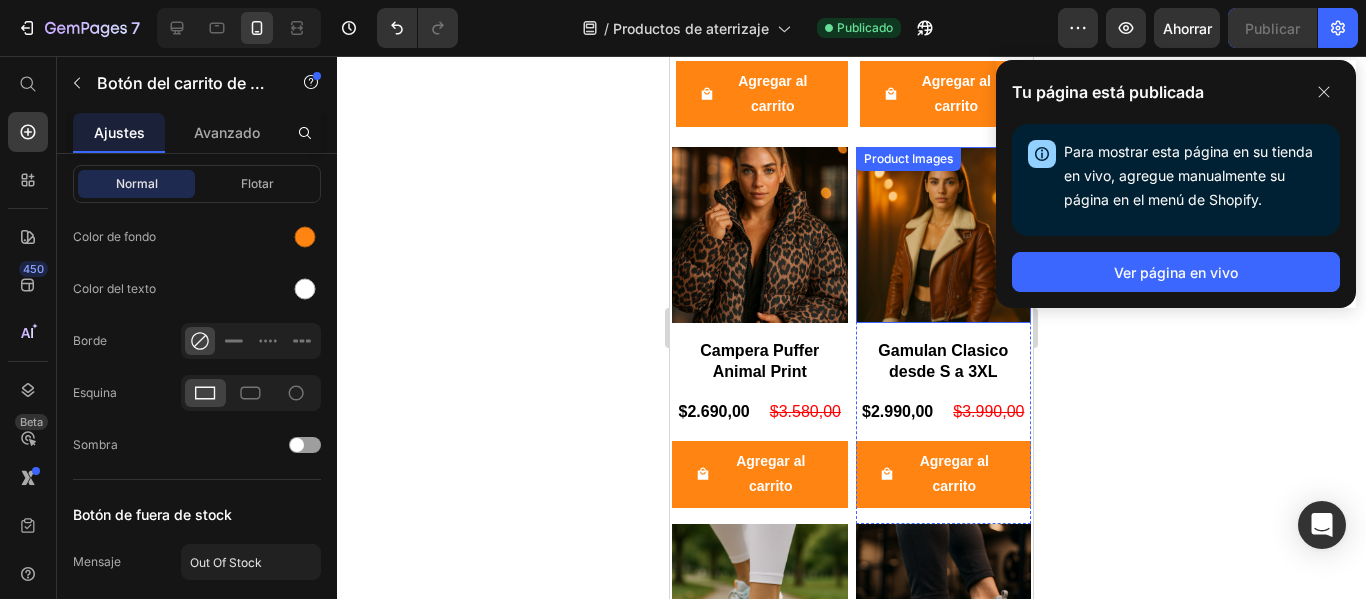 scroll, scrollTop: 3628, scrollLeft: 0, axis: vertical 